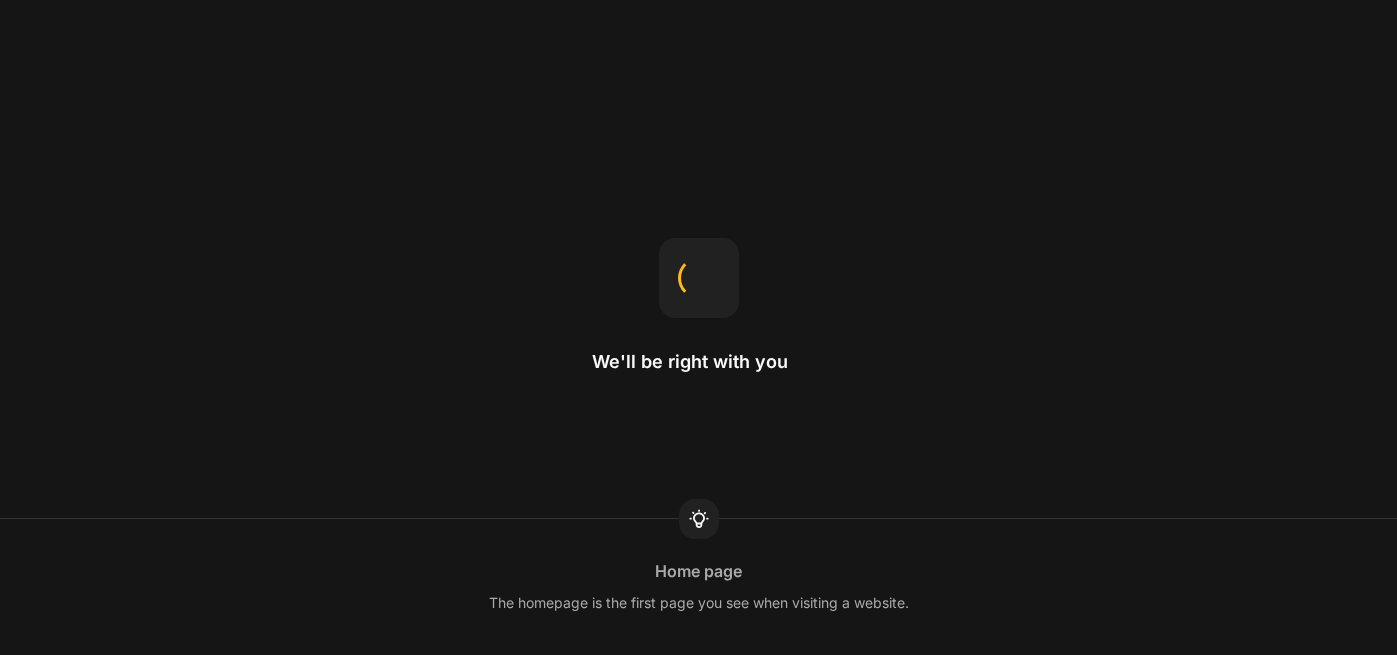 scroll, scrollTop: 0, scrollLeft: 0, axis: both 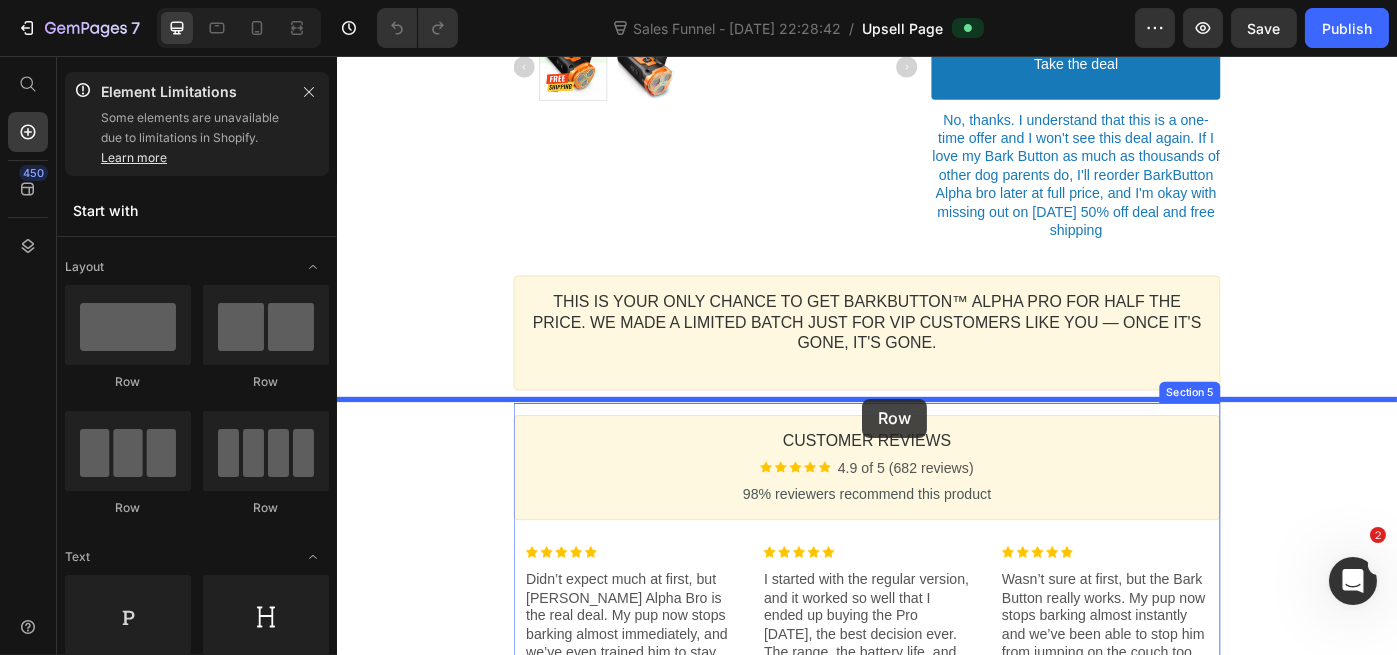 drag, startPoint x: 587, startPoint y: 379, endPoint x: 931, endPoint y: 449, distance: 351.04987 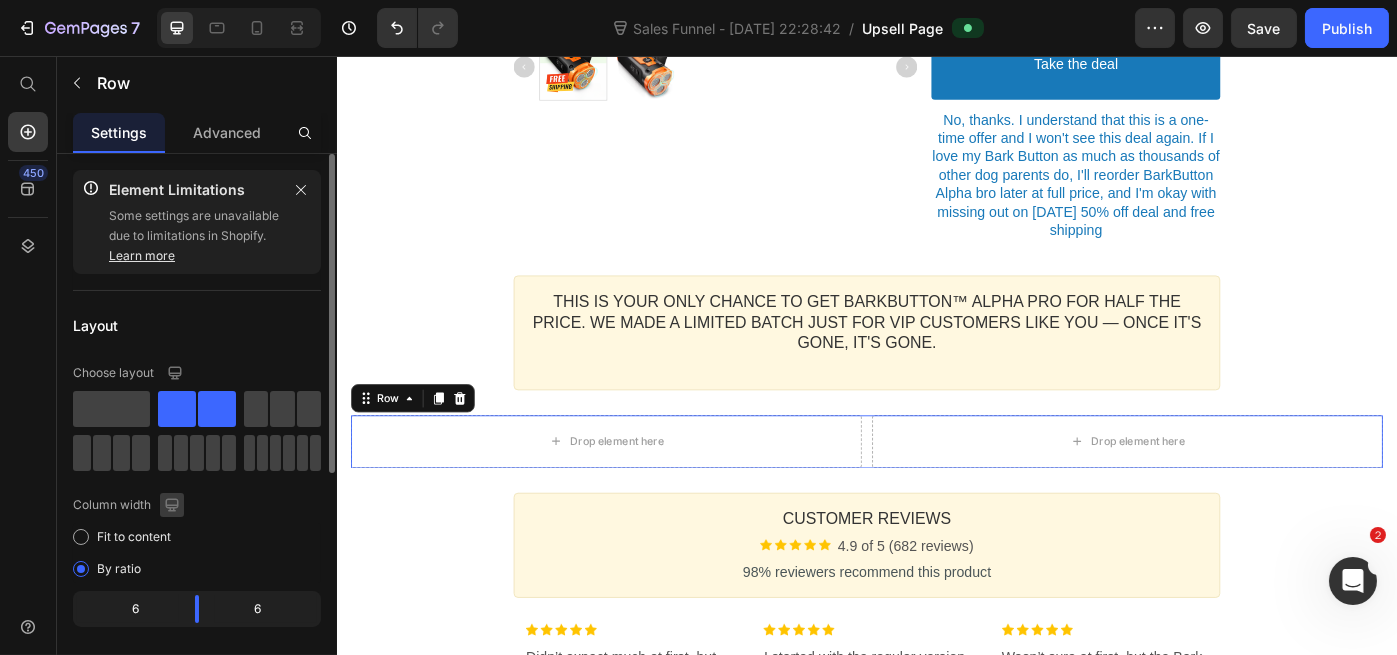 scroll, scrollTop: 133, scrollLeft: 0, axis: vertical 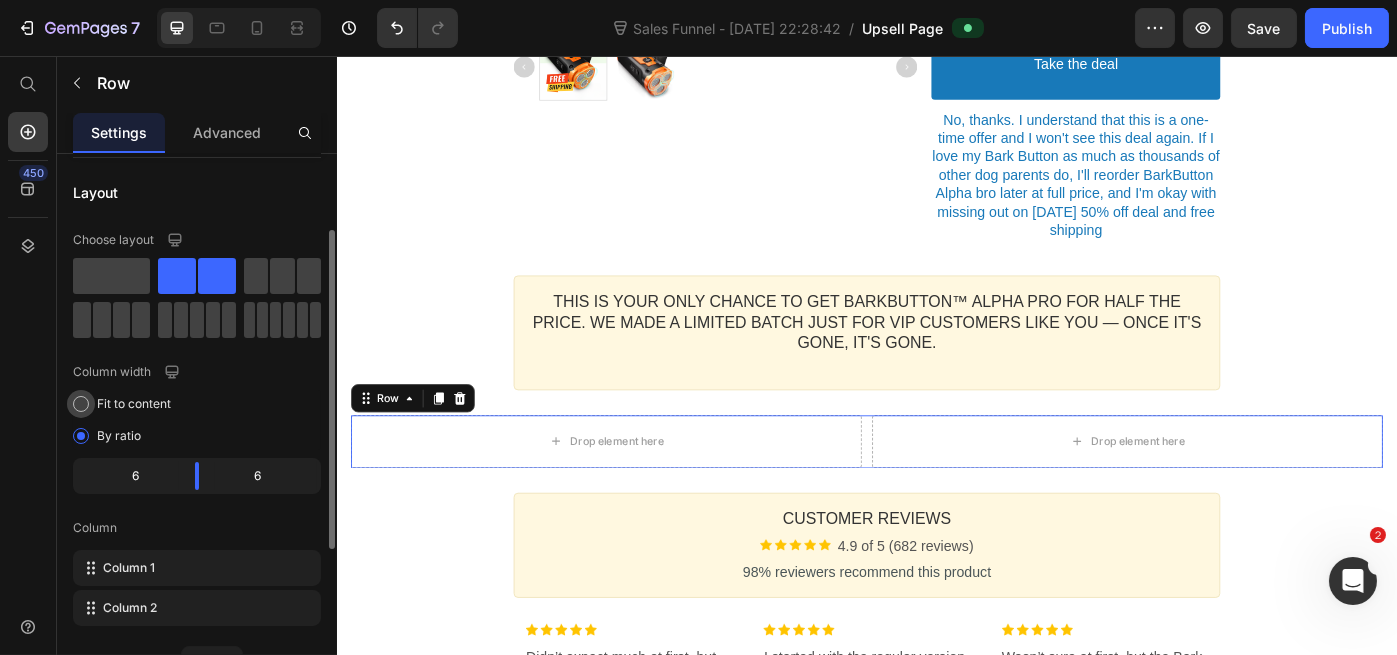 click on "Fit to content" at bounding box center [134, 404] 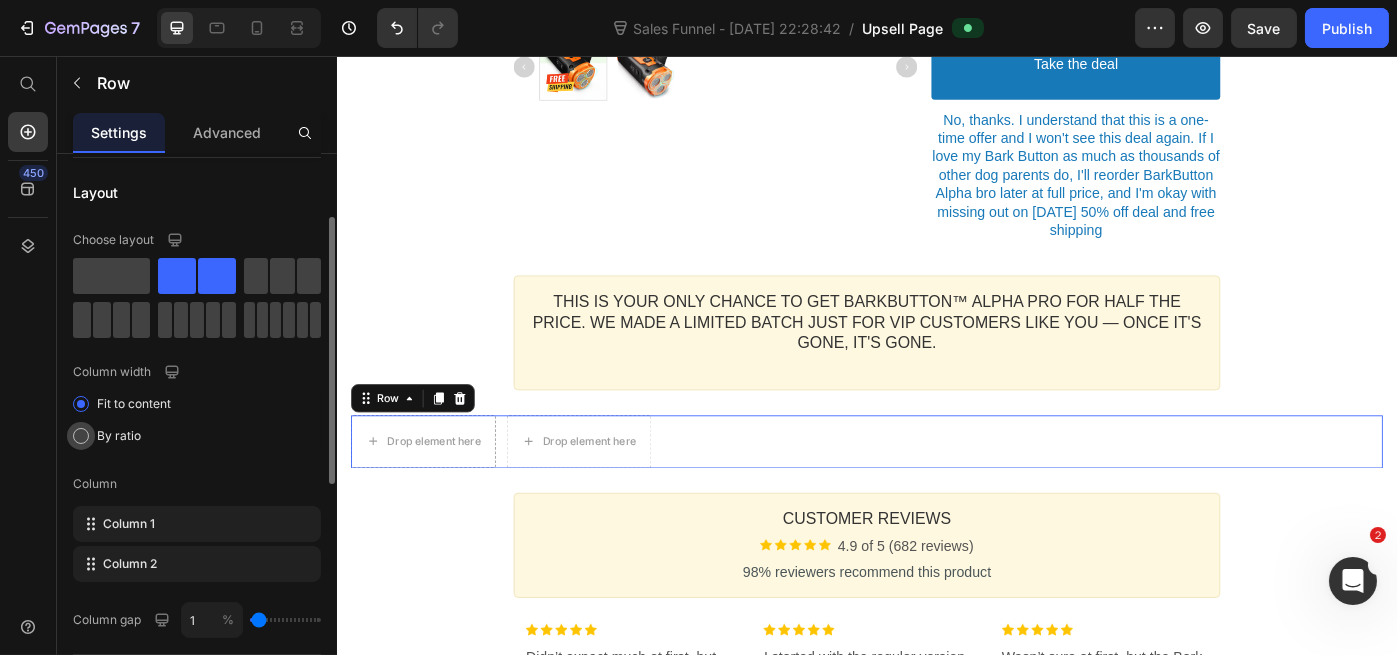 click on "By ratio" at bounding box center (119, 436) 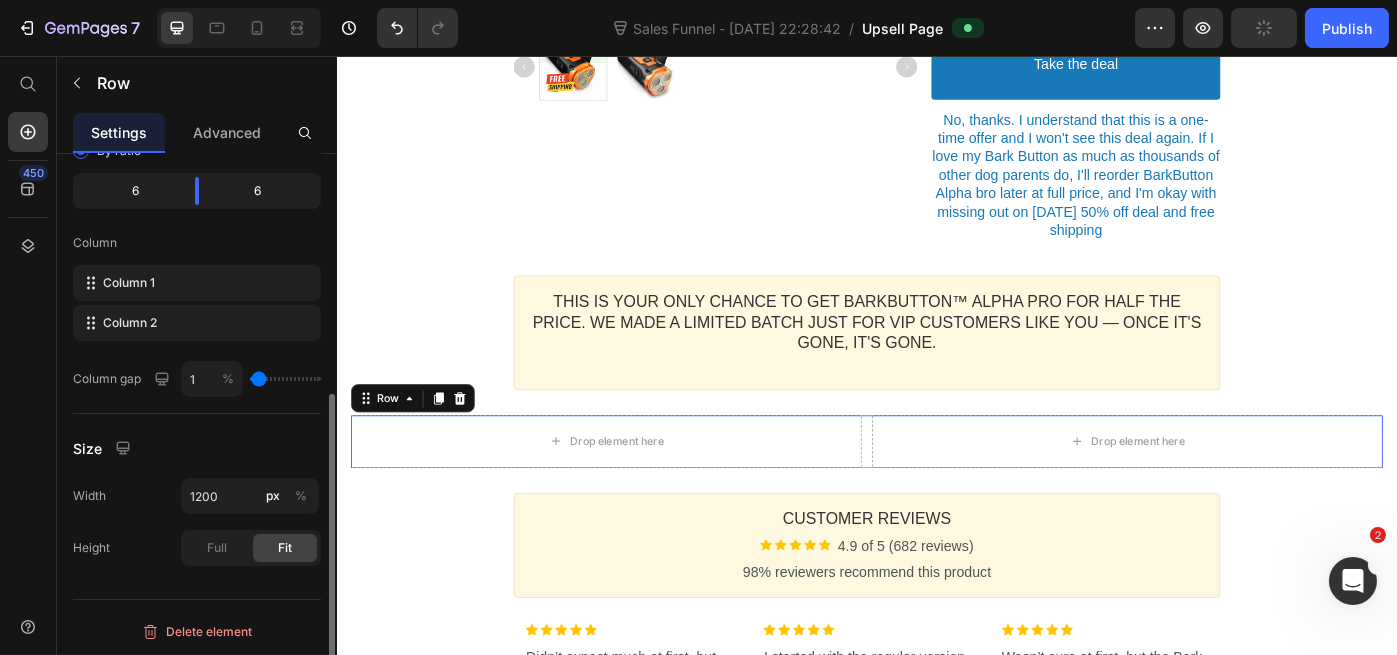 scroll, scrollTop: 17, scrollLeft: 0, axis: vertical 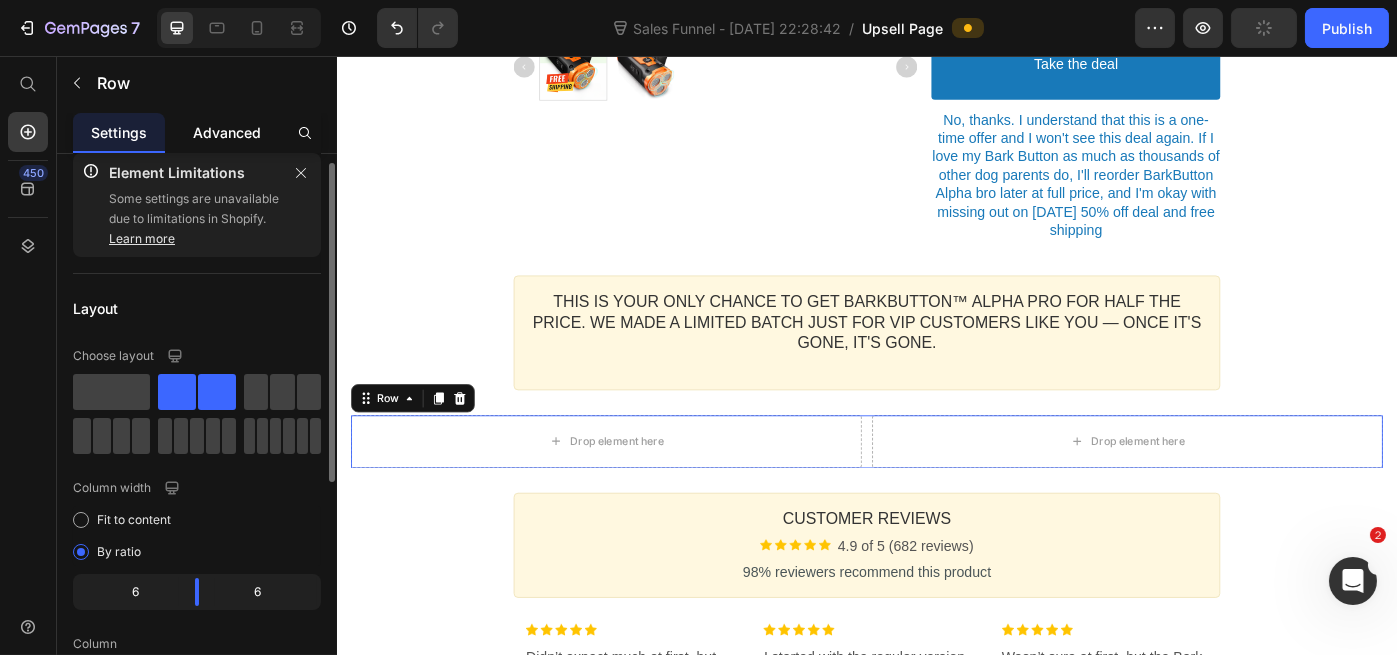 click on "Advanced" at bounding box center (227, 132) 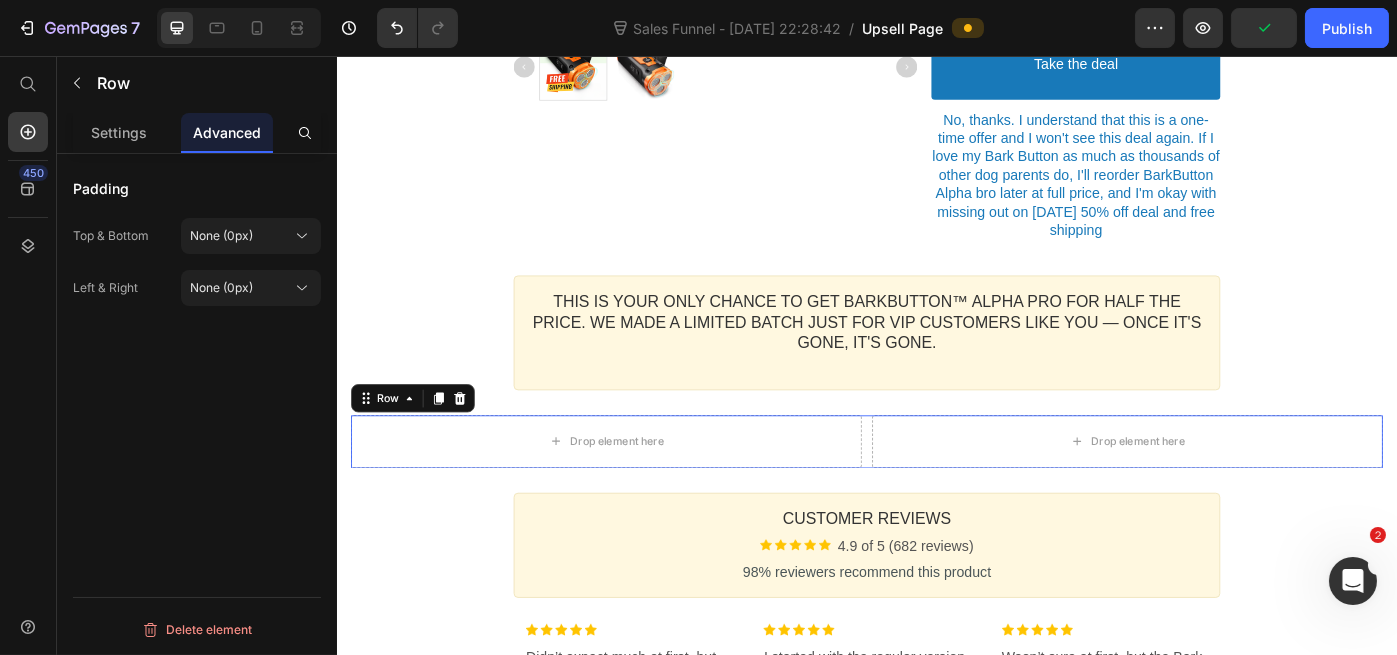 scroll, scrollTop: 0, scrollLeft: 0, axis: both 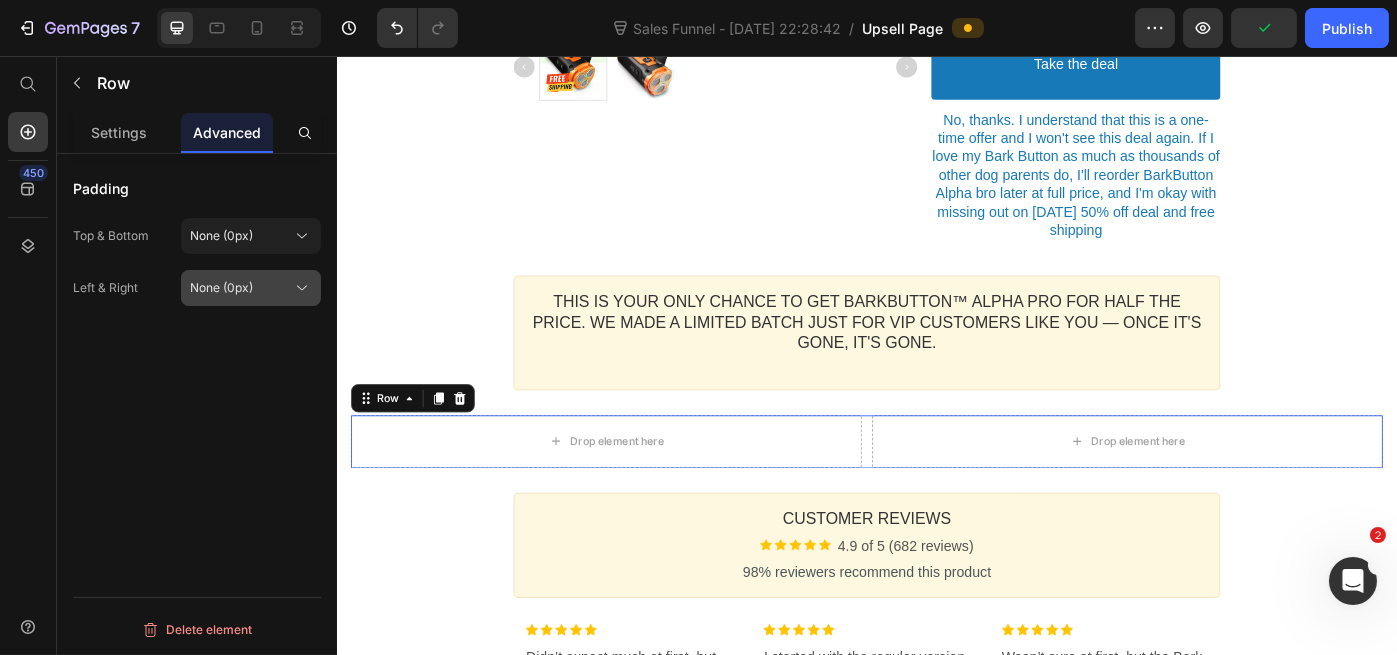click on "None (0px)" at bounding box center [221, 288] 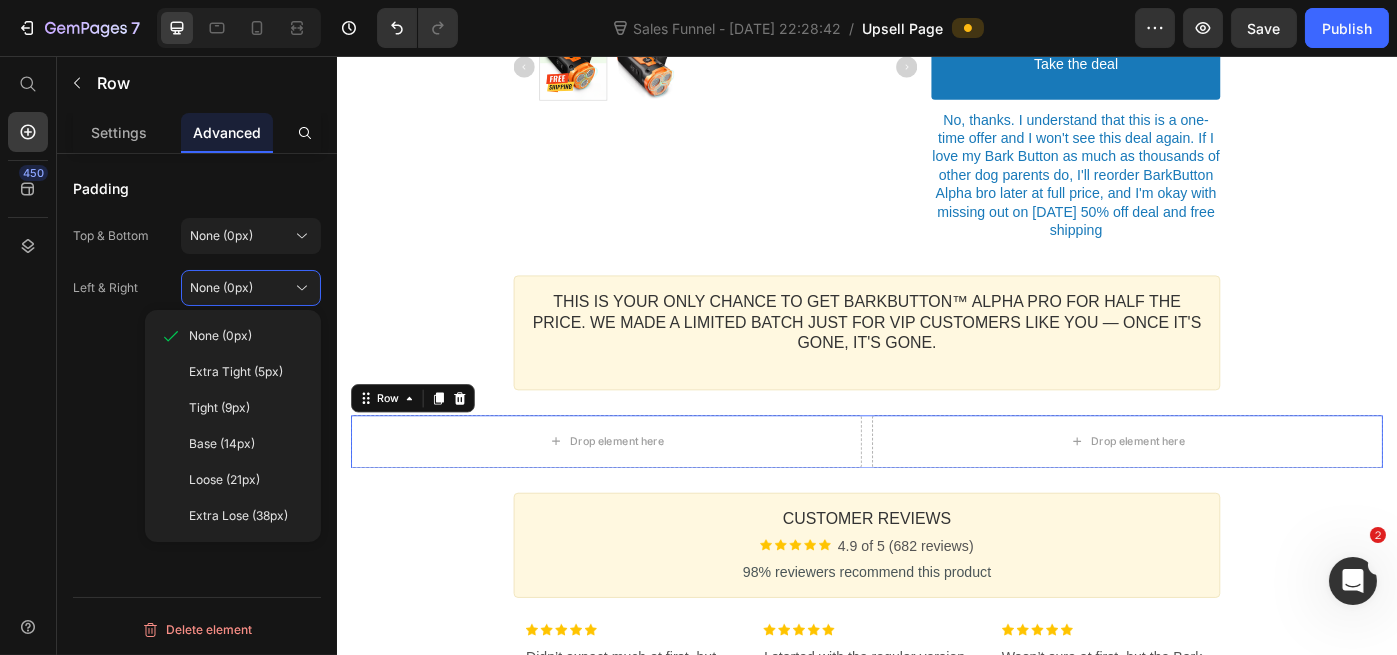 click on "Extra Tight (5px)" at bounding box center [236, 372] 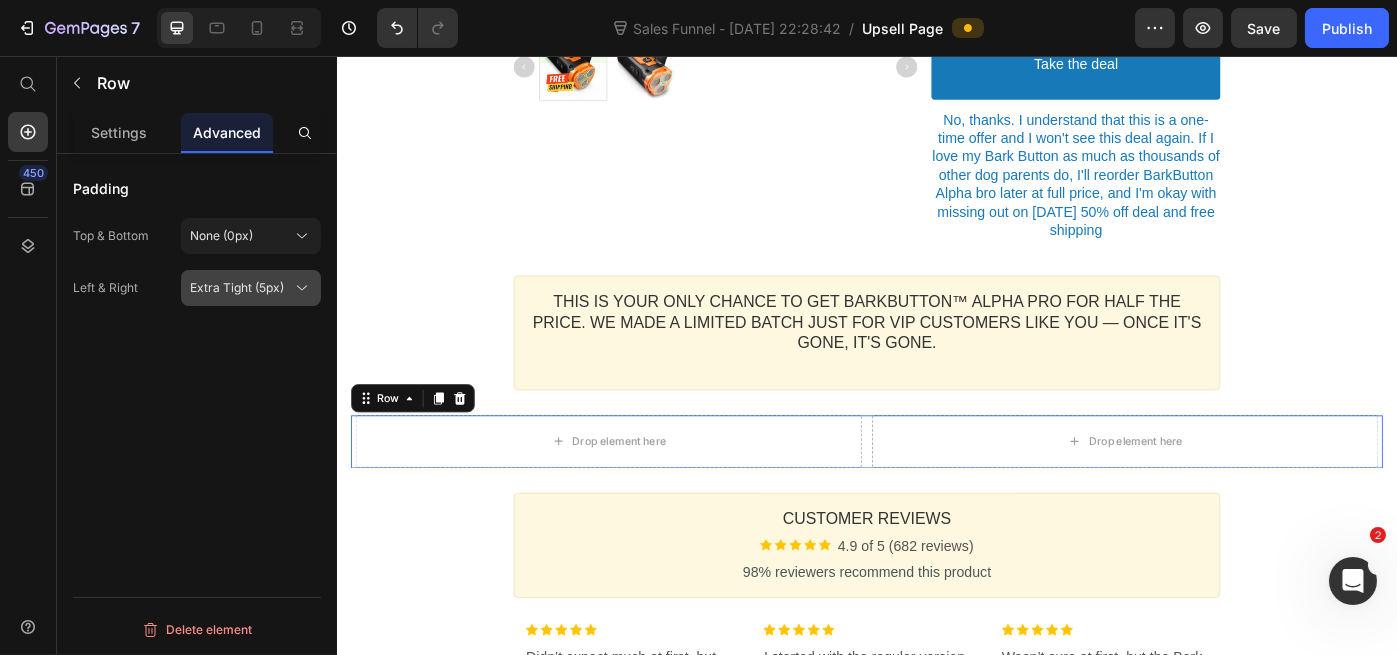 click on "Extra Tight (5px)" at bounding box center (237, 288) 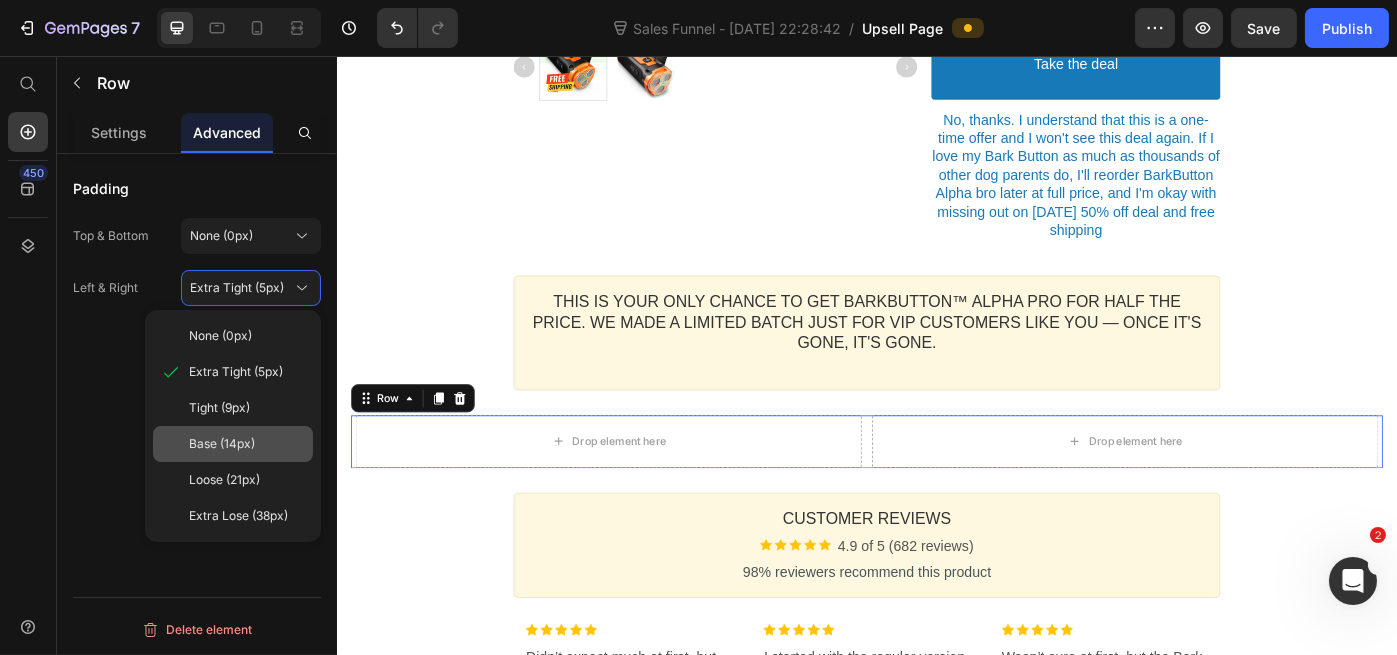 click on "Base (14px)" 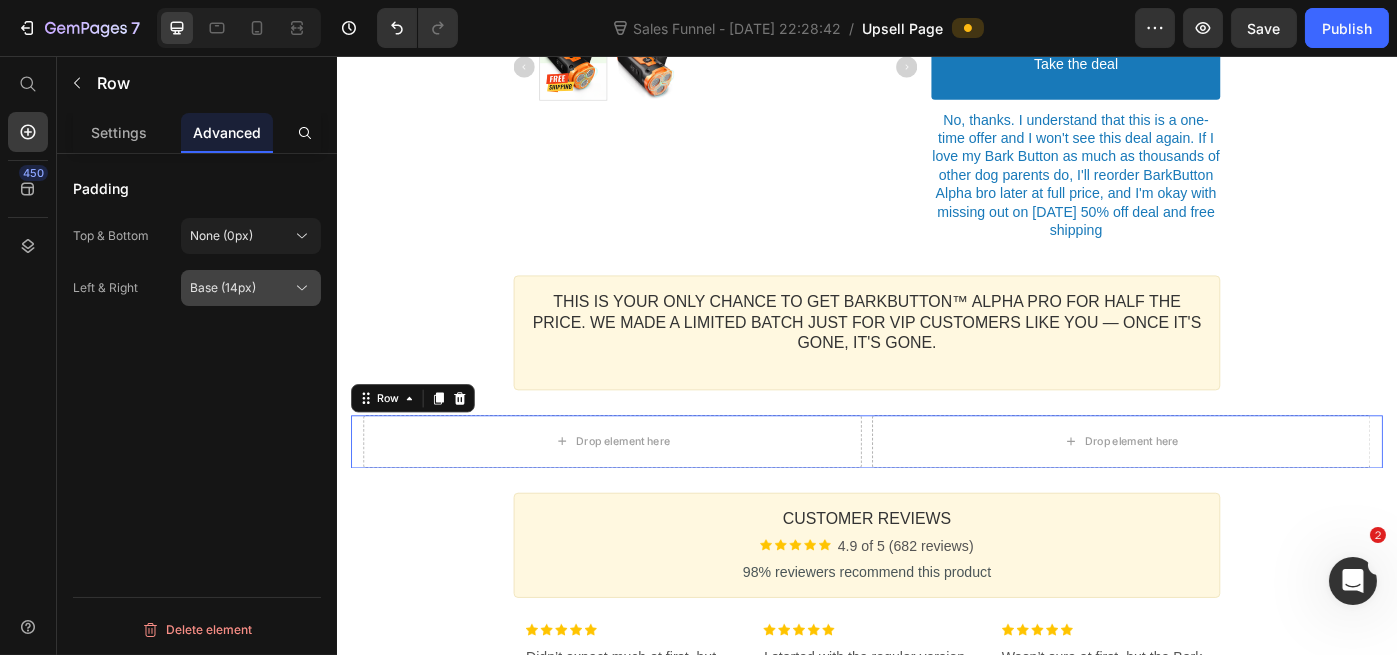 click on "Base (14px)" at bounding box center (251, 288) 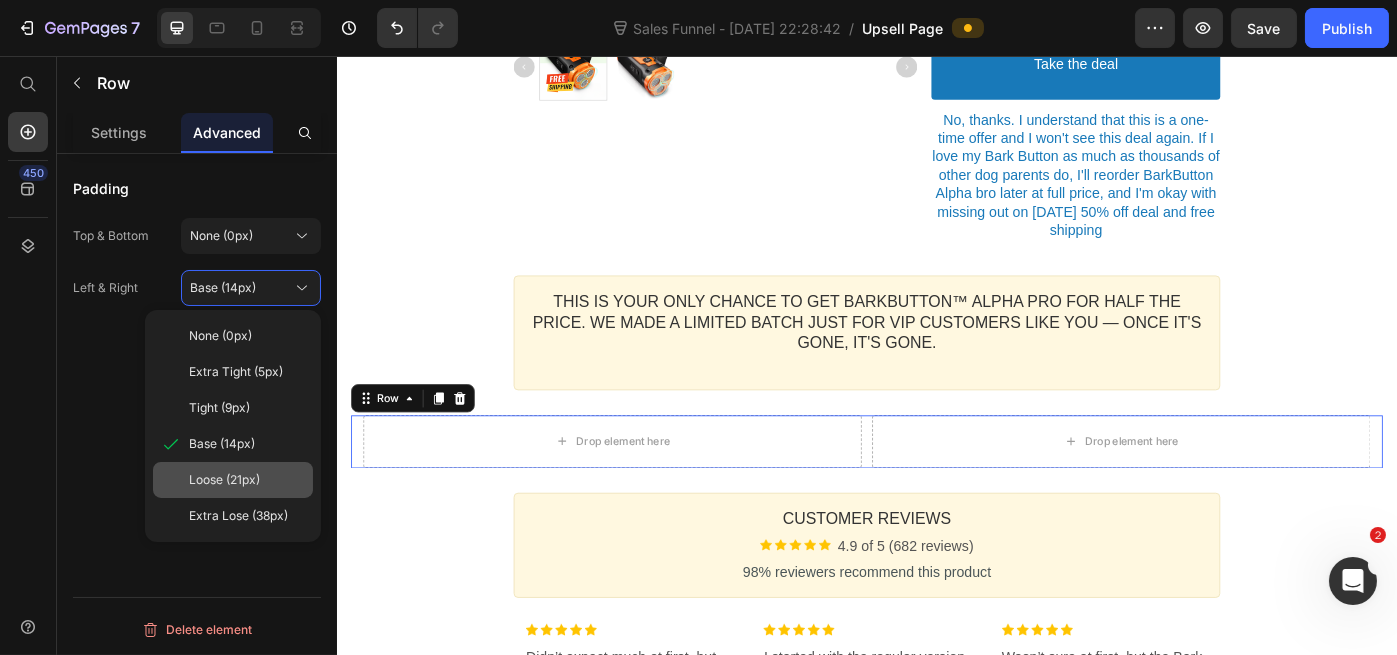 click on "Loose (21px)" at bounding box center (224, 480) 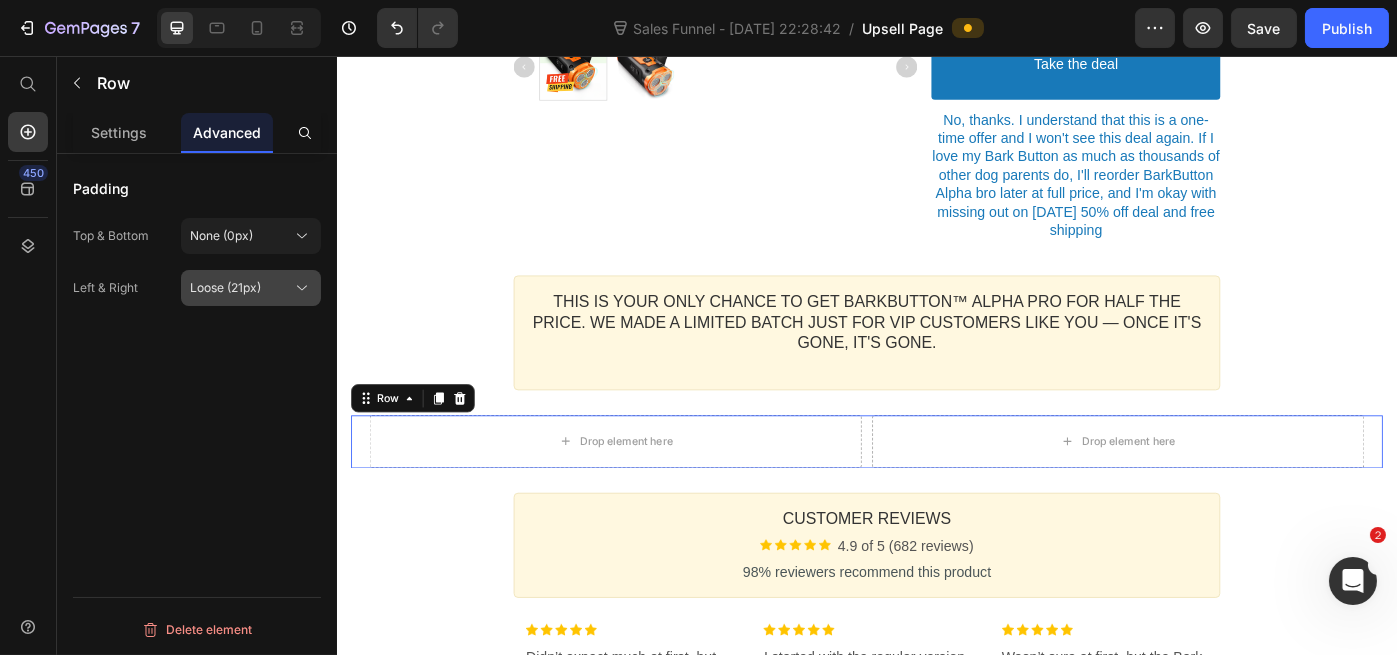 click on "Loose (21px)" at bounding box center [225, 288] 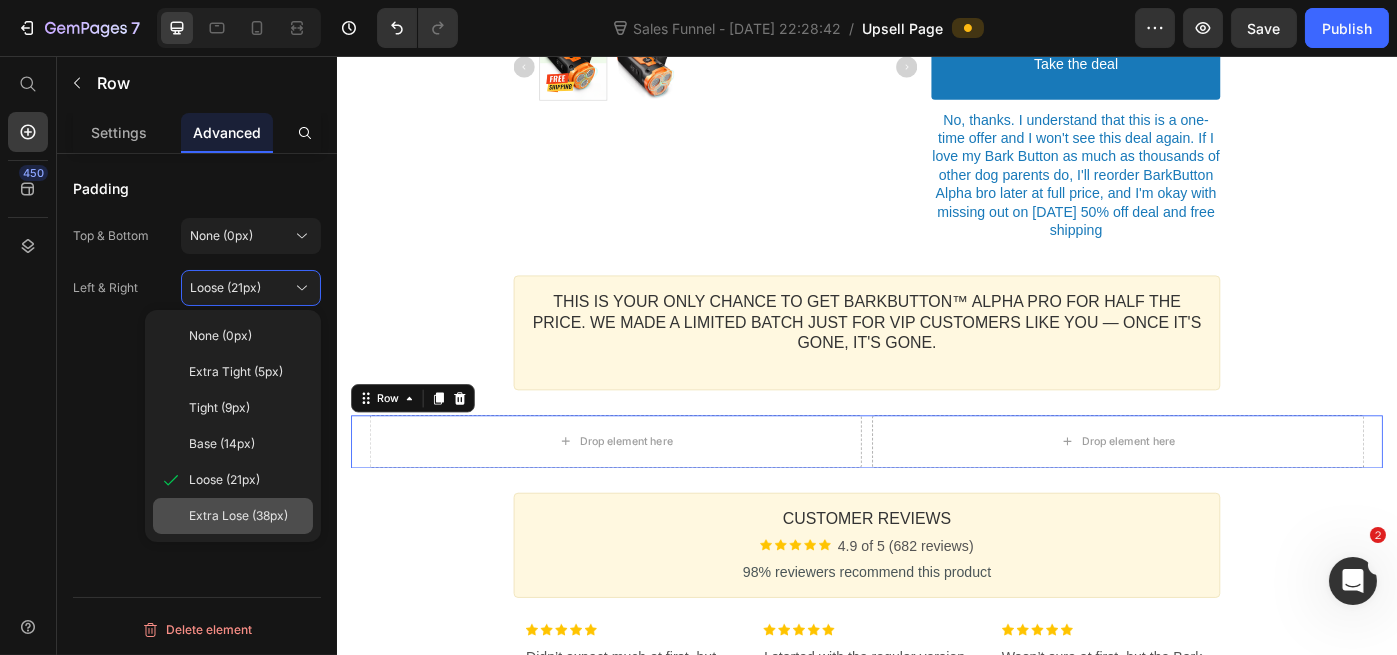 click on "Extra Lose (38px)" at bounding box center [238, 516] 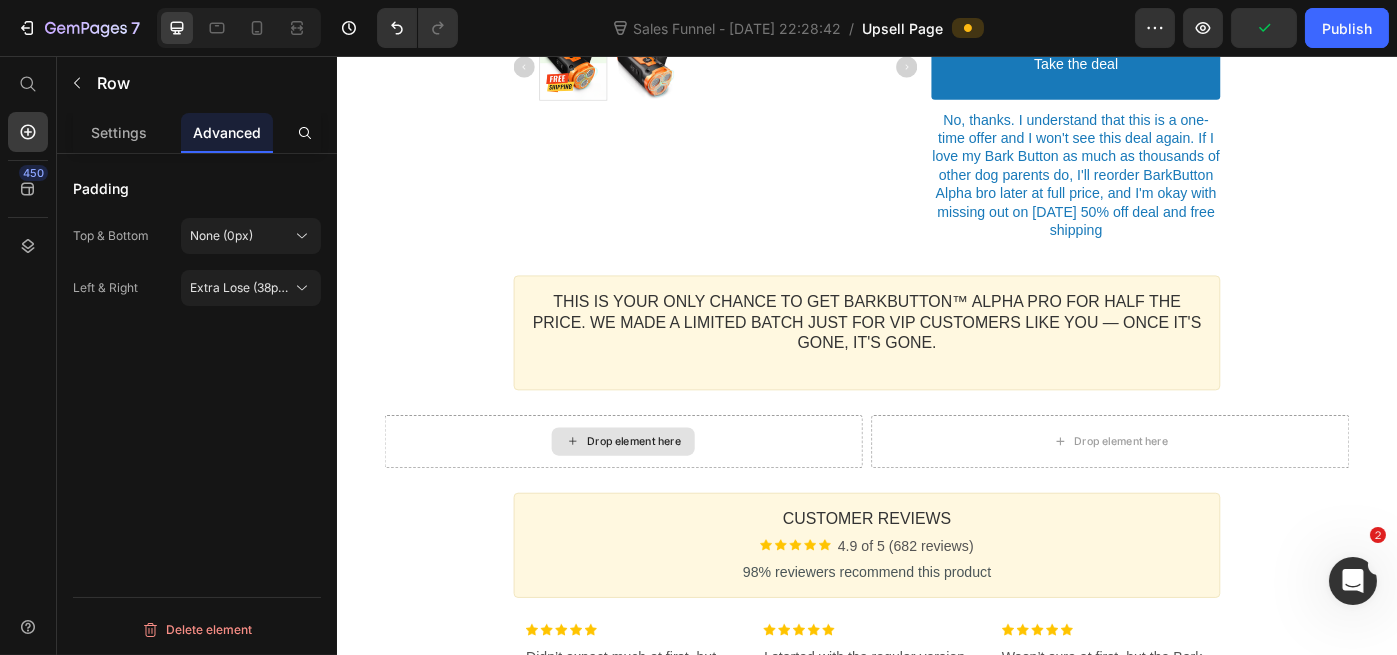 click on "Drop element here" at bounding box center [672, 493] 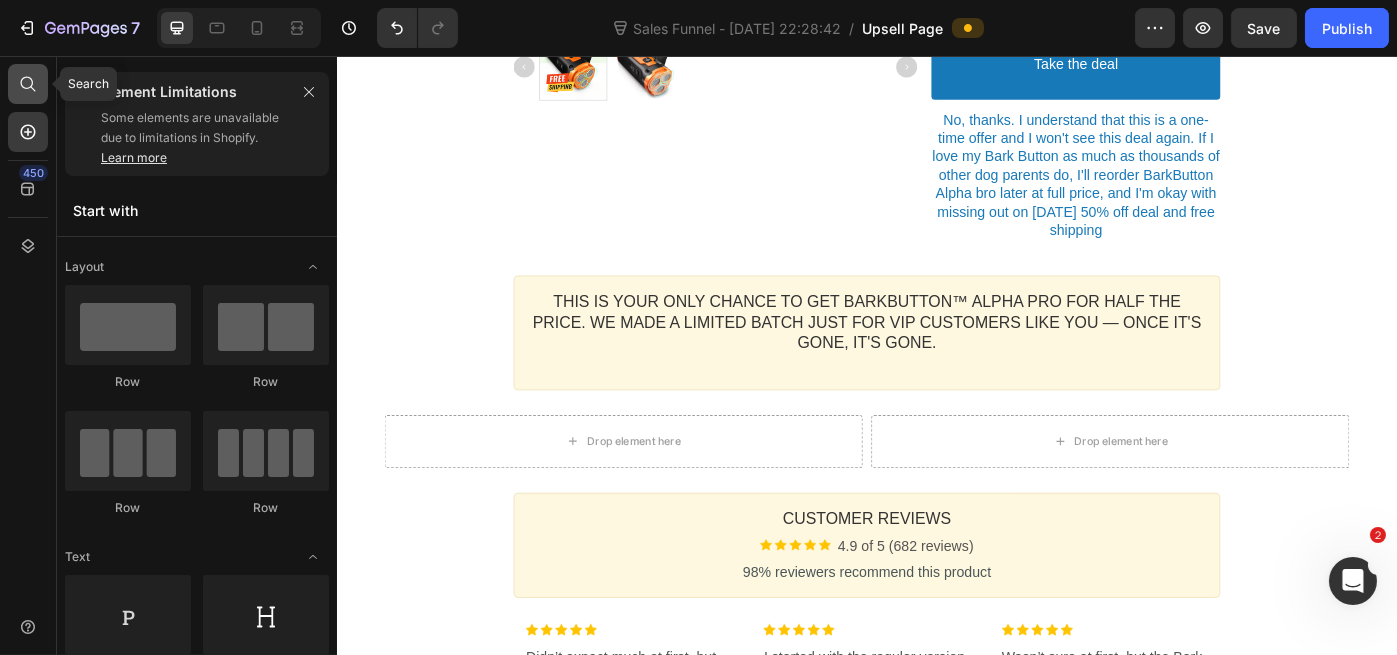 click 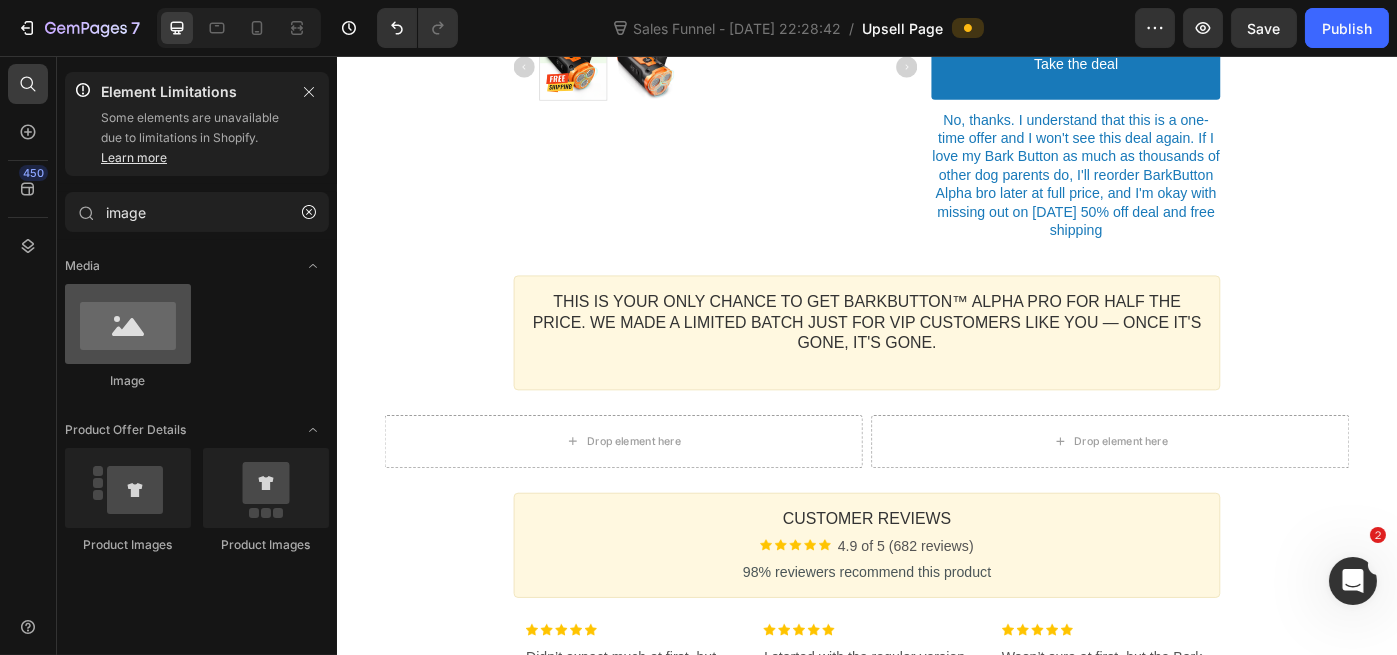 type on "image" 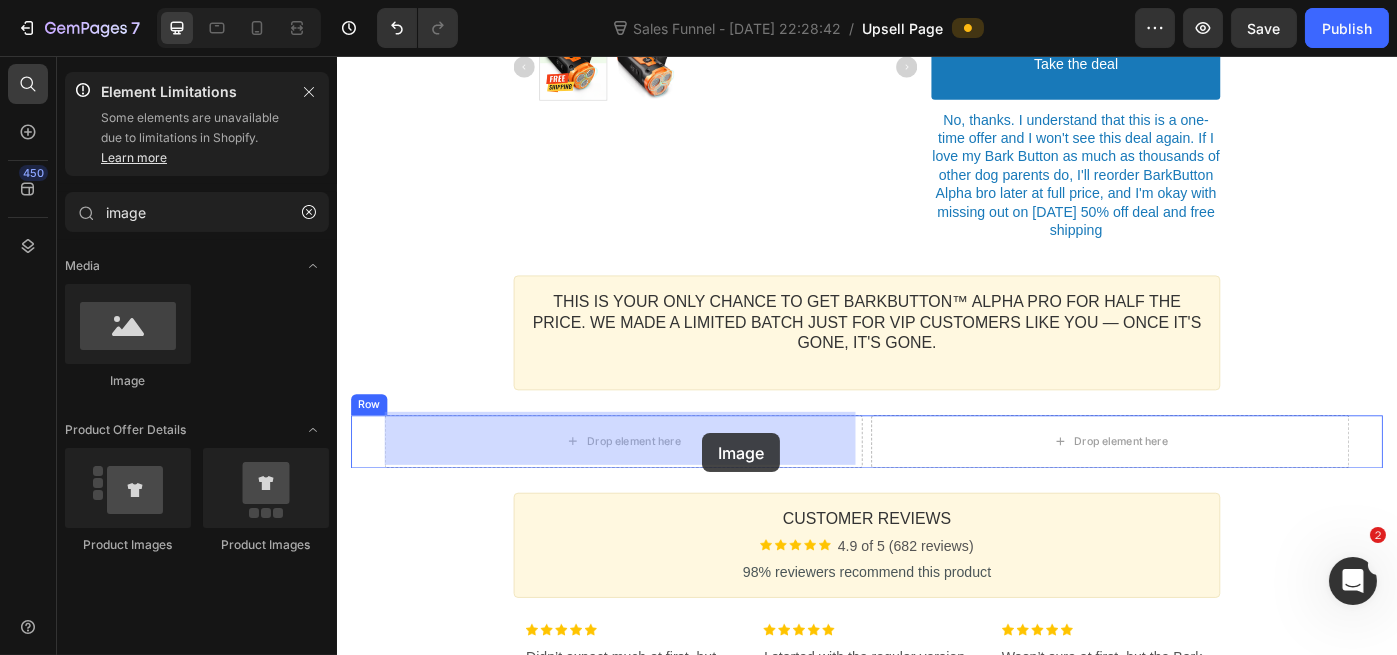 drag, startPoint x: 469, startPoint y: 390, endPoint x: 751, endPoint y: 491, distance: 299.54132 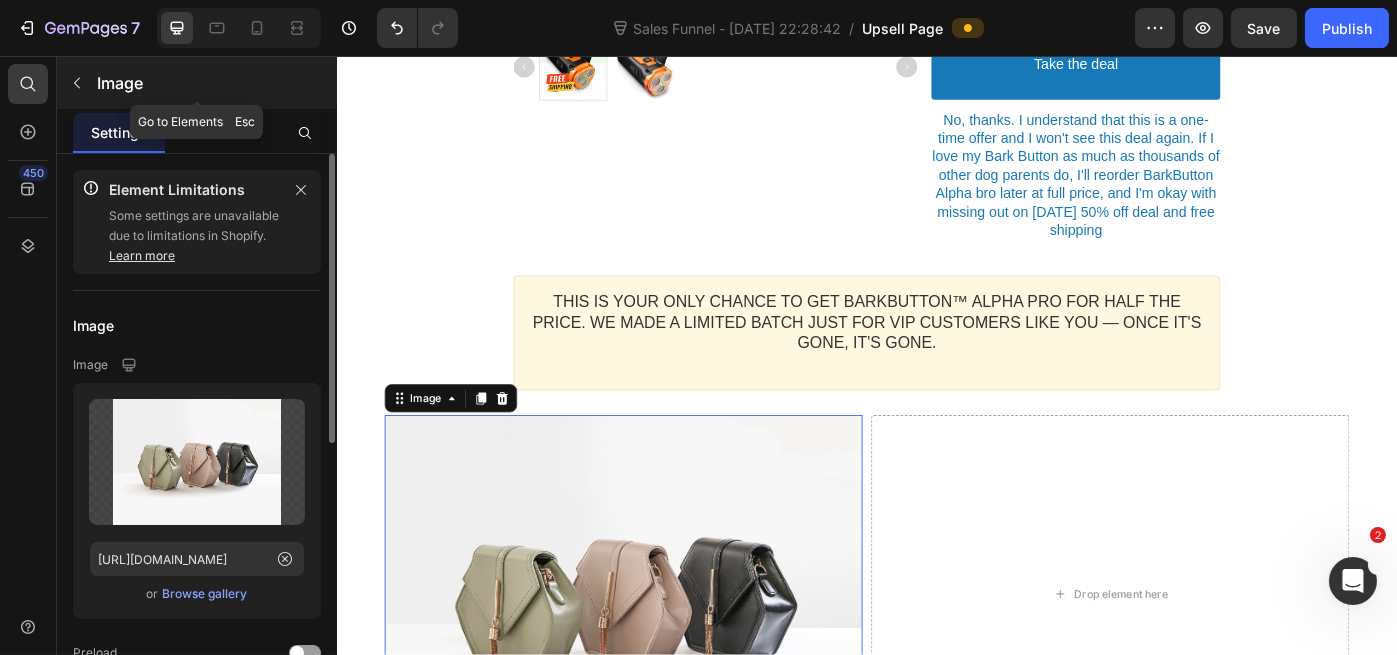 click 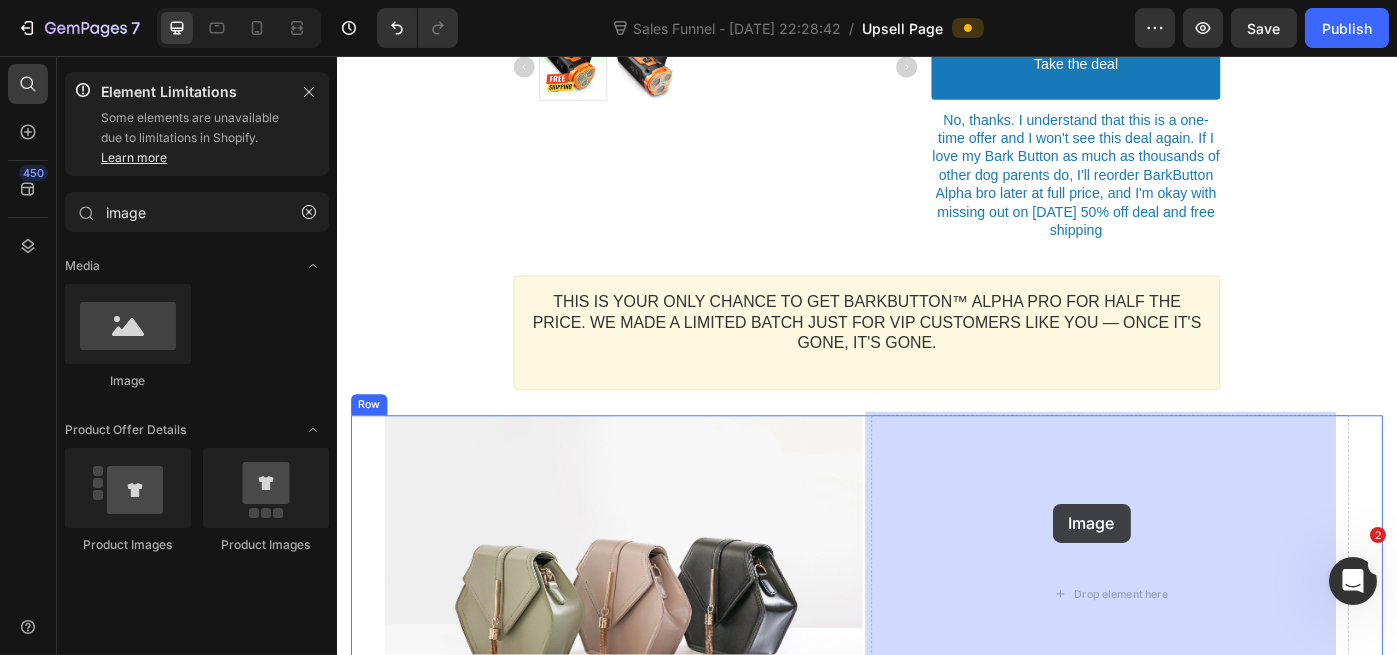 drag, startPoint x: 544, startPoint y: 382, endPoint x: 1154, endPoint y: 570, distance: 638.3134 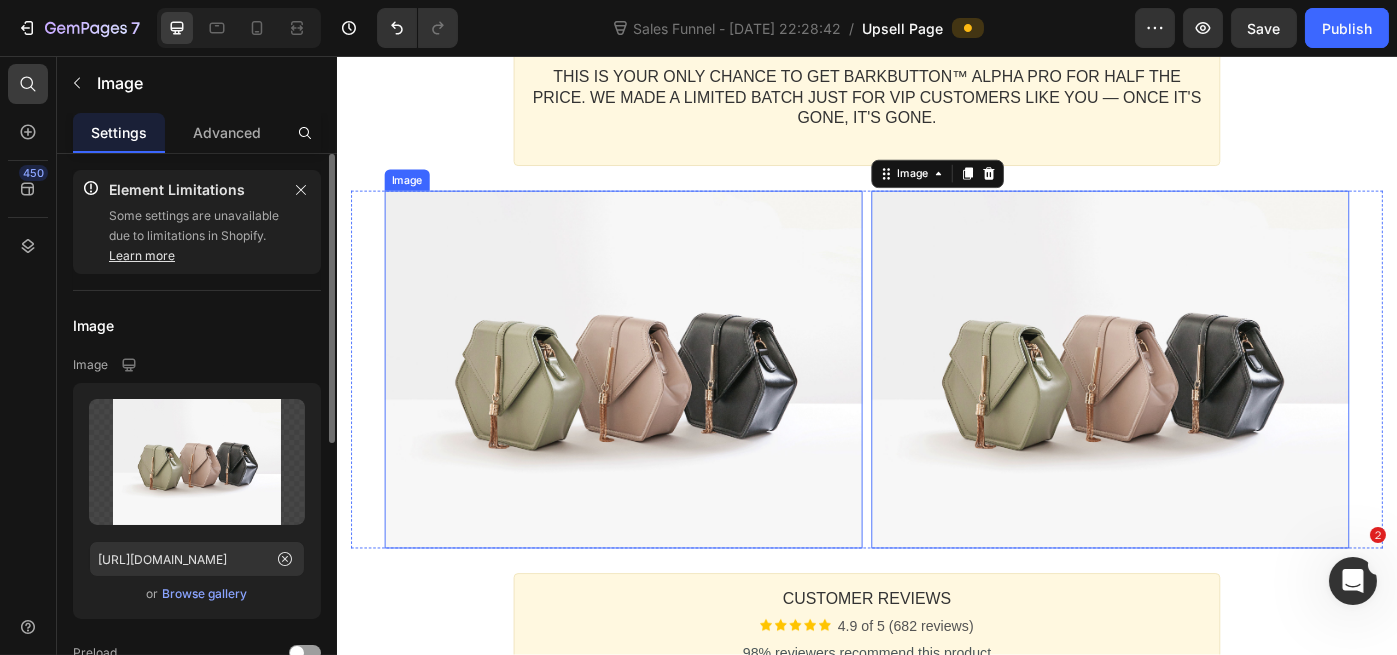 scroll, scrollTop: 1279, scrollLeft: 0, axis: vertical 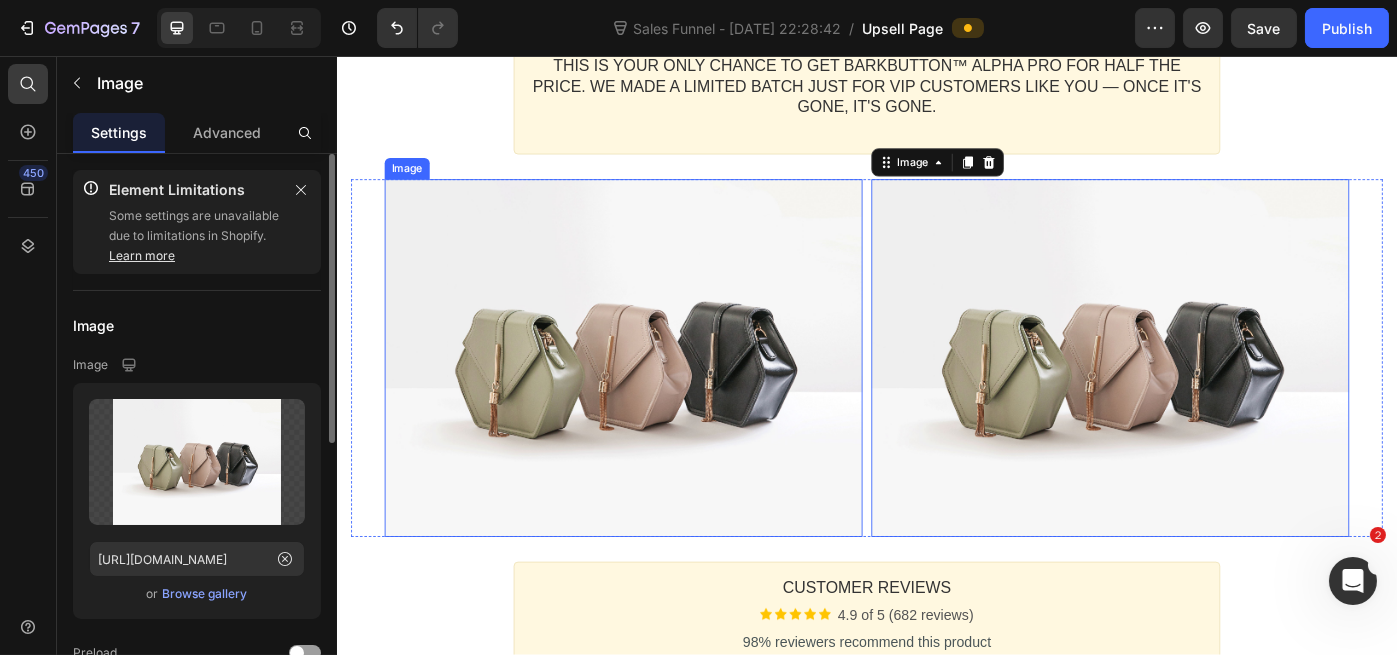 click at bounding box center (660, 398) 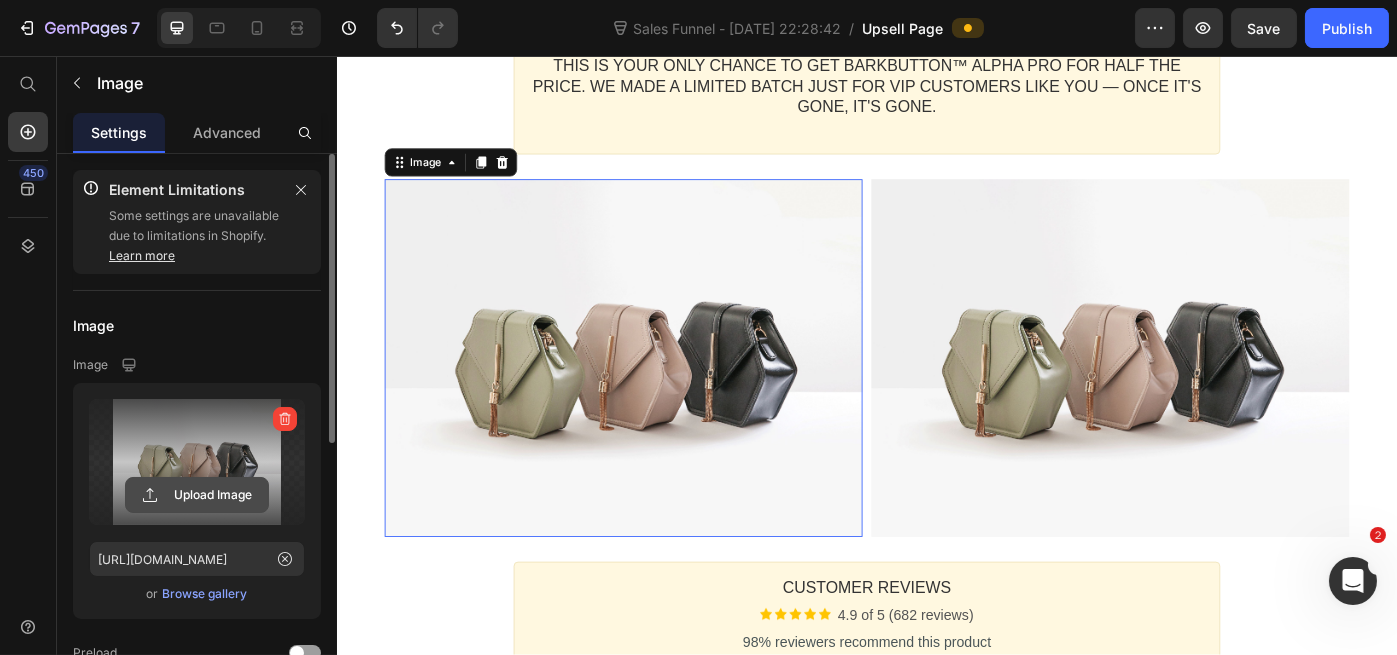 click 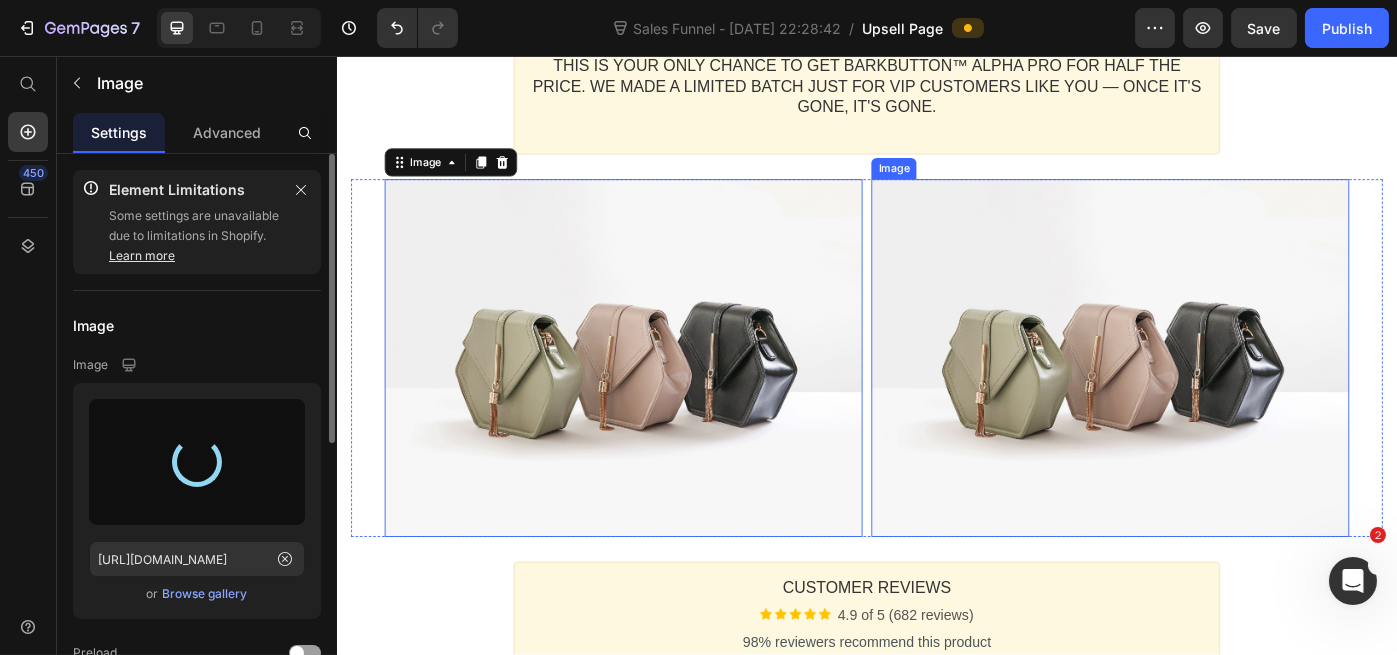 click at bounding box center [1211, 398] 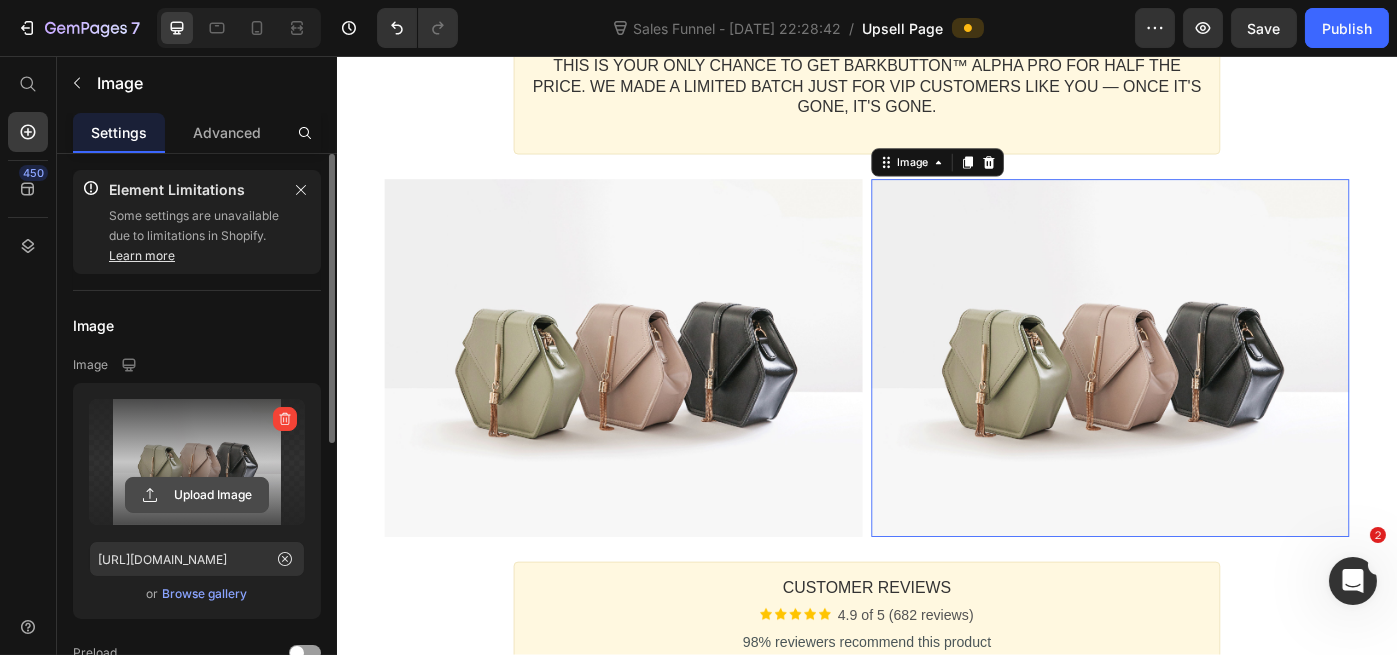 click 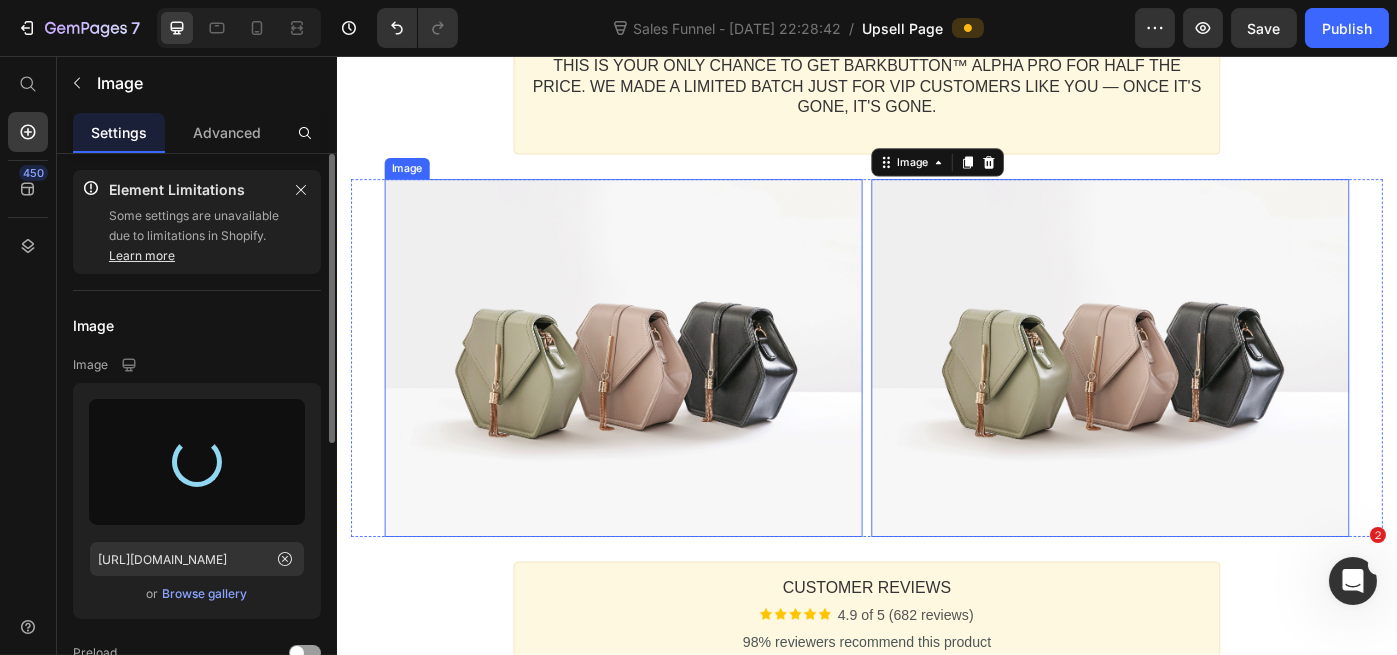 type on "[URL][DOMAIN_NAME]" 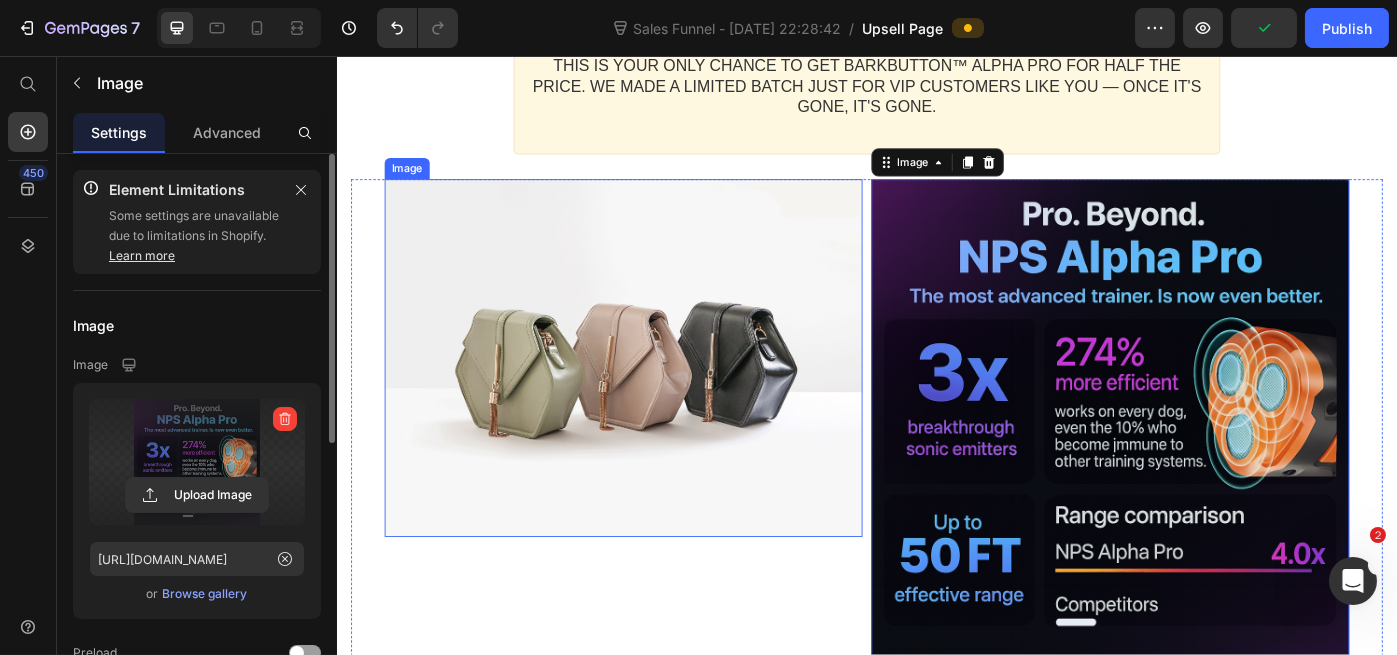 click at bounding box center (660, 398) 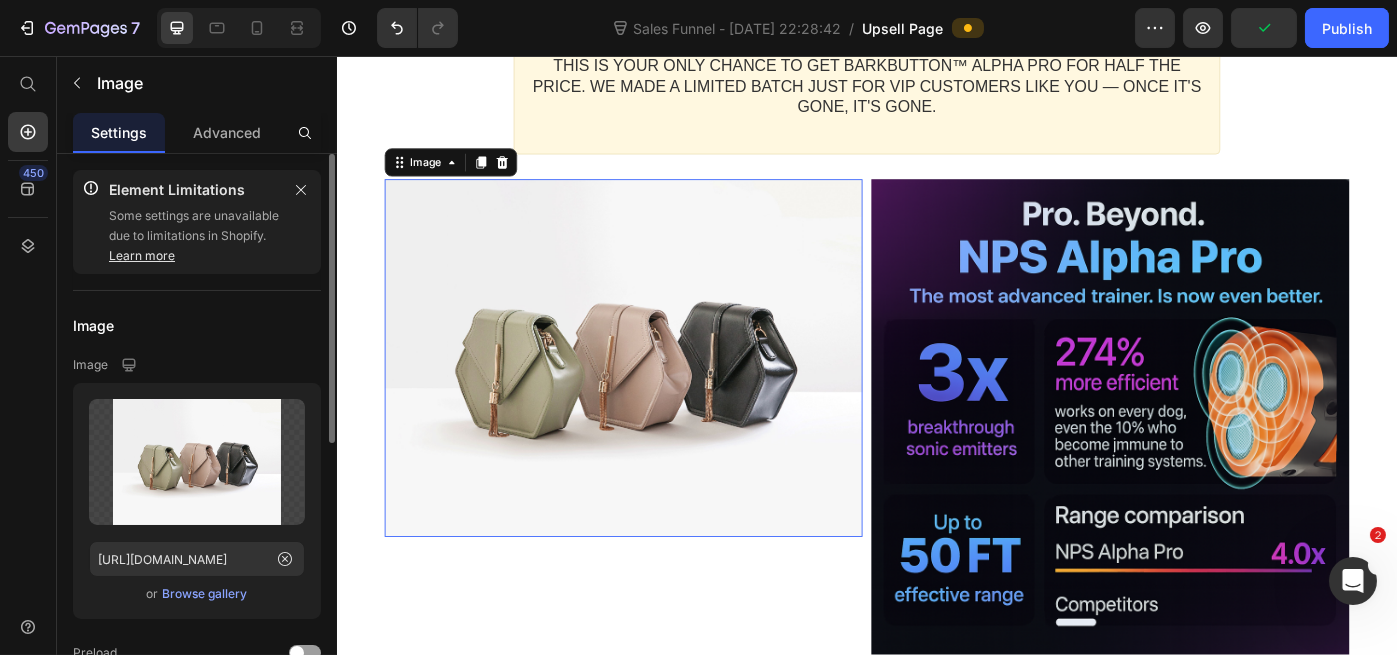 click on "Browse gallery" at bounding box center [205, 594] 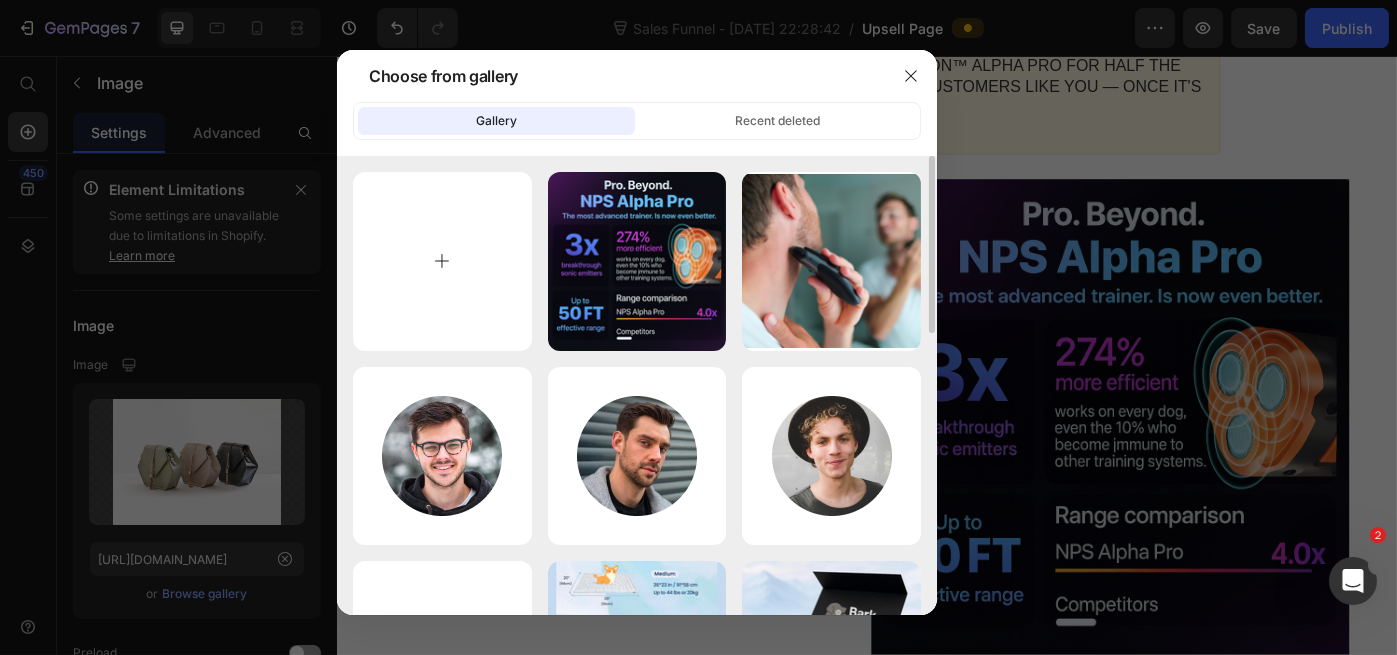 click at bounding box center (442, 261) 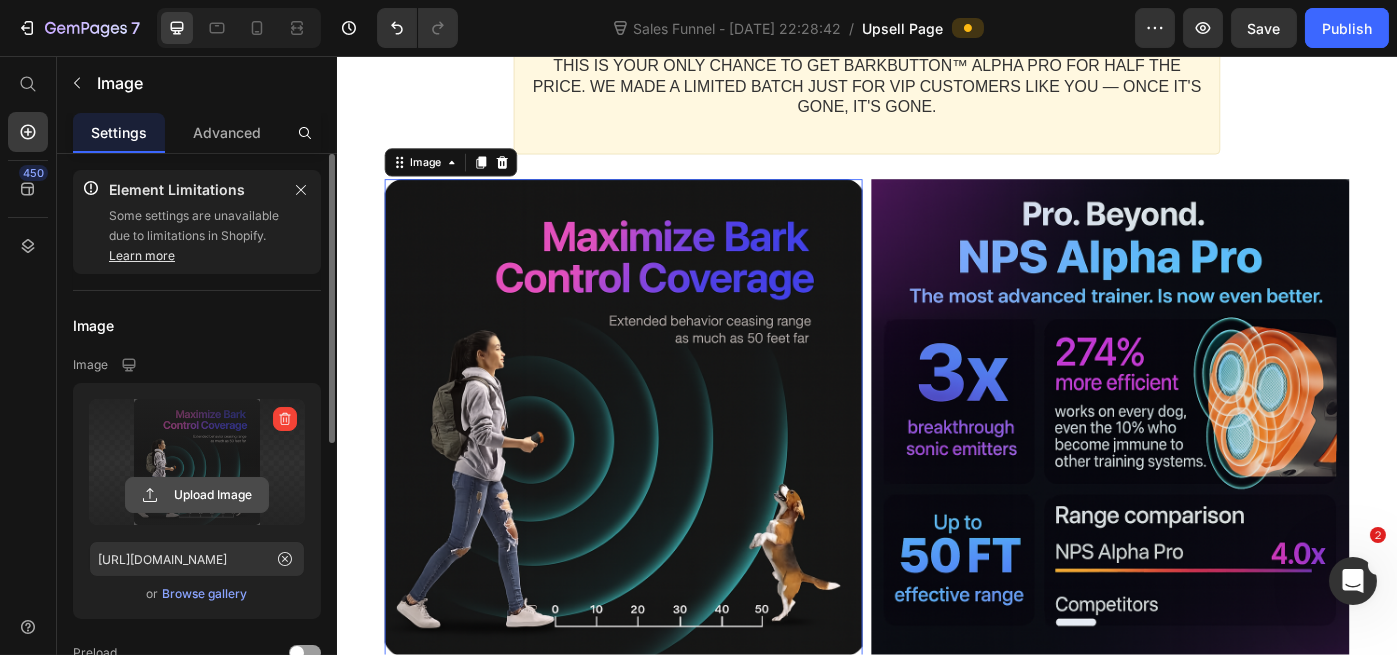 click 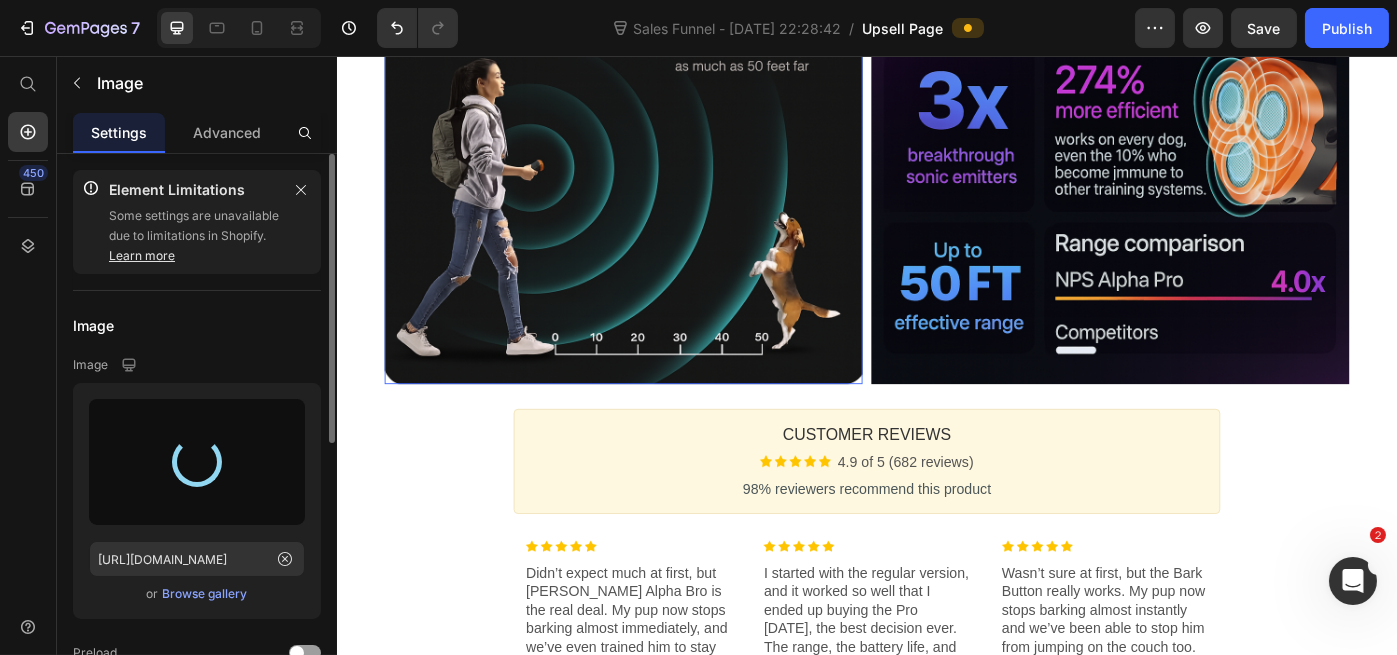 scroll, scrollTop: 1612, scrollLeft: 0, axis: vertical 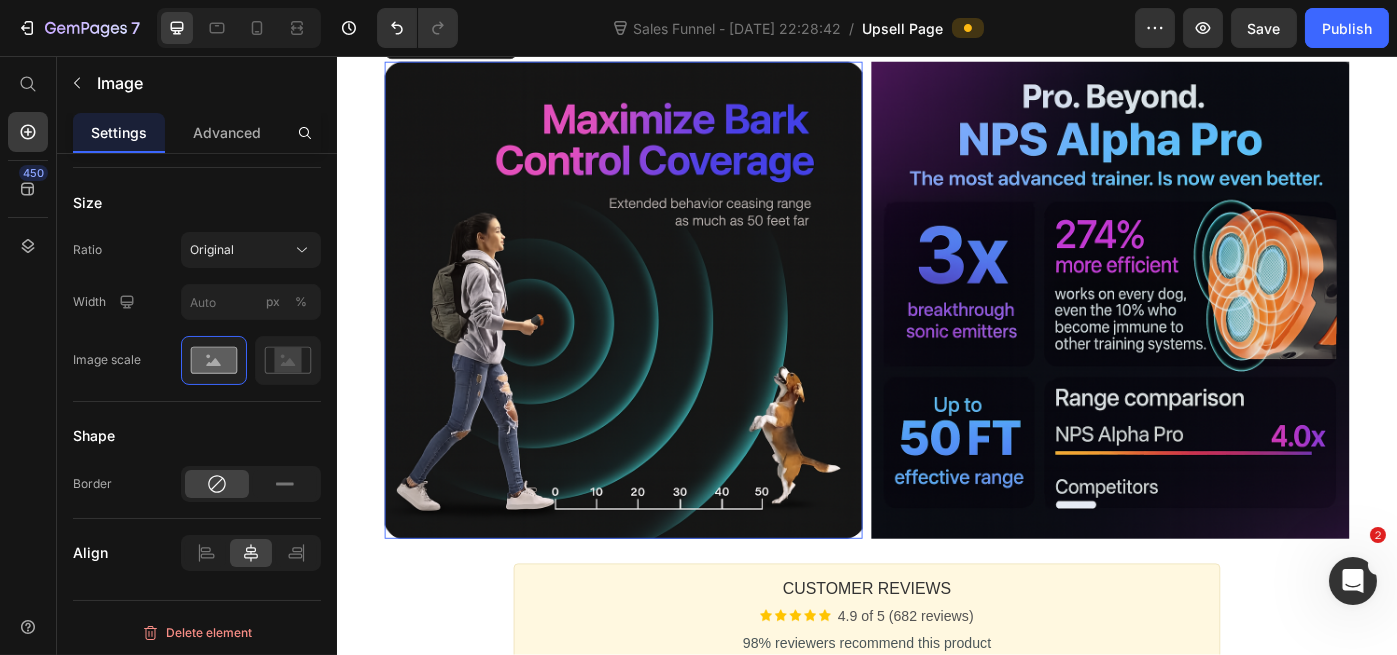 type on "https://cdn.shopify.com/s/files/1/0765/7426/1460/files/gempages_574283325233955691-558477ca-6636-42d0-81f8-a0a1b9d42162.png" 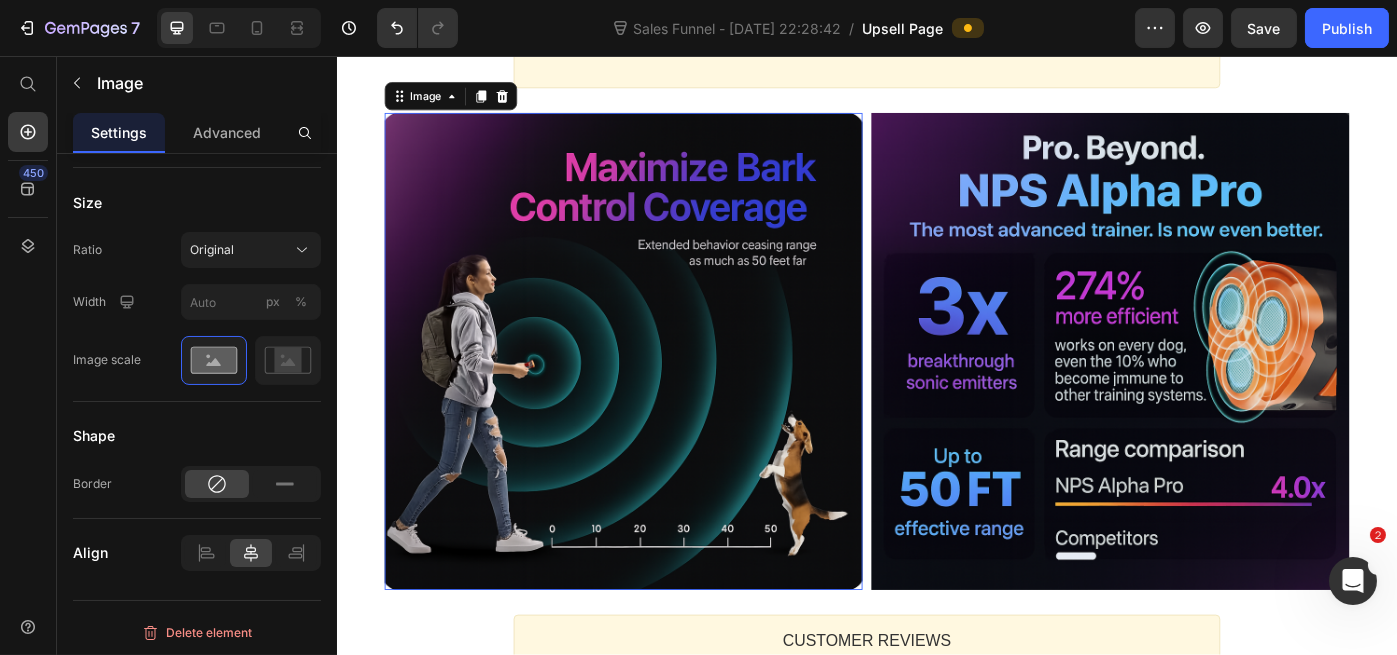 scroll, scrollTop: 1346, scrollLeft: 0, axis: vertical 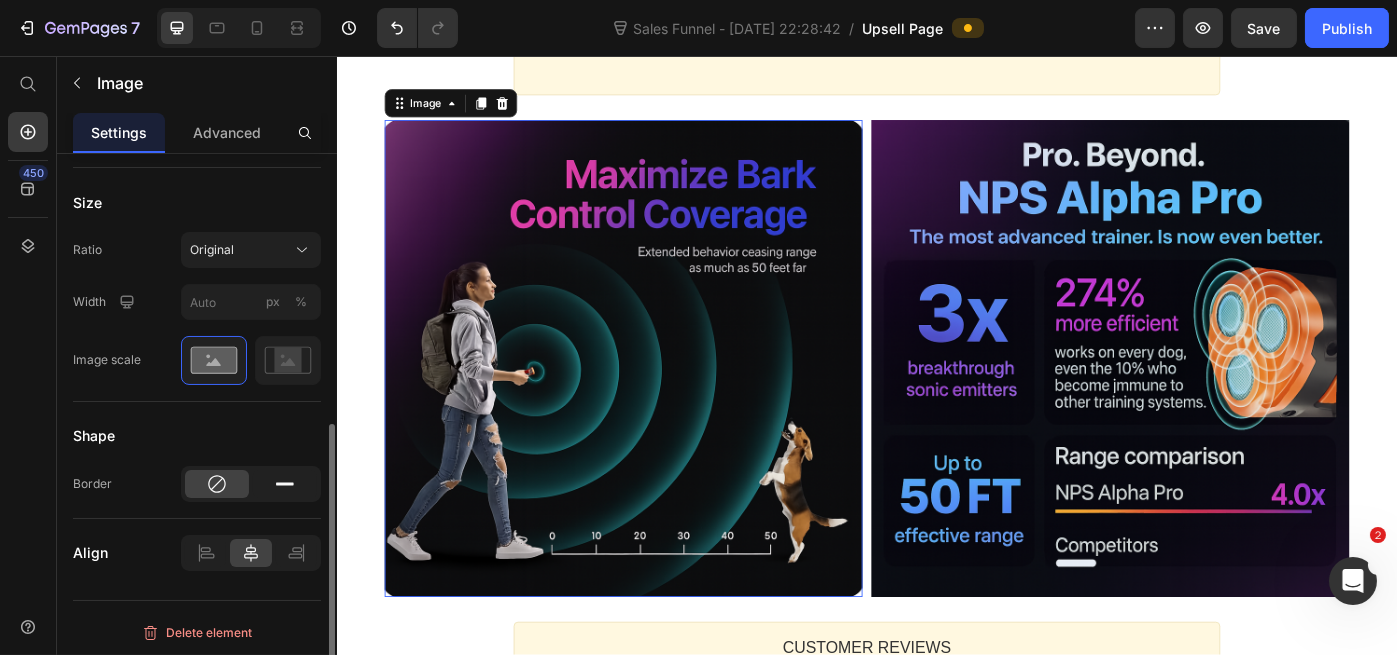 click 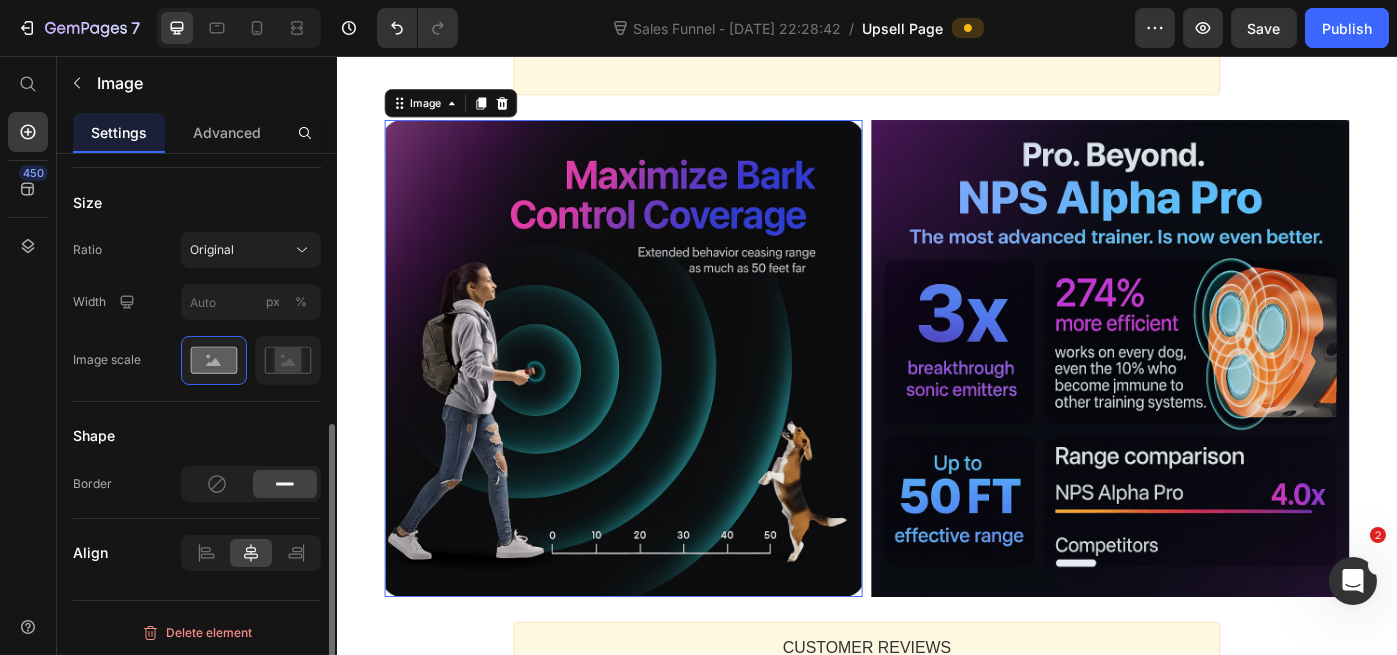 click 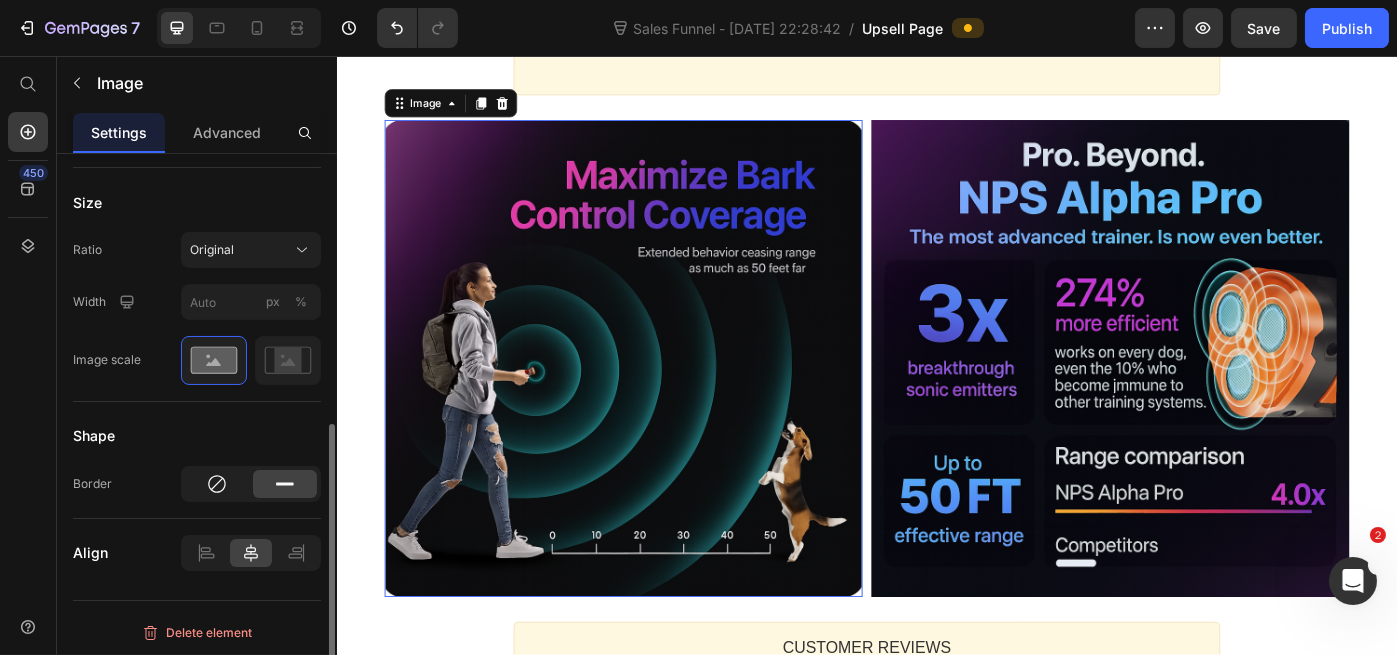 click 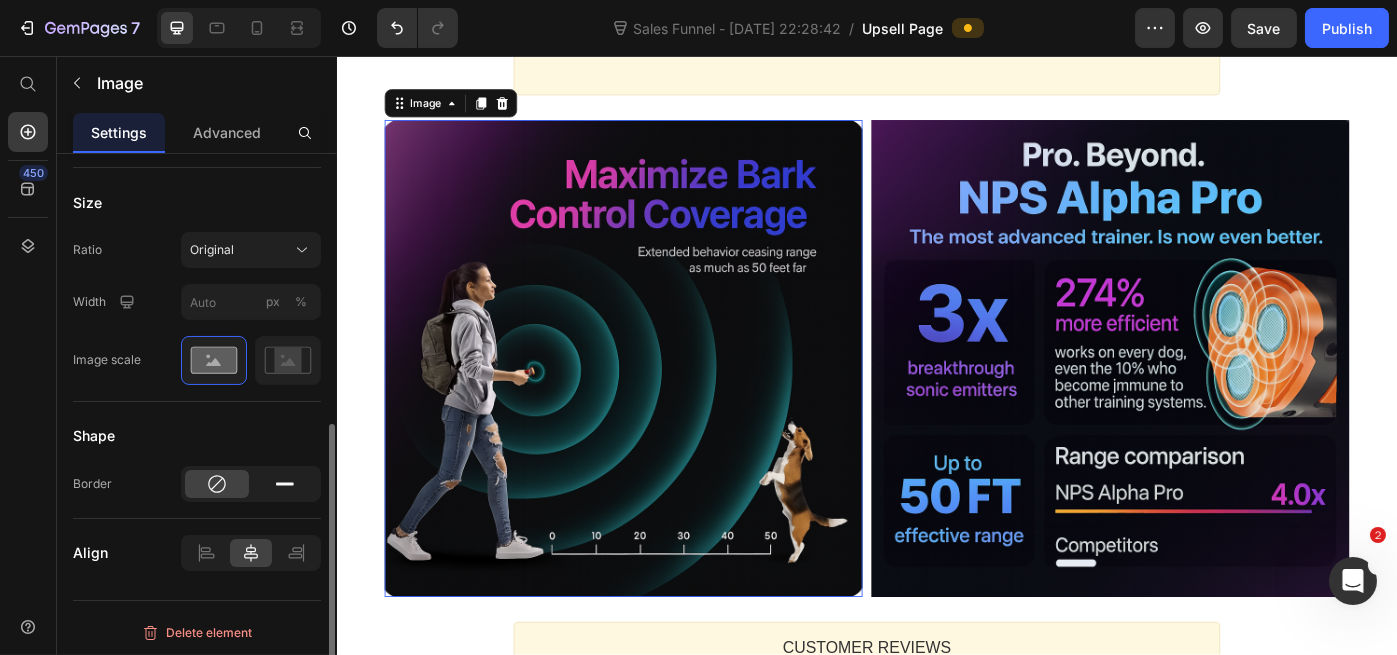 click 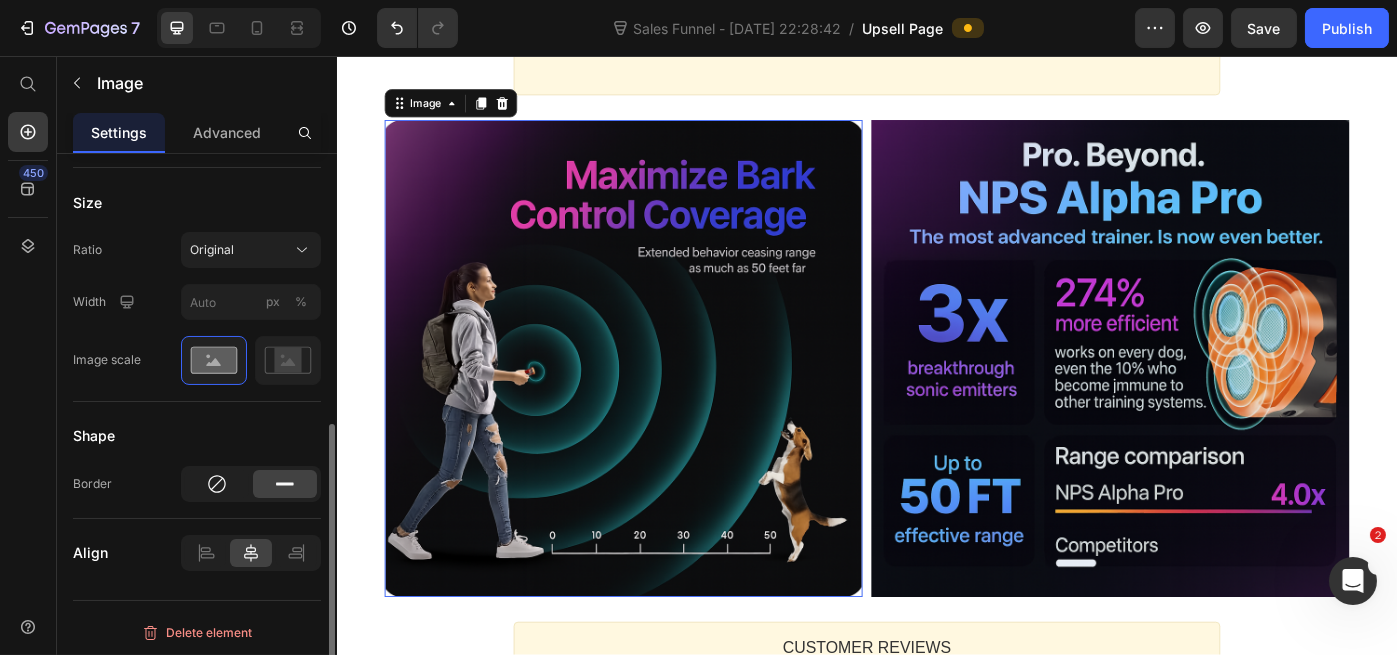 click 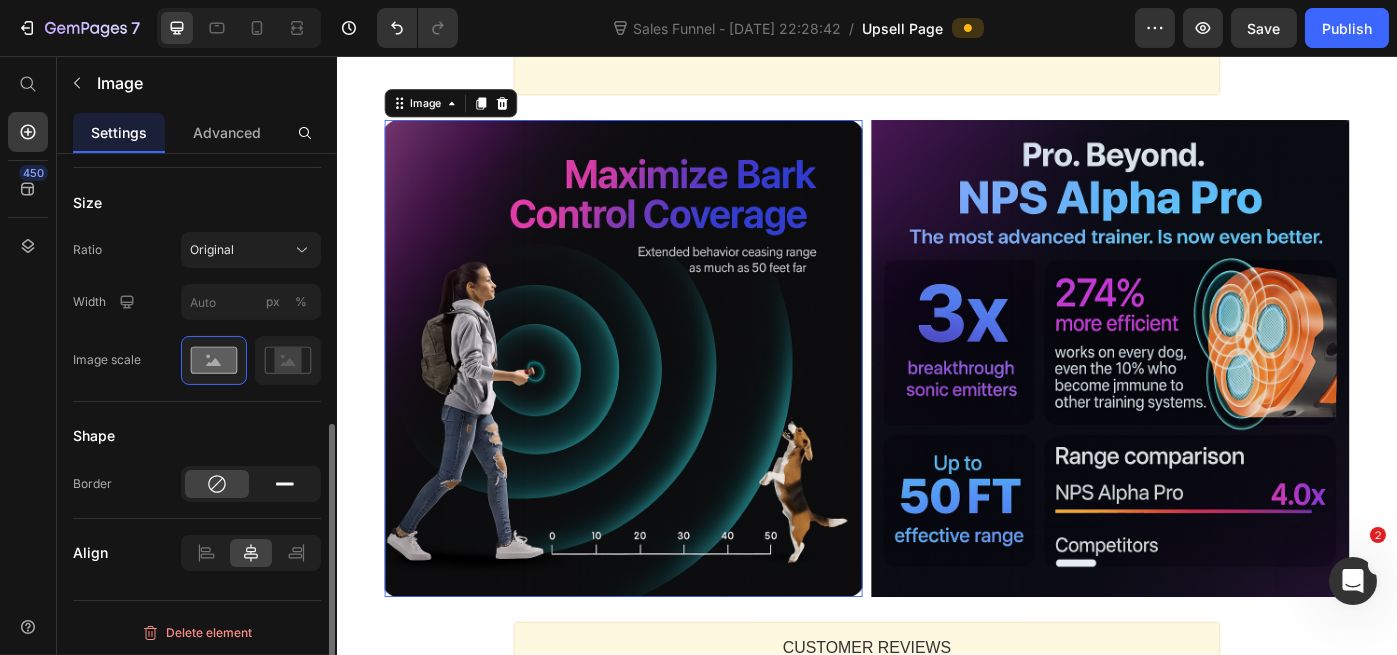 scroll, scrollTop: 453, scrollLeft: 0, axis: vertical 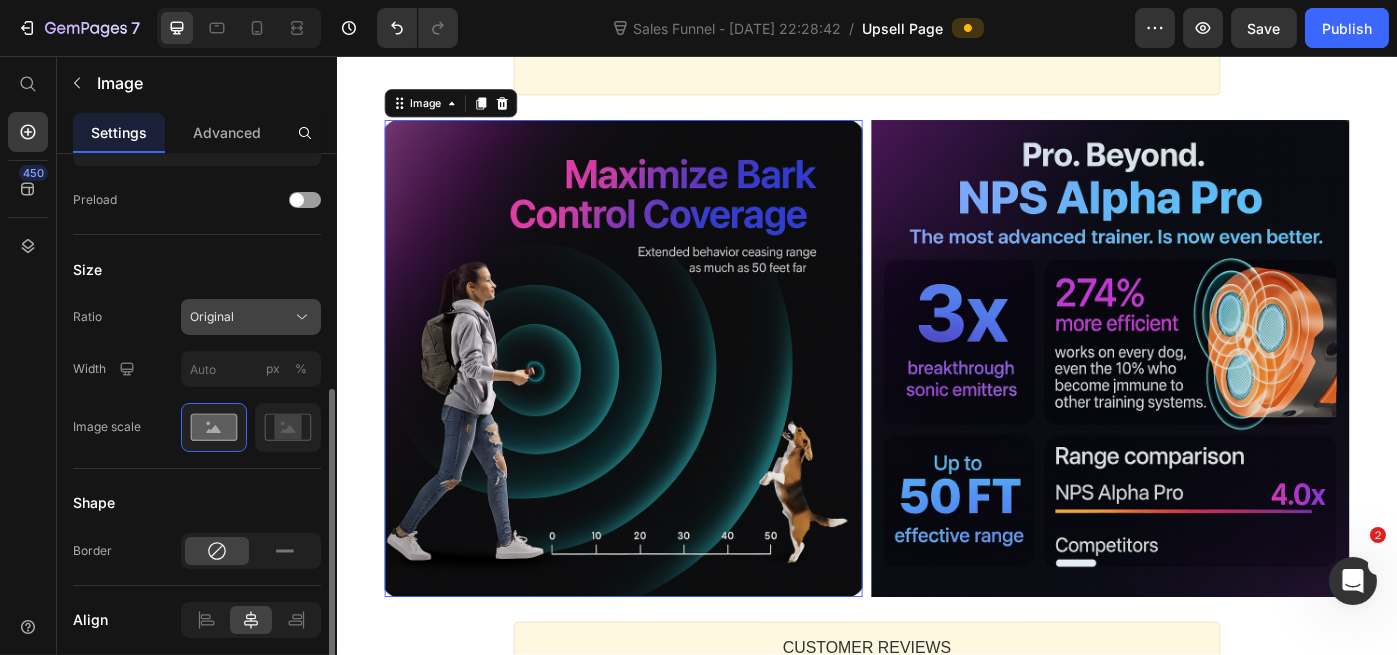 click on "Original" 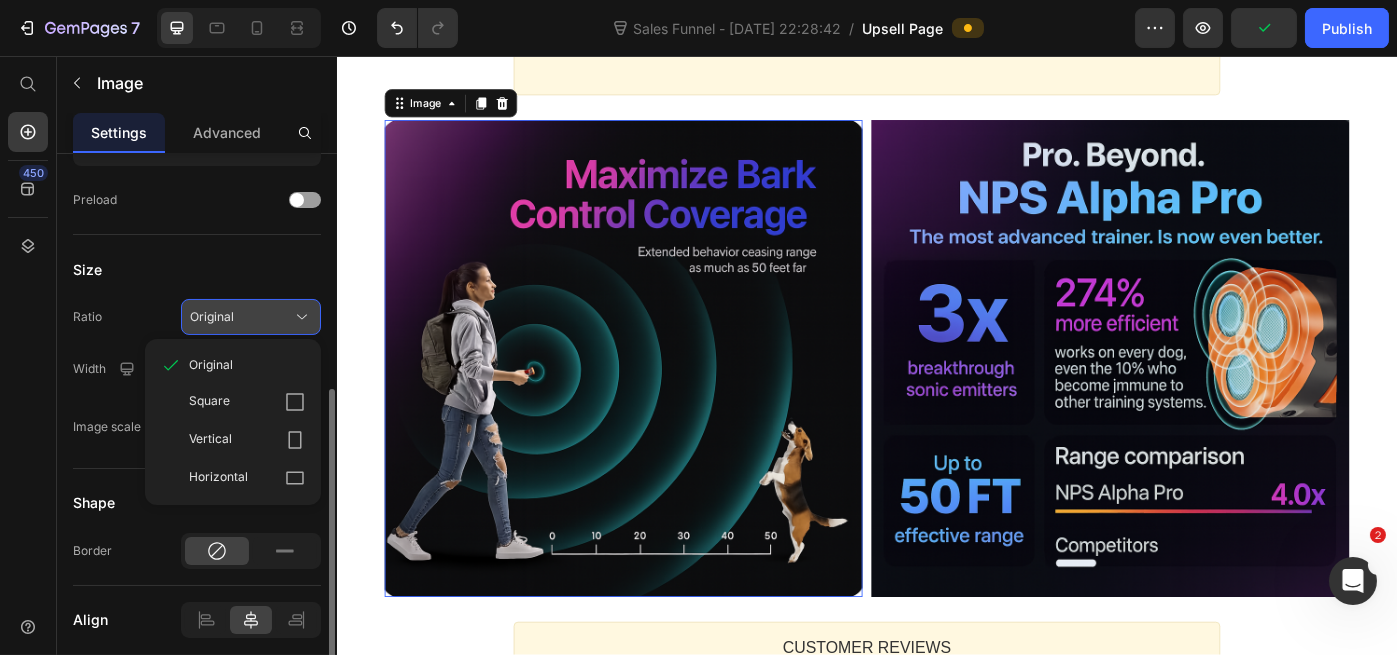 click on "Original" 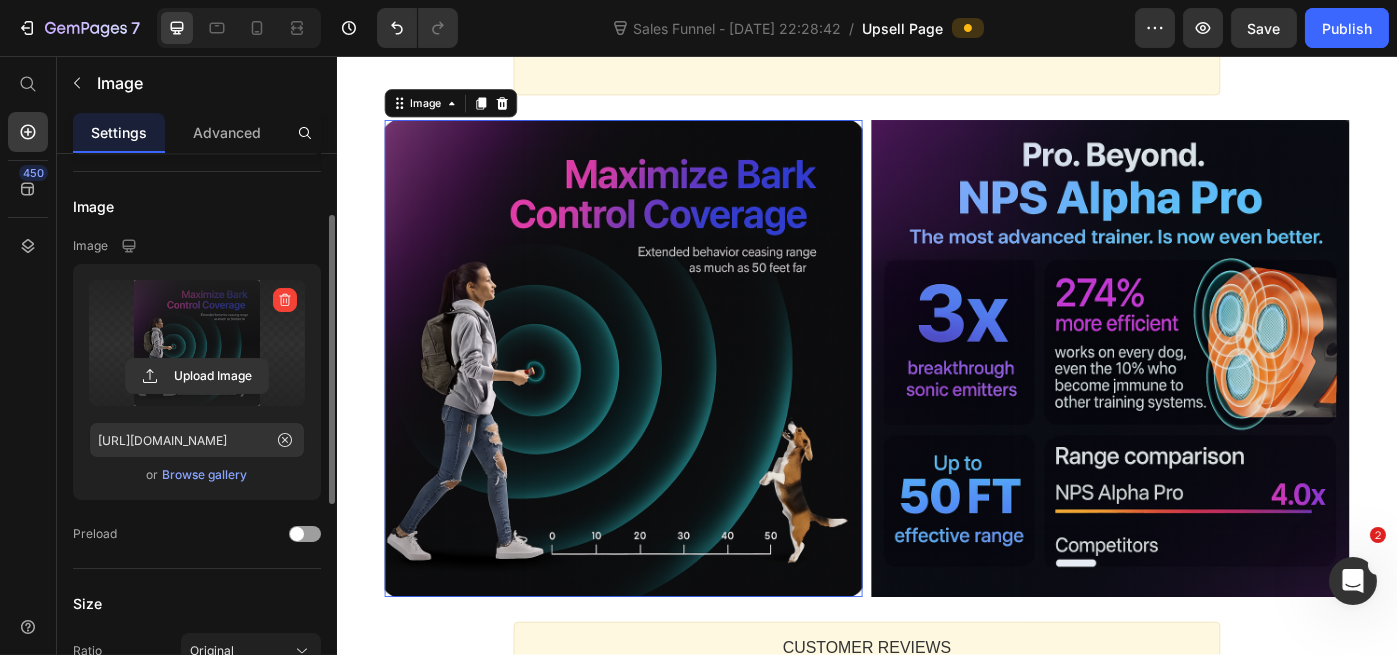 scroll, scrollTop: 0, scrollLeft: 0, axis: both 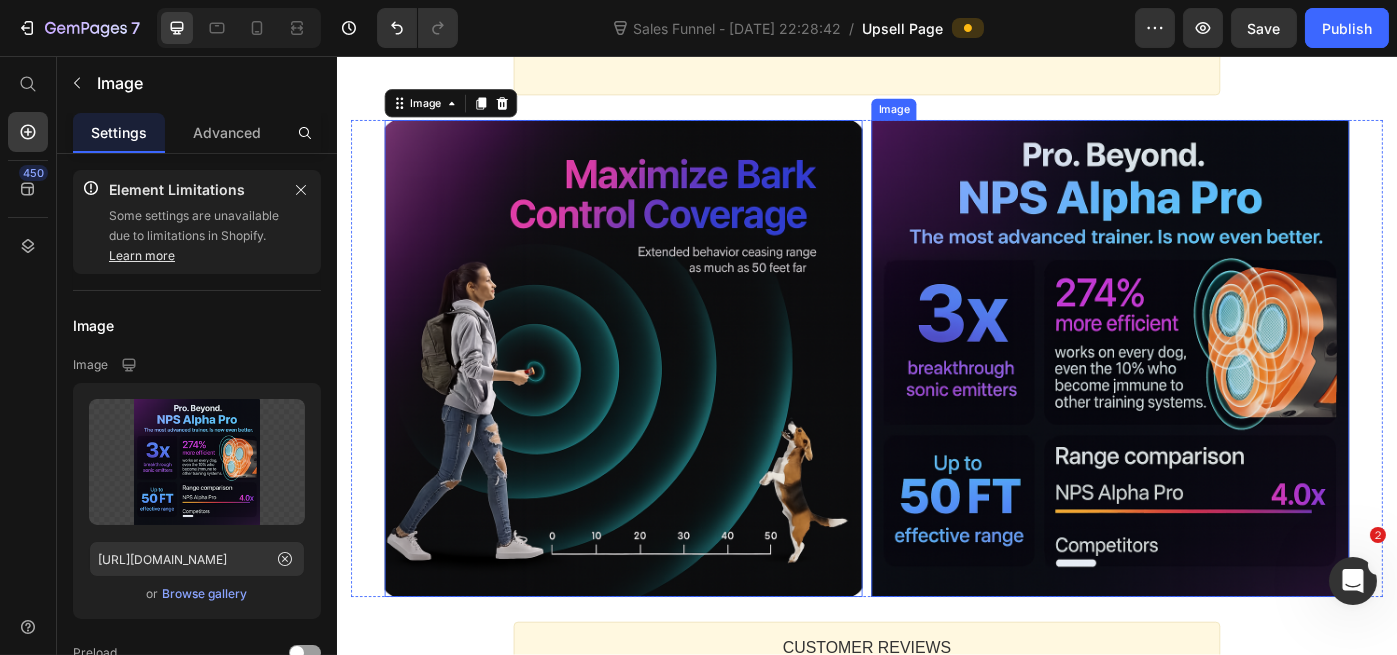 click at bounding box center [1211, 399] 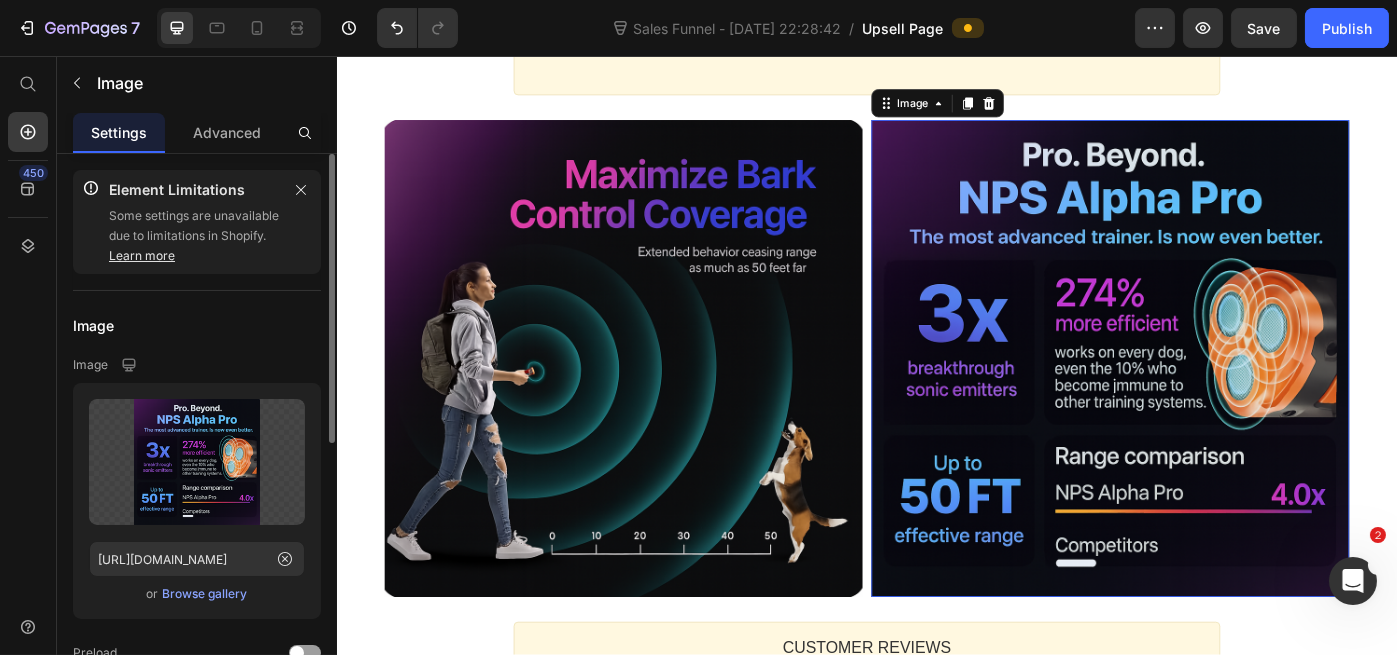 scroll, scrollTop: 468, scrollLeft: 0, axis: vertical 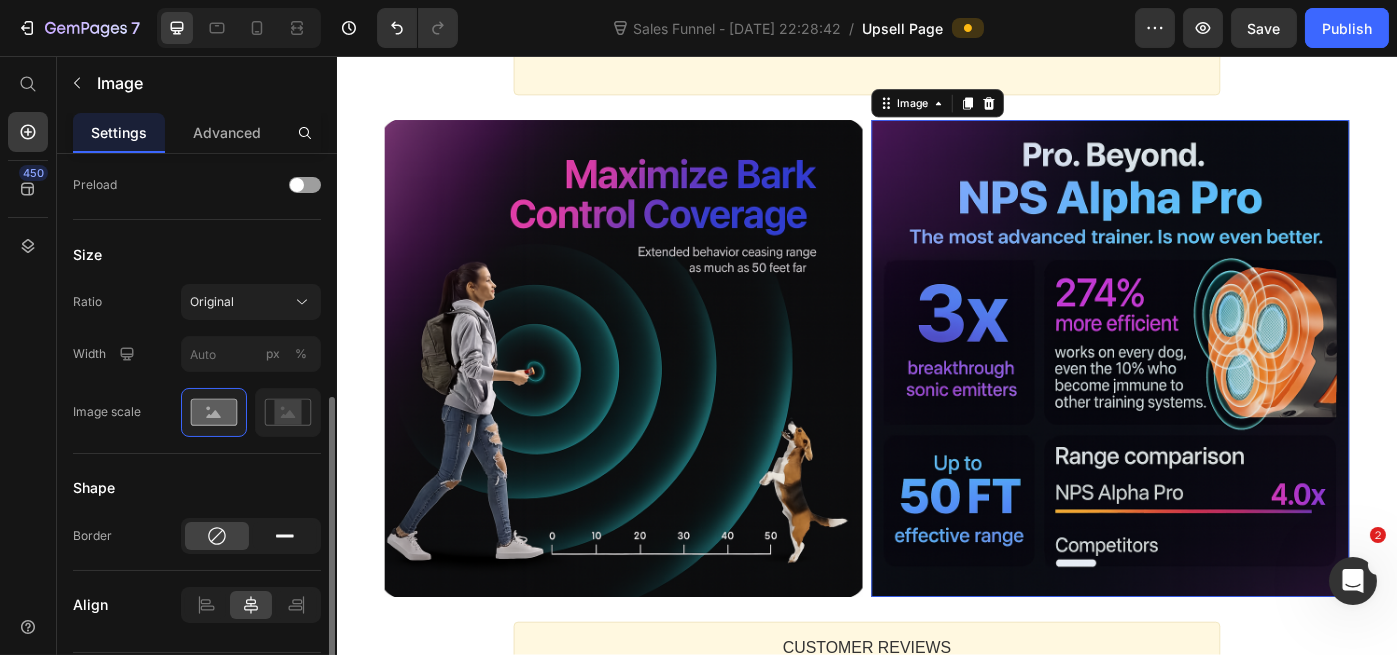 click 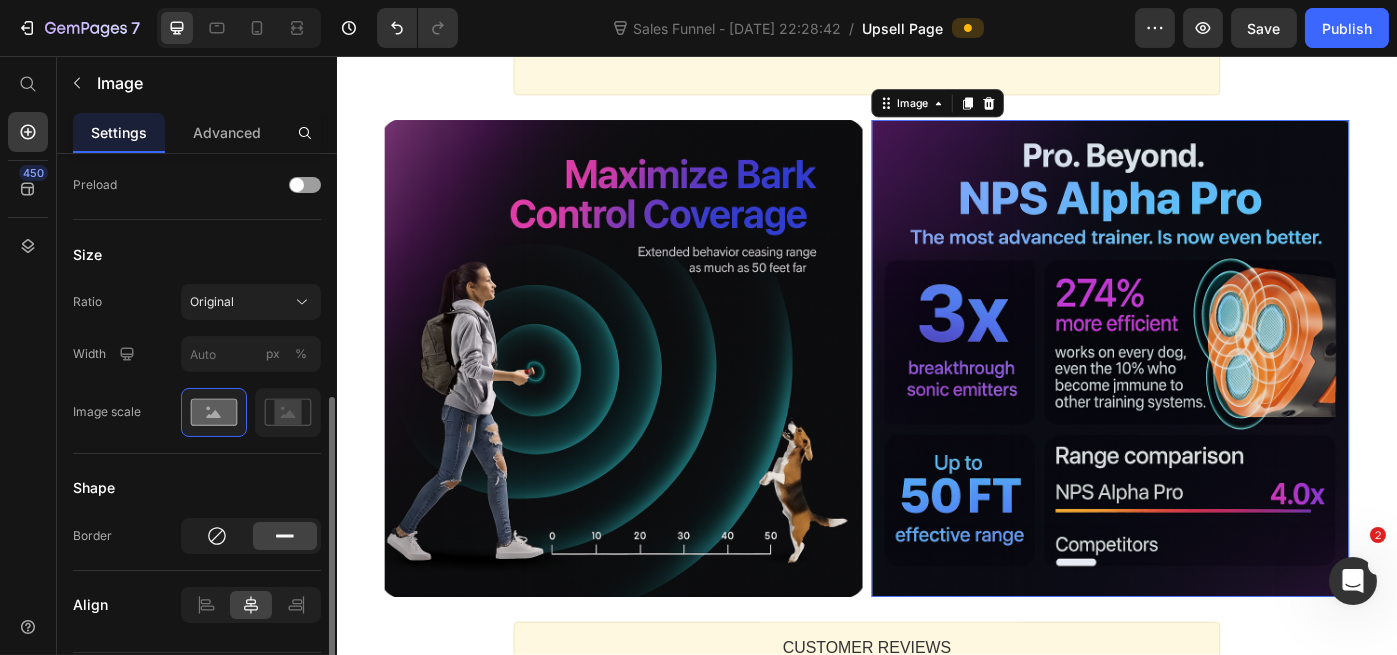 click 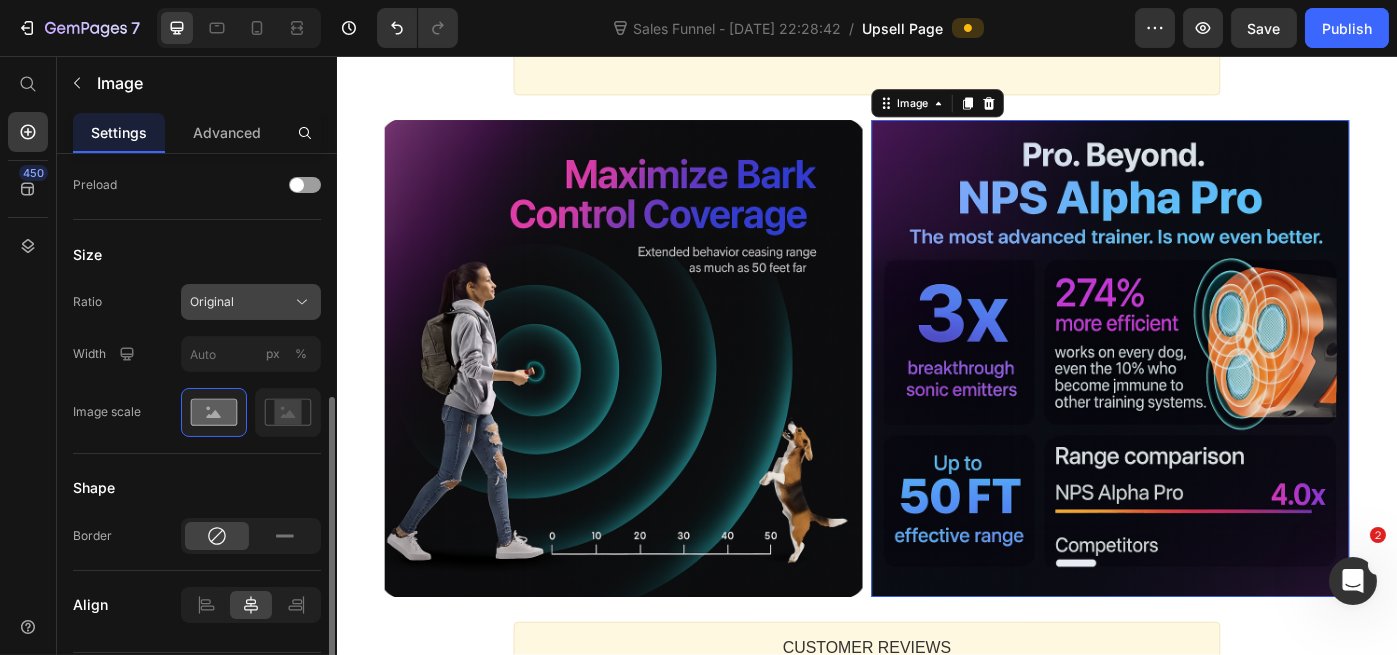 click on "Original" 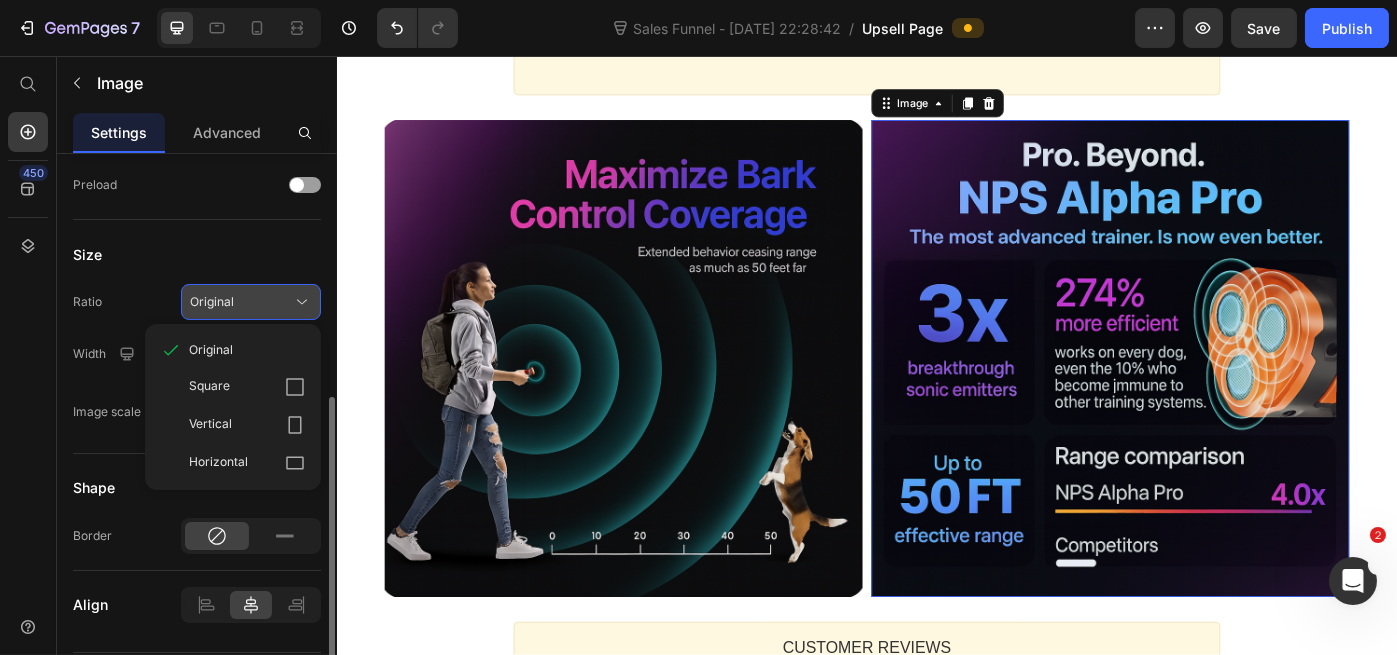 click on "Original" 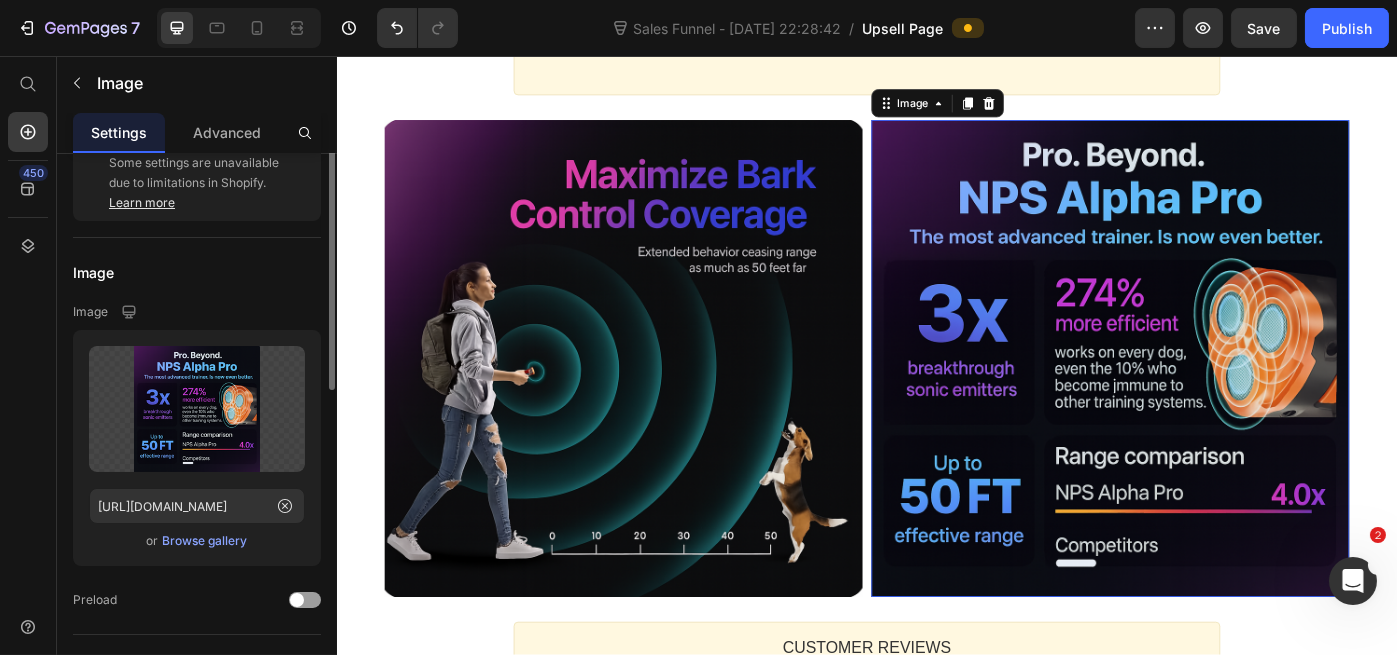 scroll, scrollTop: 0, scrollLeft: 0, axis: both 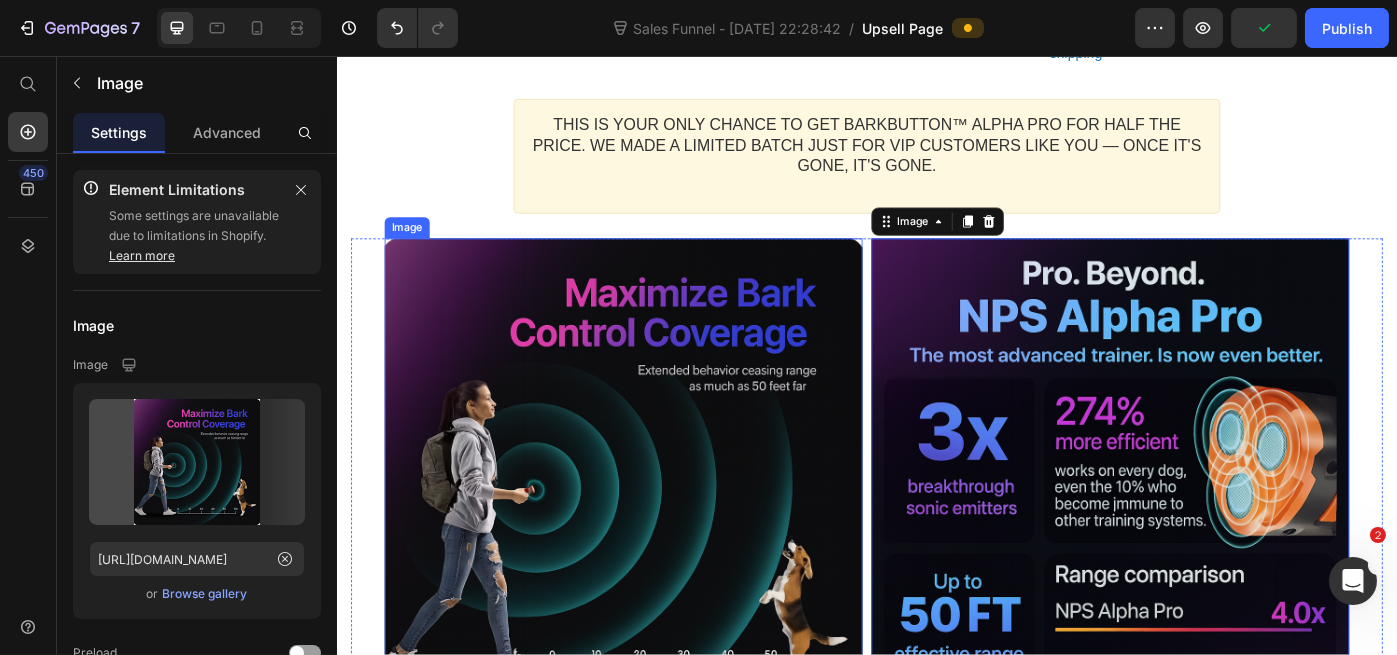 click at bounding box center (660, 533) 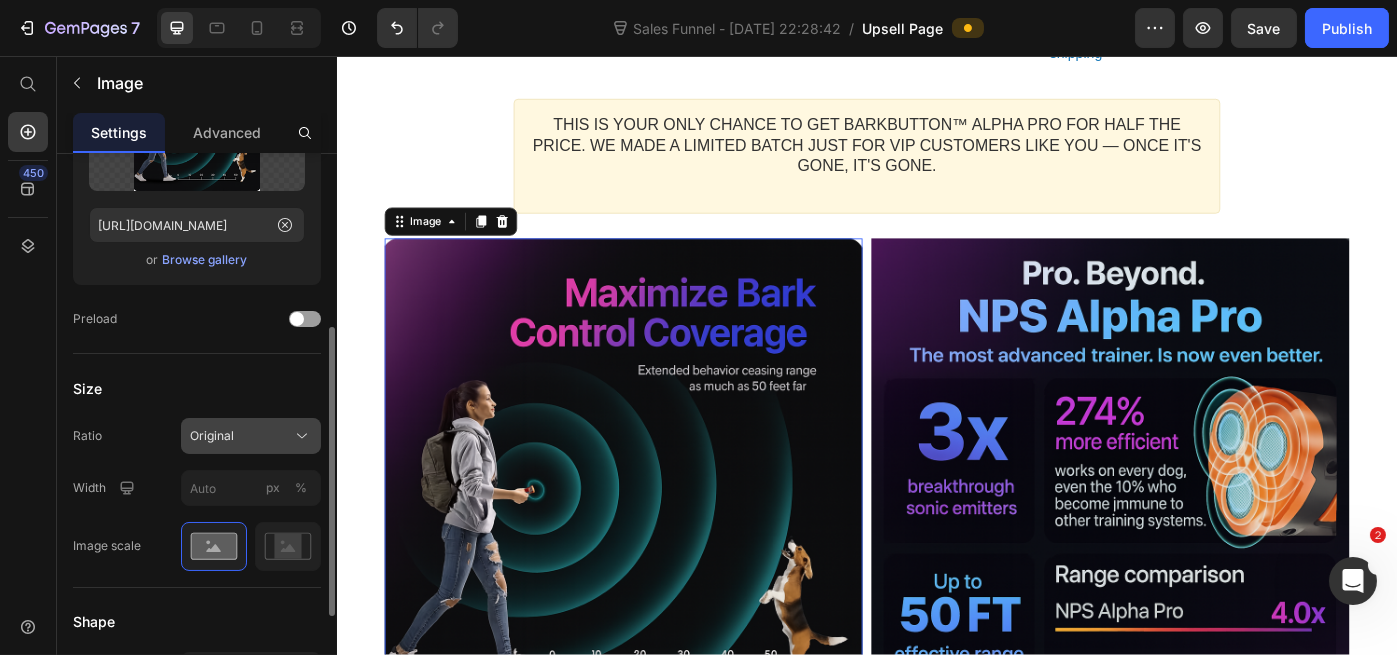 scroll, scrollTop: 401, scrollLeft: 0, axis: vertical 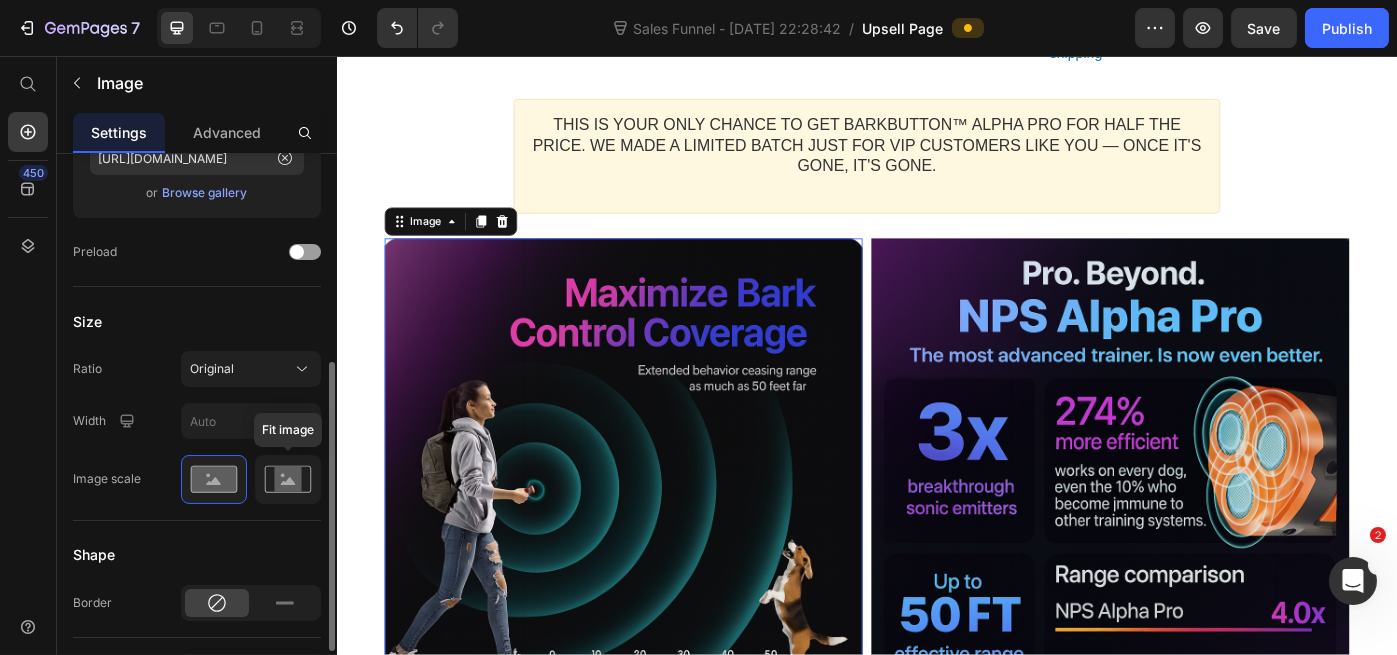 click 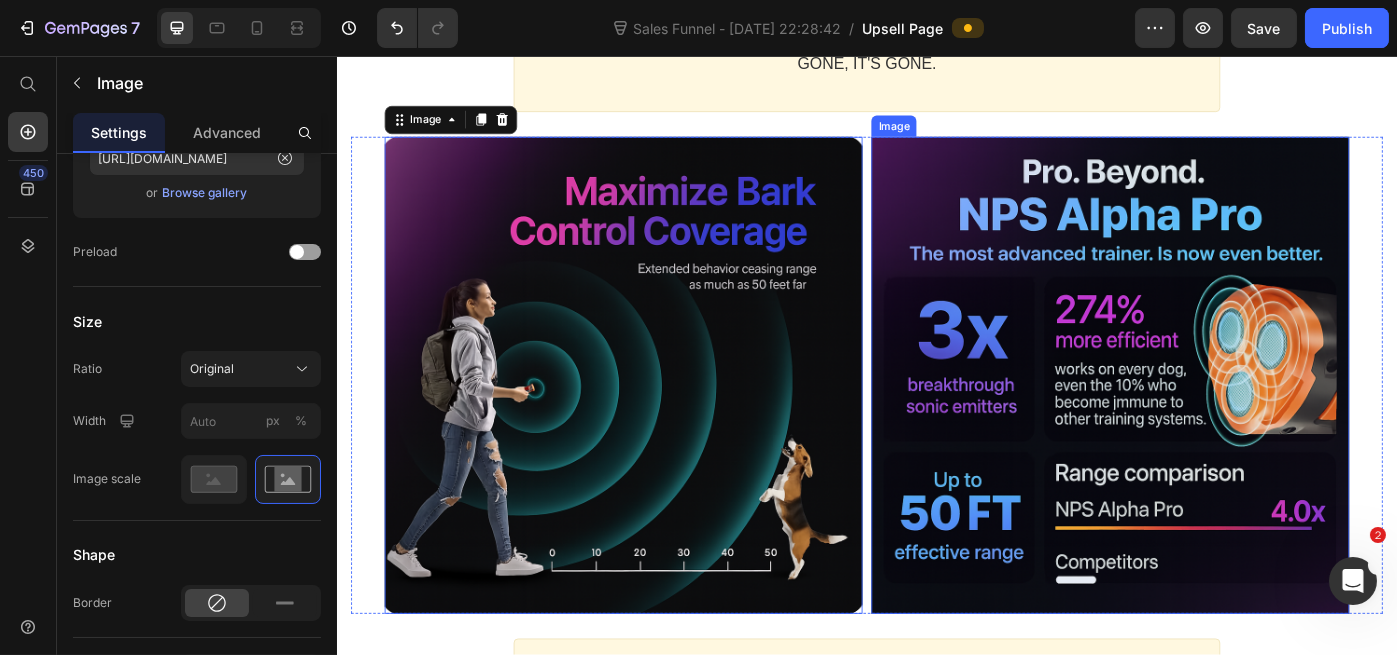 scroll, scrollTop: 1346, scrollLeft: 0, axis: vertical 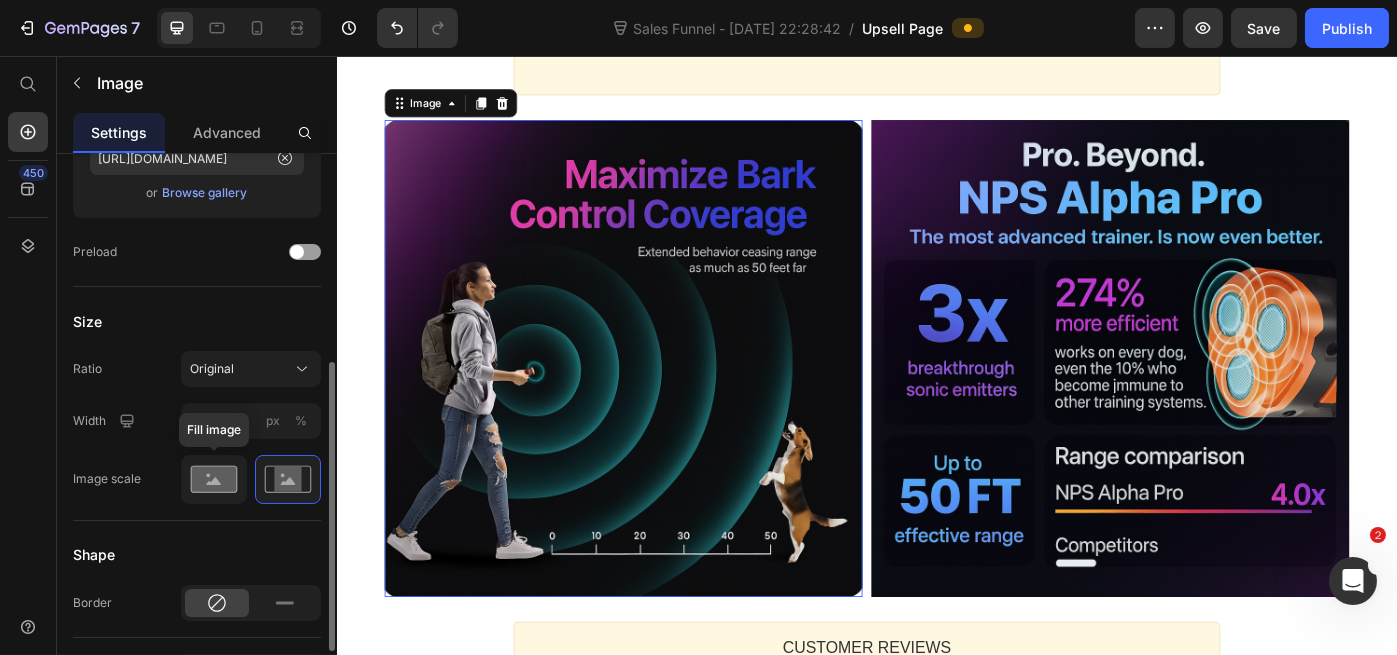 click 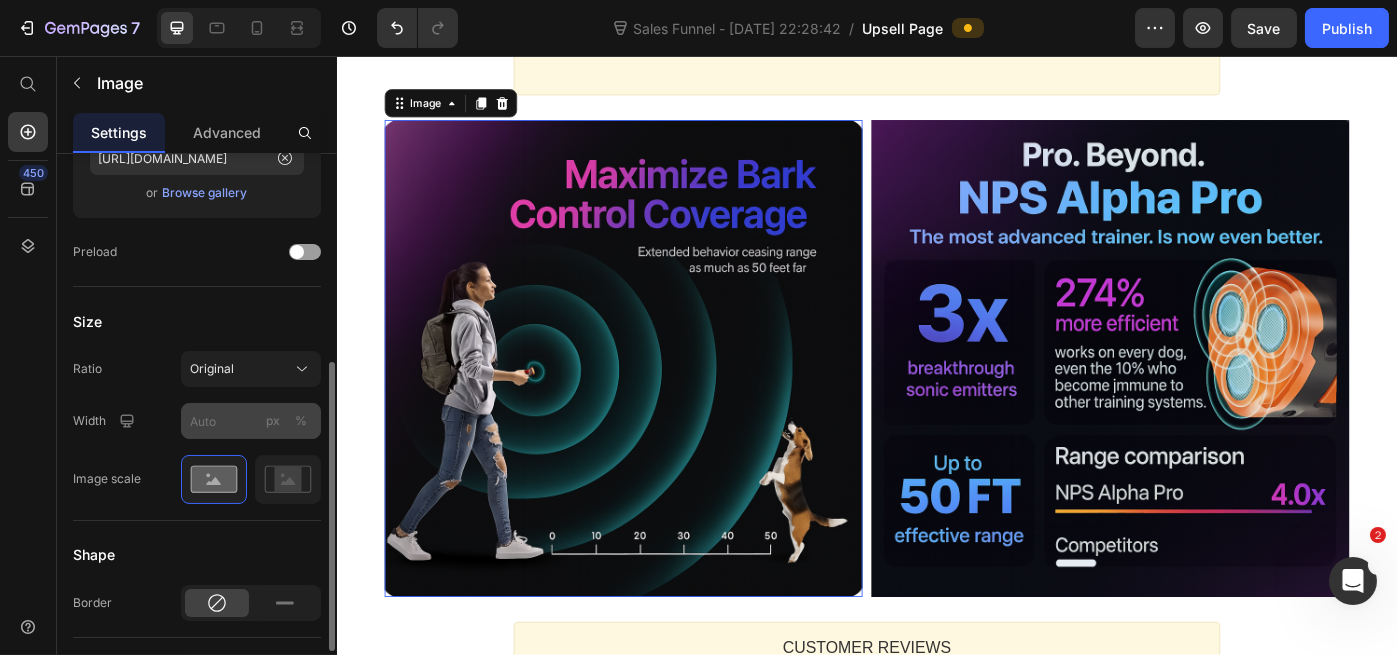 scroll, scrollTop: 468, scrollLeft: 0, axis: vertical 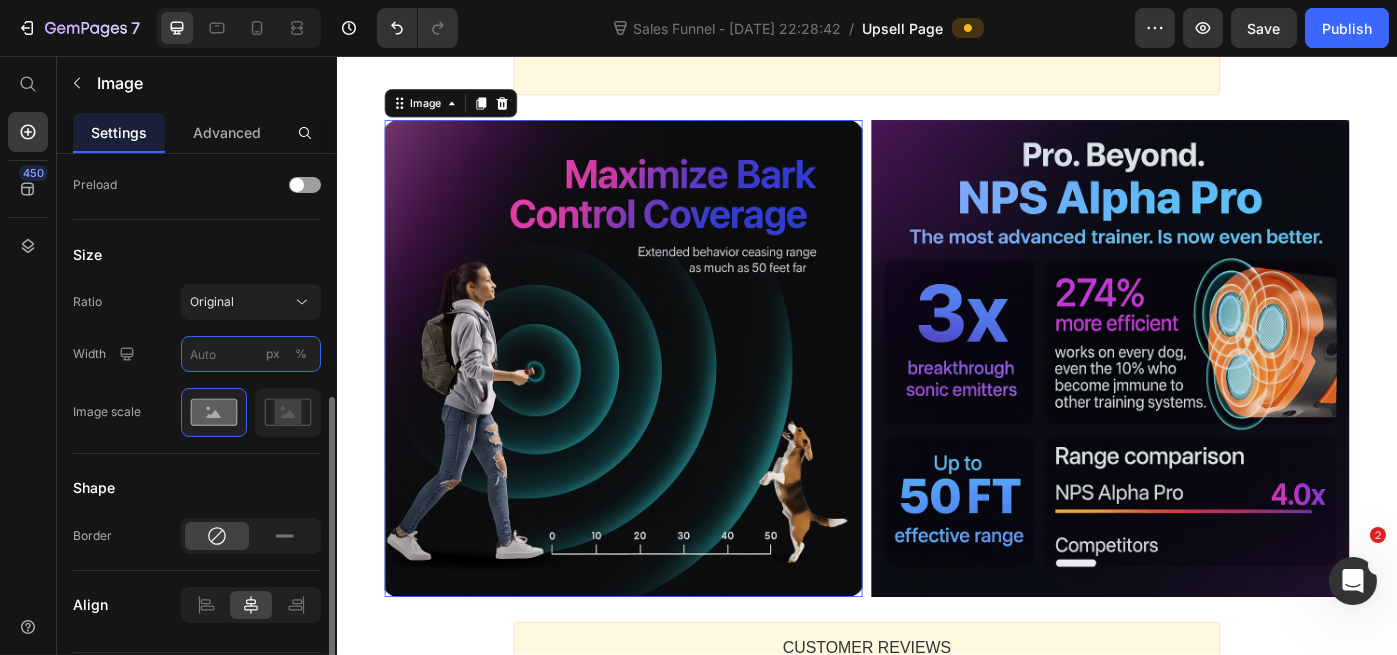click on "px %" at bounding box center [251, 354] 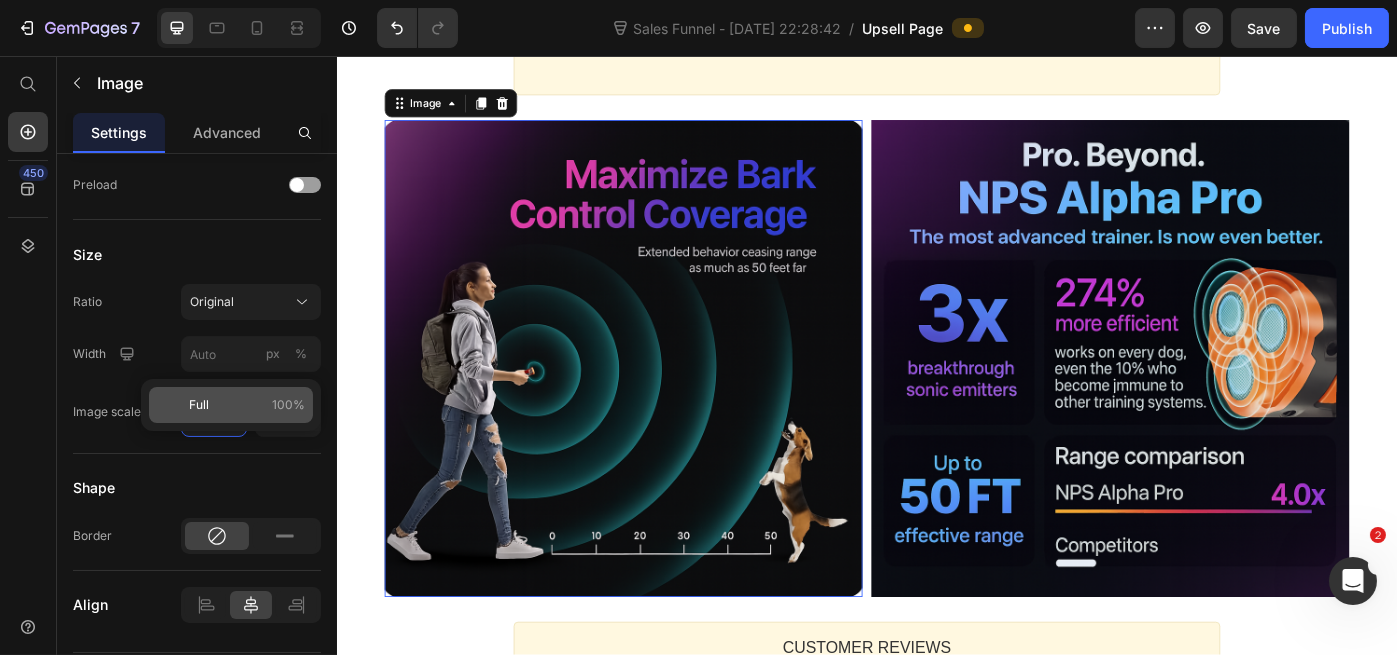 click on "Full 100%" at bounding box center (247, 405) 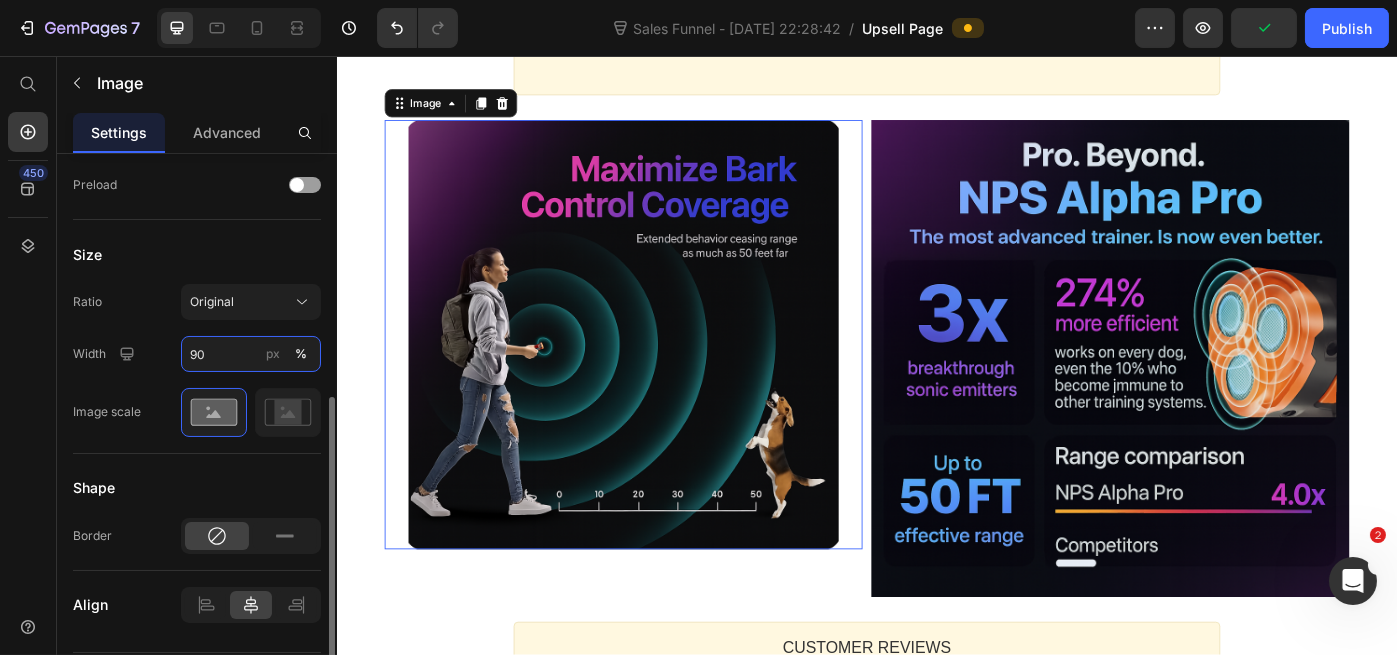 drag, startPoint x: 219, startPoint y: 357, endPoint x: 187, endPoint y: 357, distance: 32 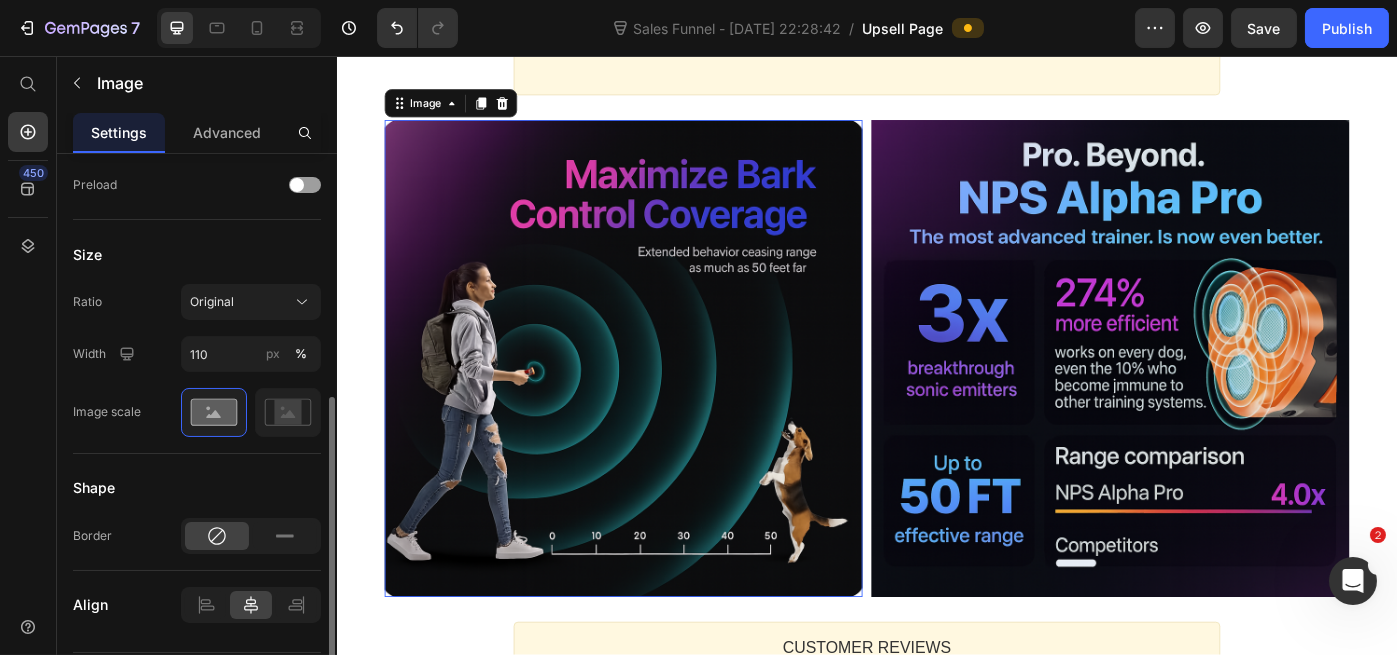 click on "Width 110 px %" 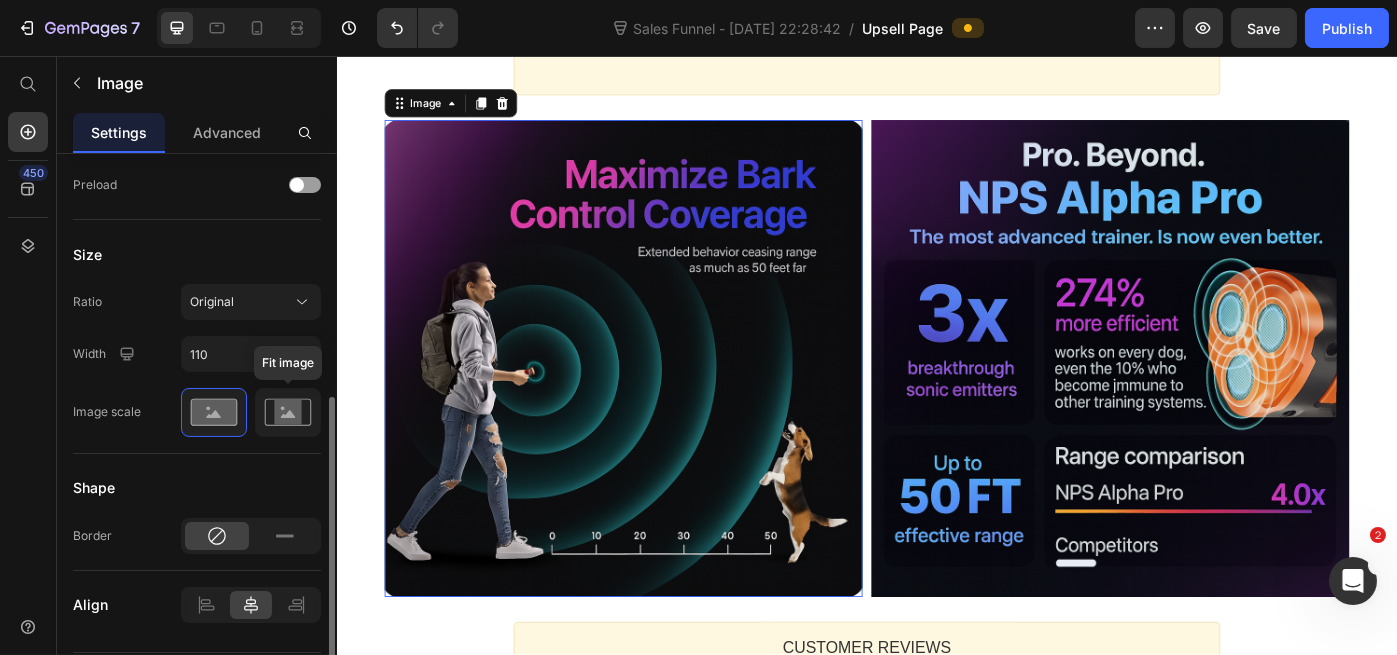 click 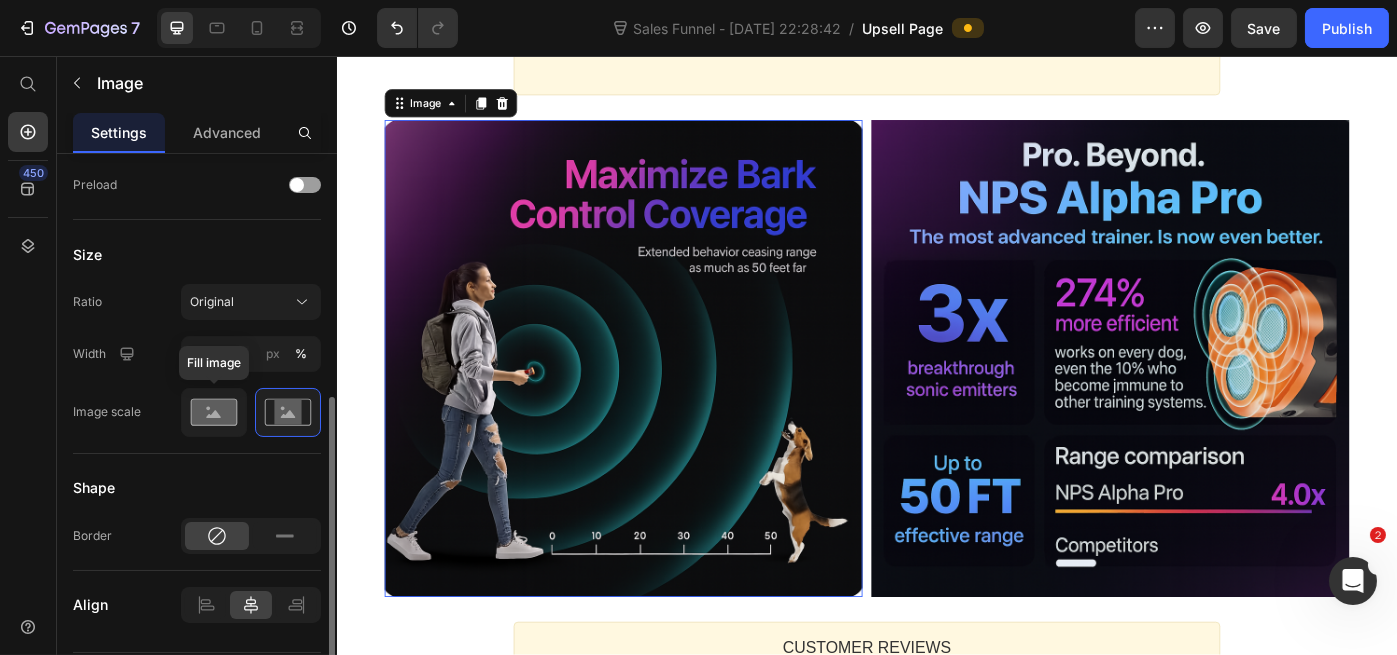 click 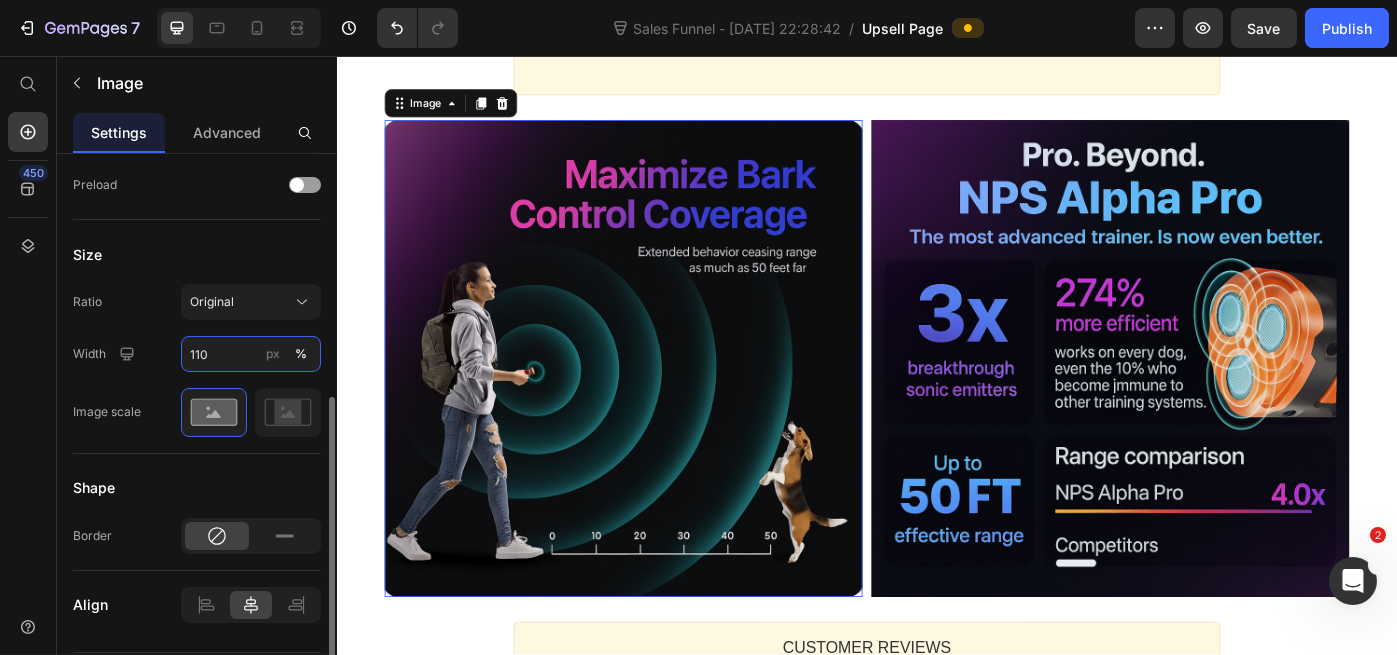 click on "110" at bounding box center (251, 354) 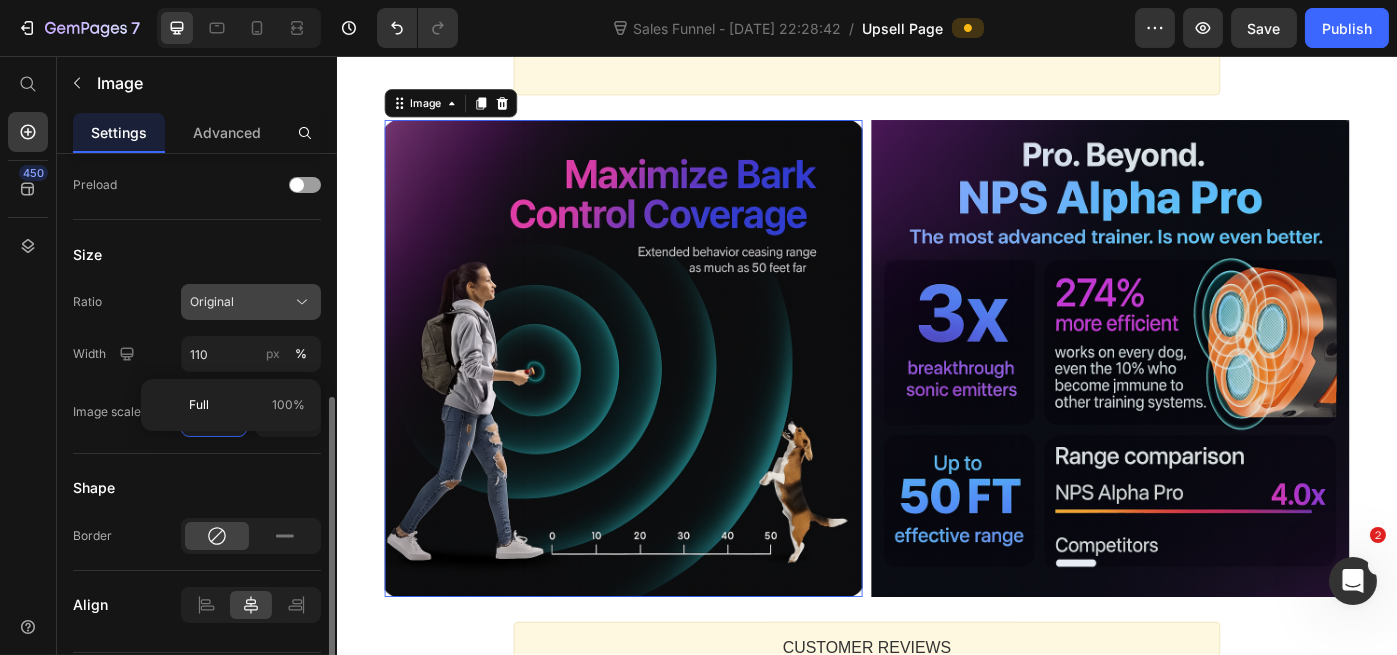 click on "Original" 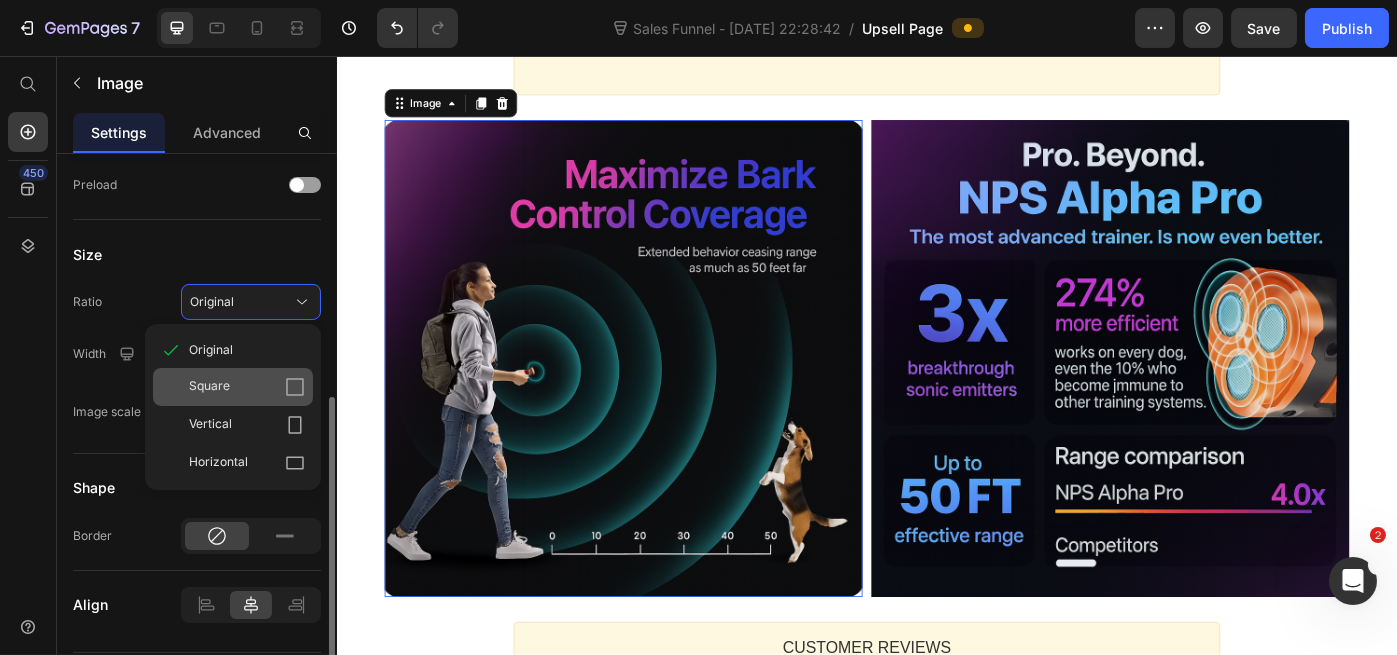 click on "Square" at bounding box center (247, 387) 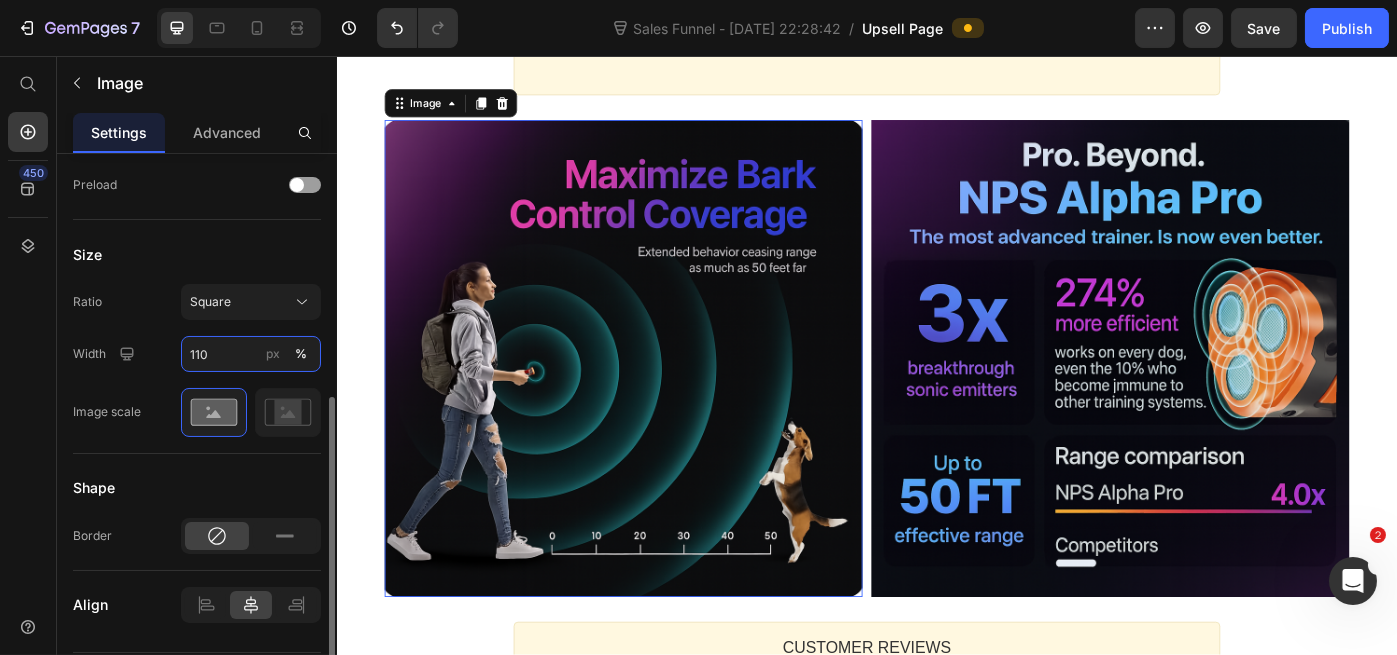 click on "110" at bounding box center (251, 354) 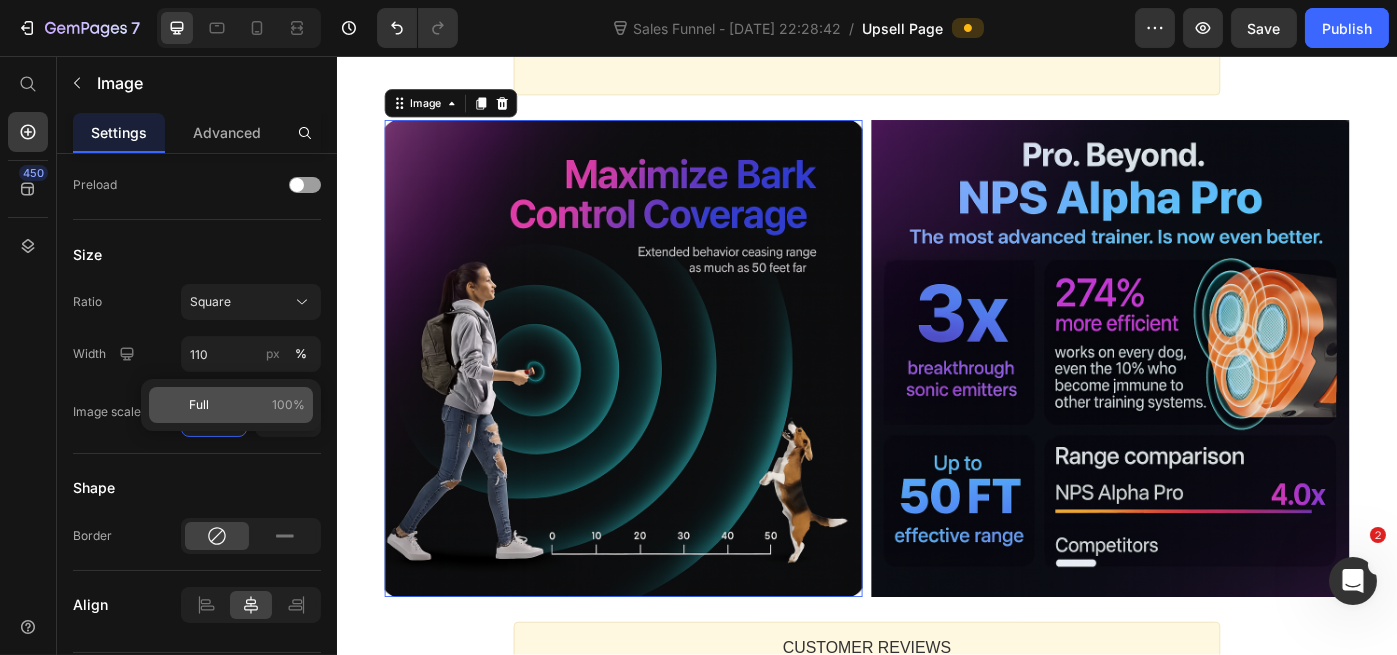 click on "Full 100%" at bounding box center (247, 405) 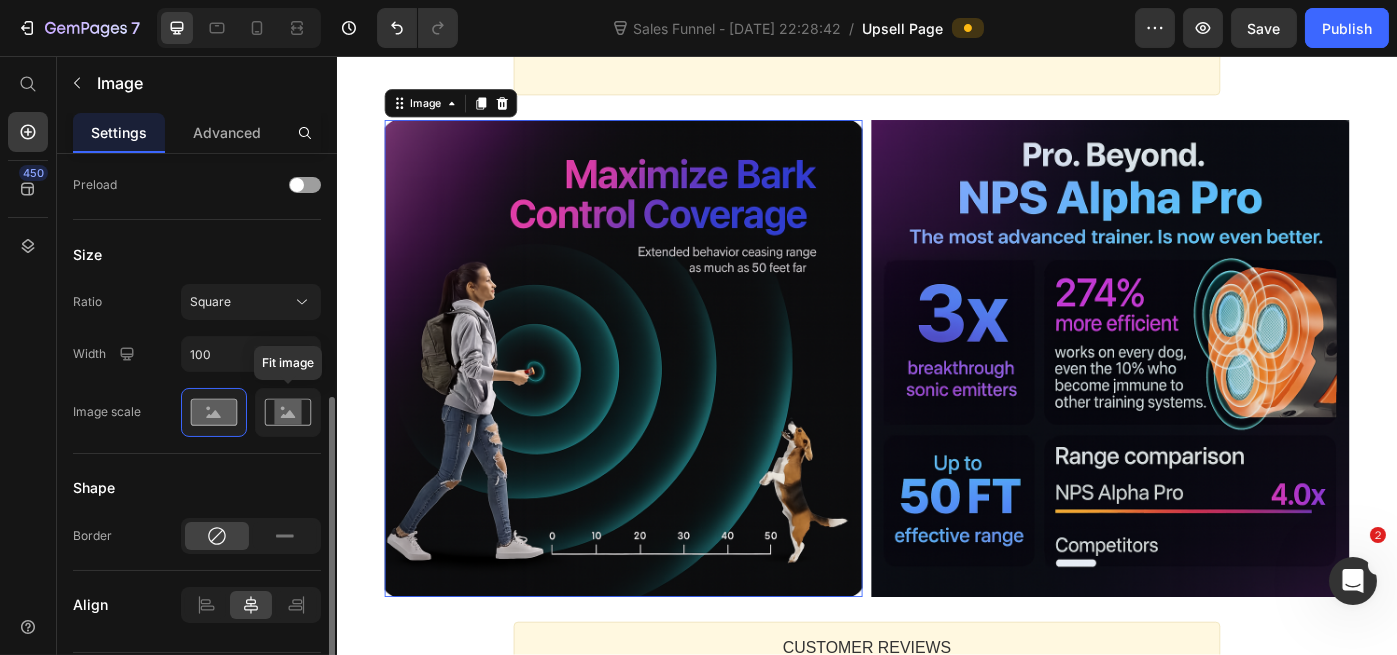 click 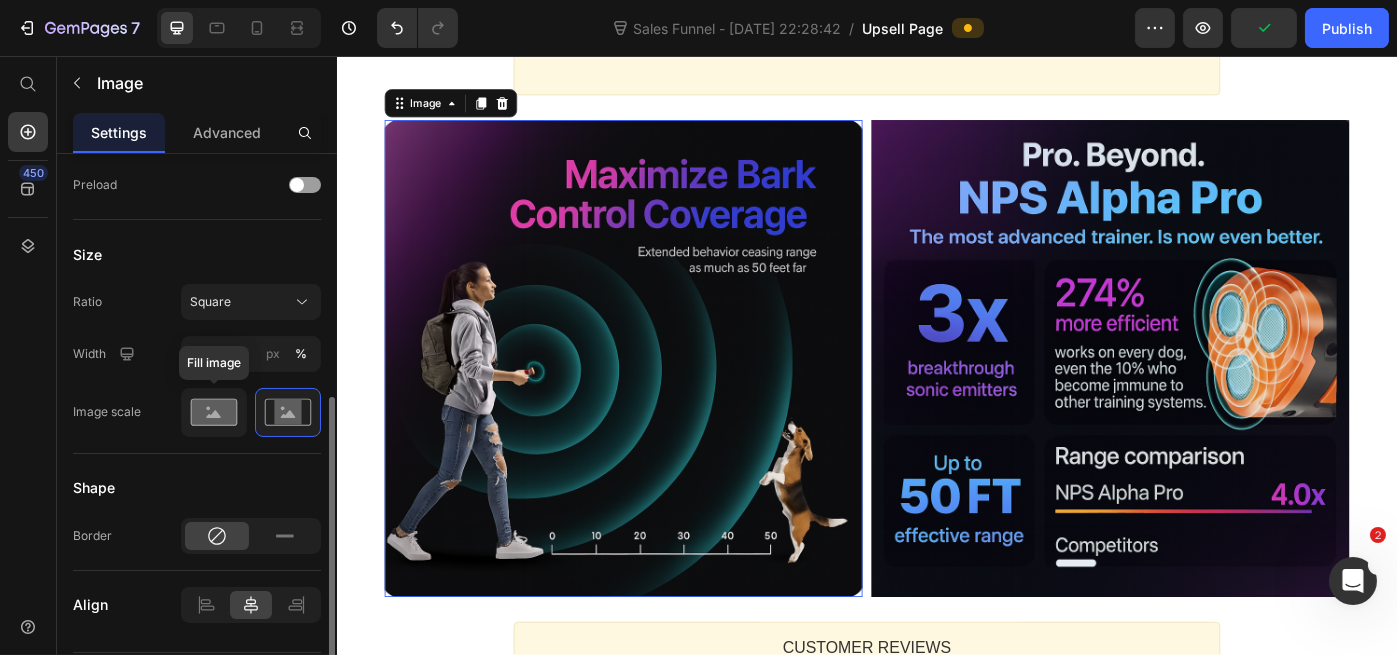 click 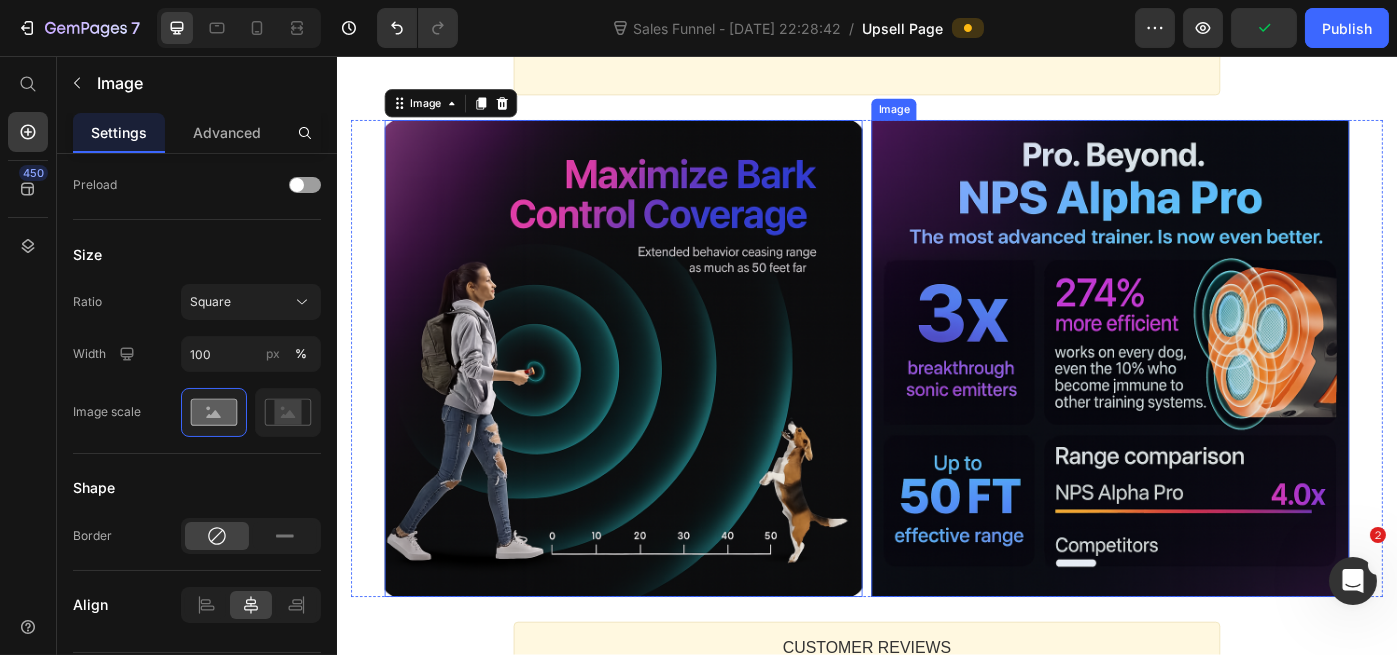 click at bounding box center (1211, 399) 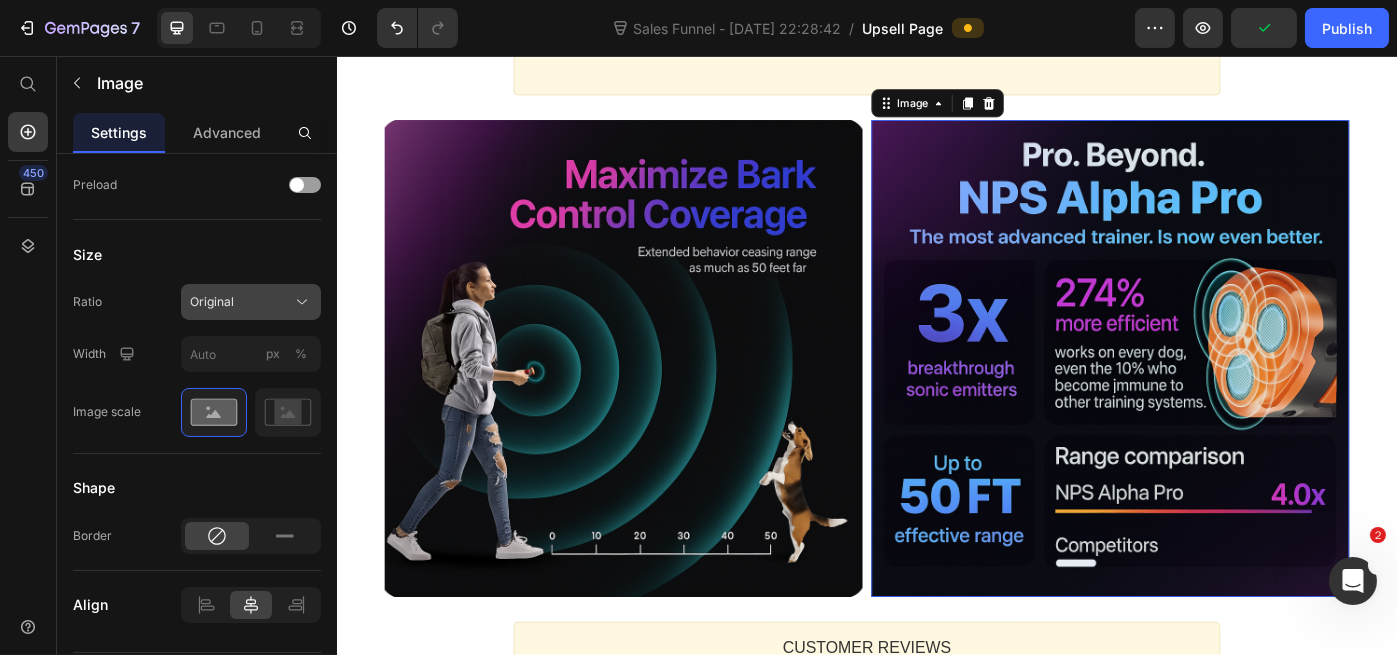 click on "Original" at bounding box center [251, 302] 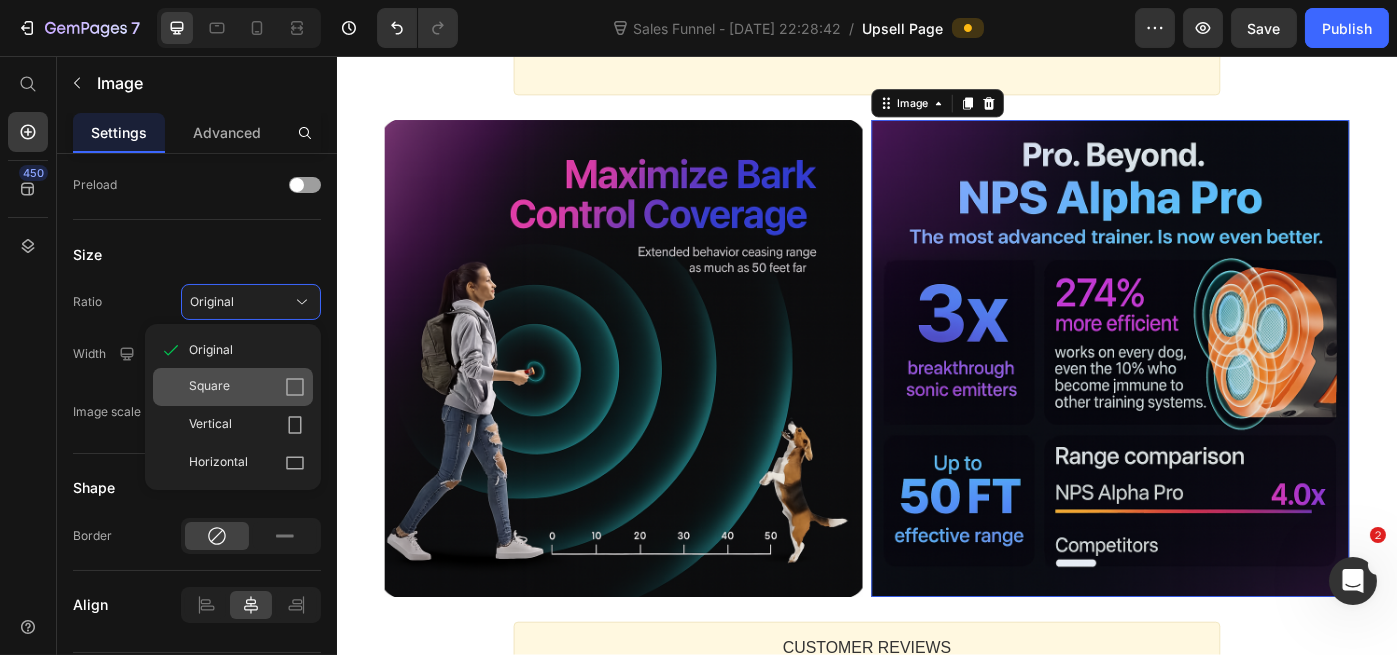 click on "Square" 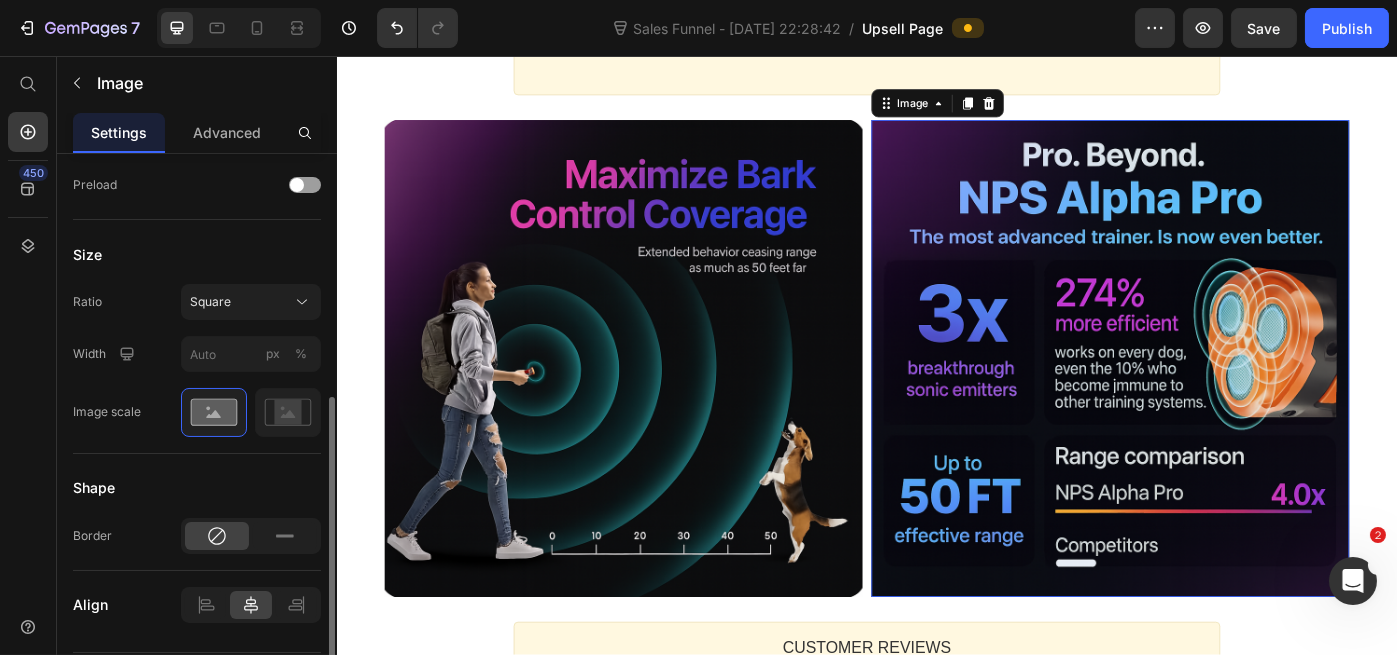 scroll, scrollTop: 520, scrollLeft: 0, axis: vertical 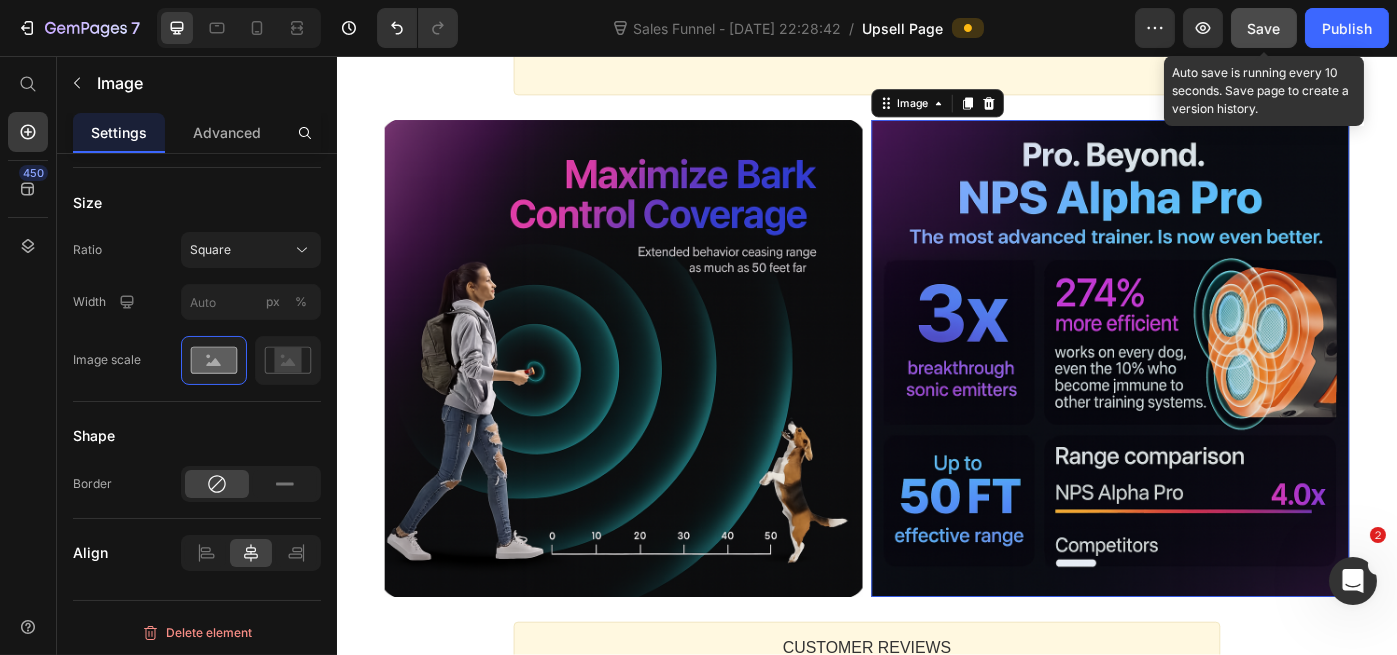 click on "Save" at bounding box center [1264, 28] 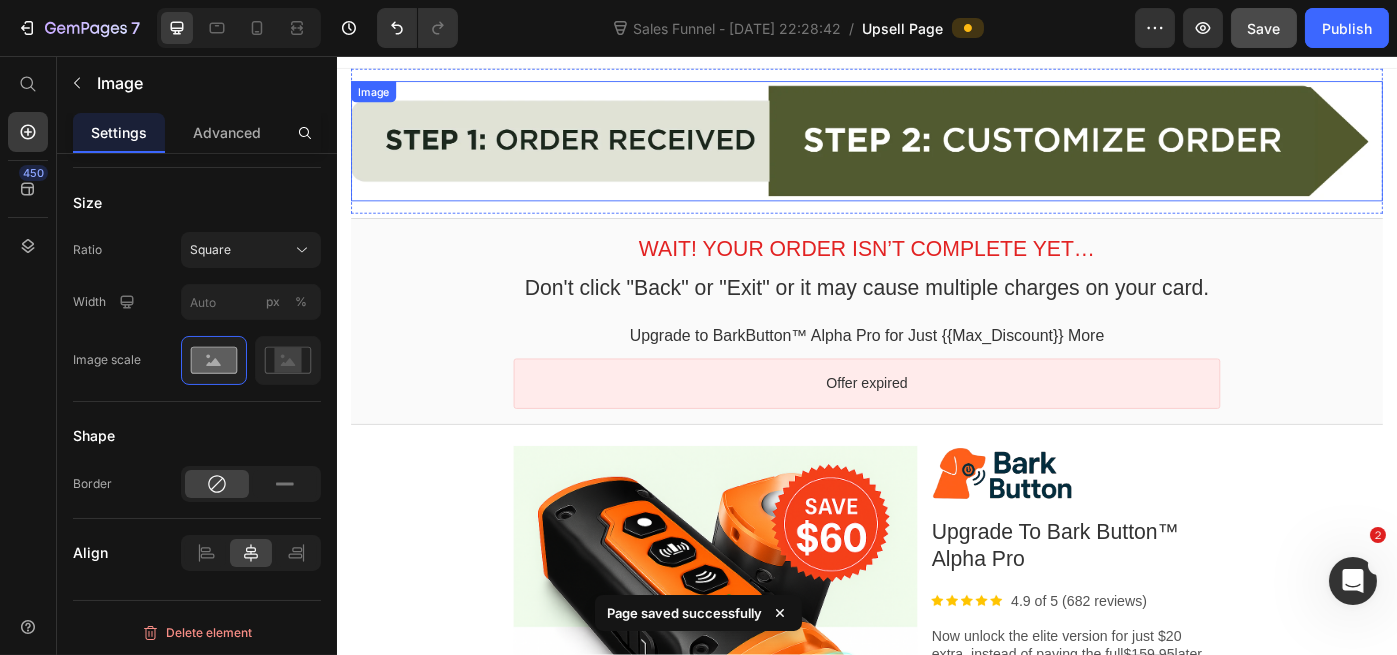 scroll, scrollTop: 0, scrollLeft: 0, axis: both 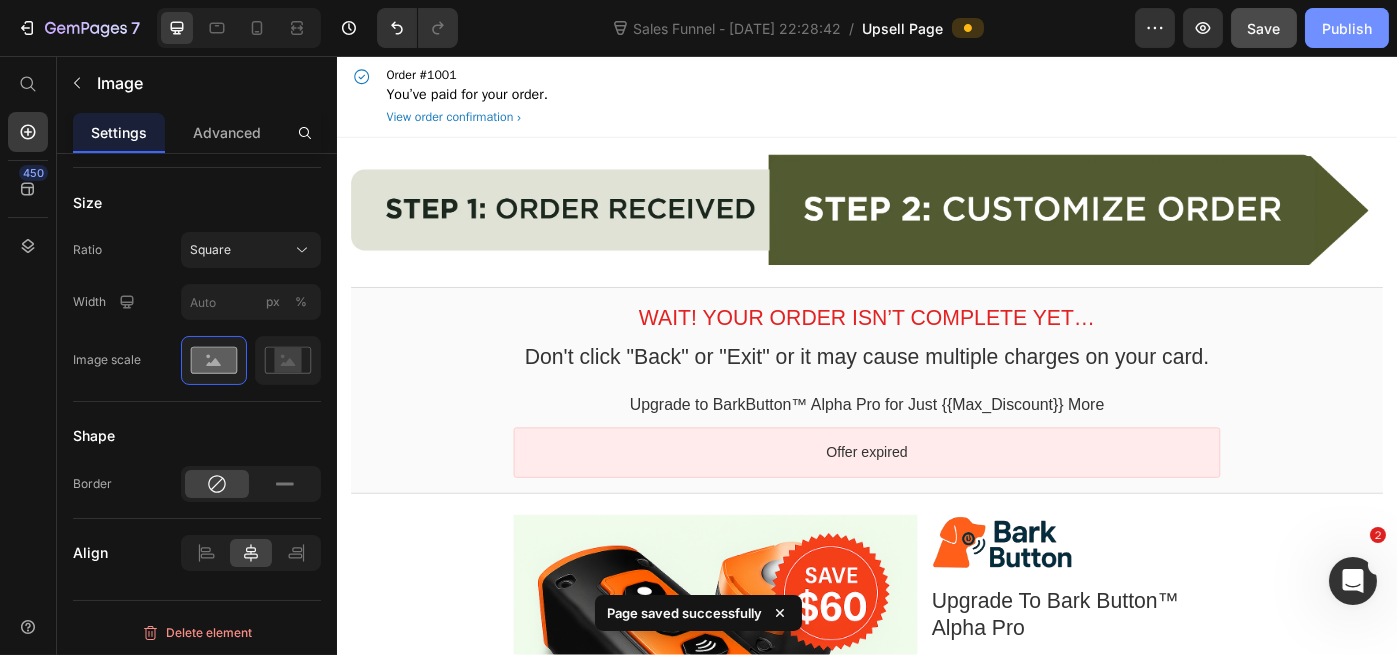 click on "Publish" at bounding box center (1347, 28) 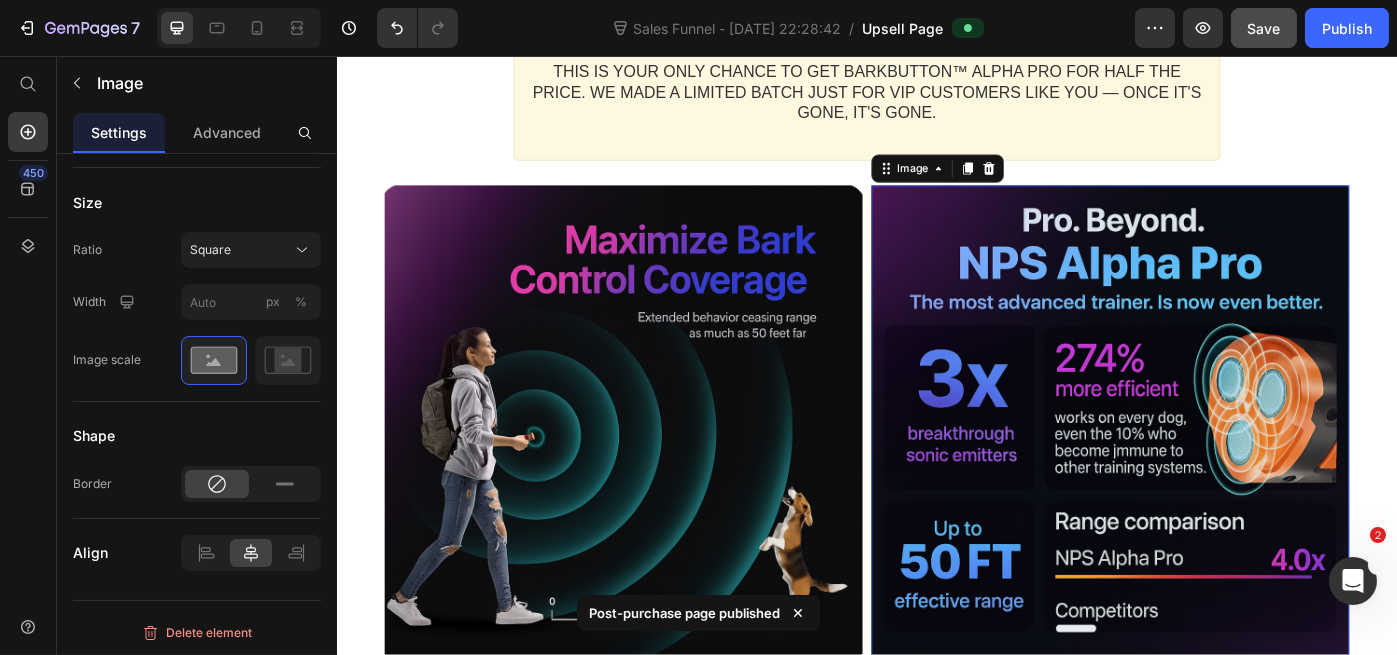 scroll, scrollTop: 1200, scrollLeft: 0, axis: vertical 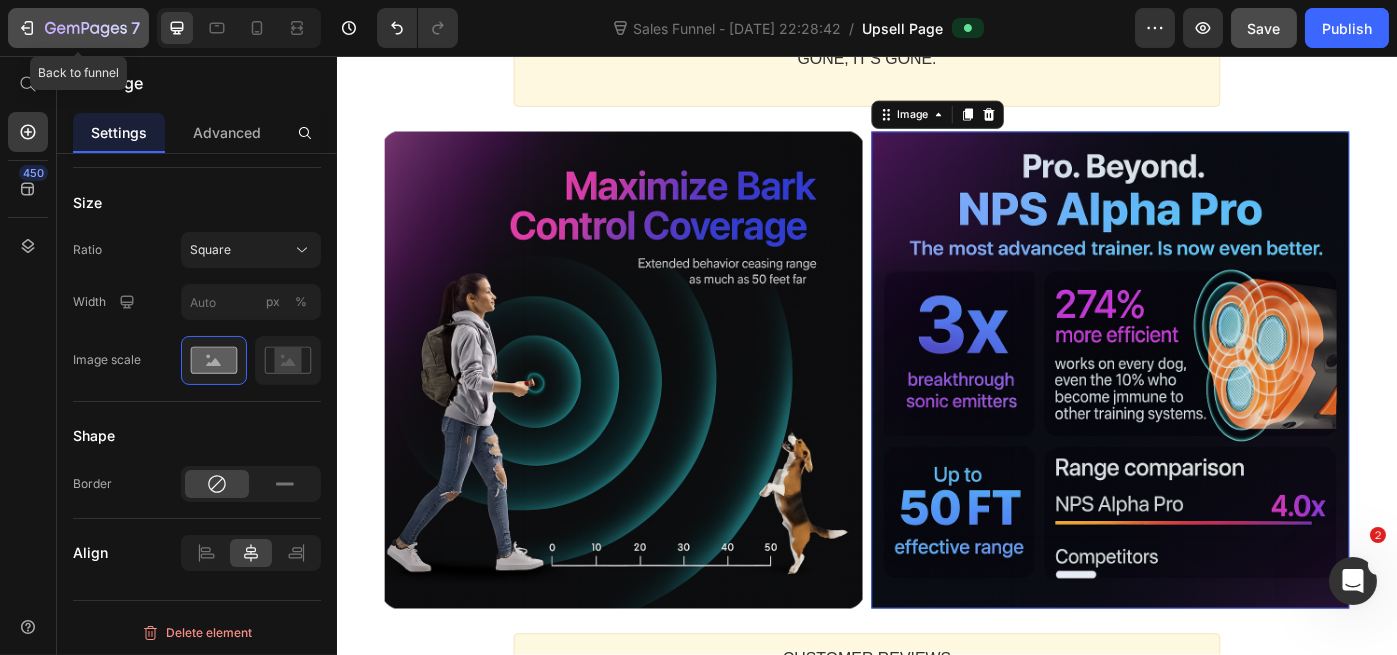 click 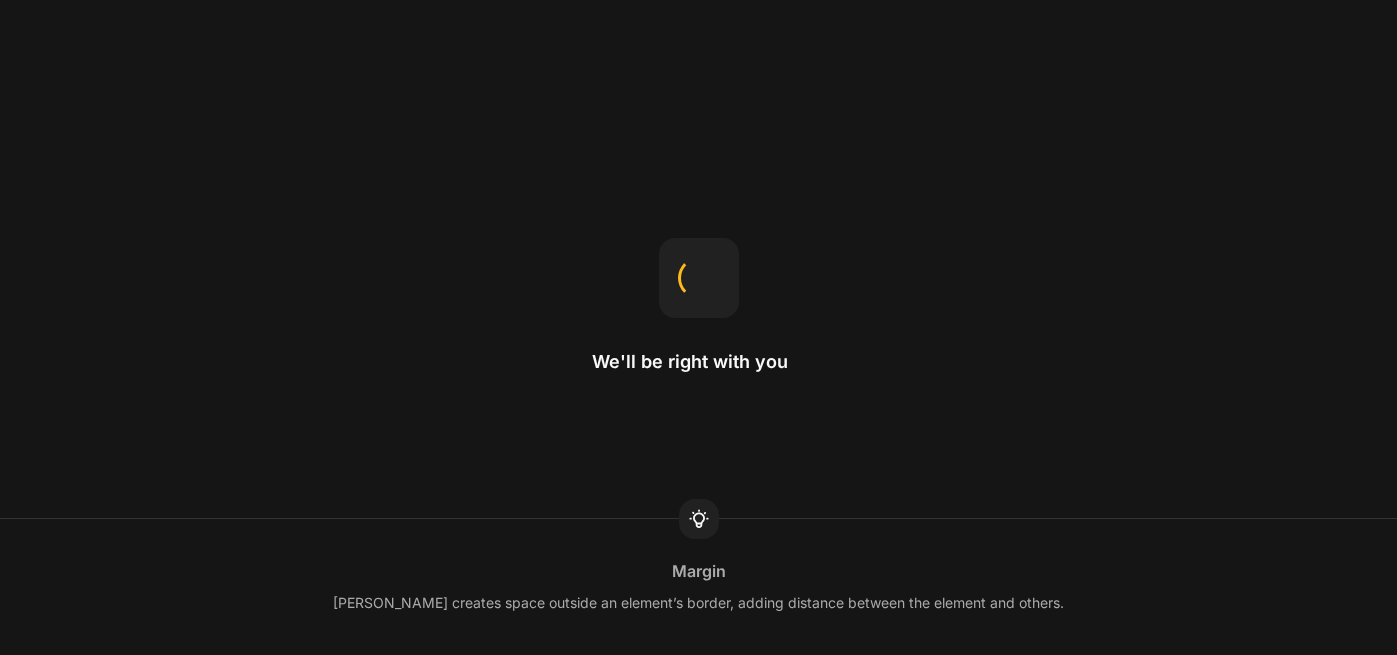 scroll, scrollTop: 0, scrollLeft: 0, axis: both 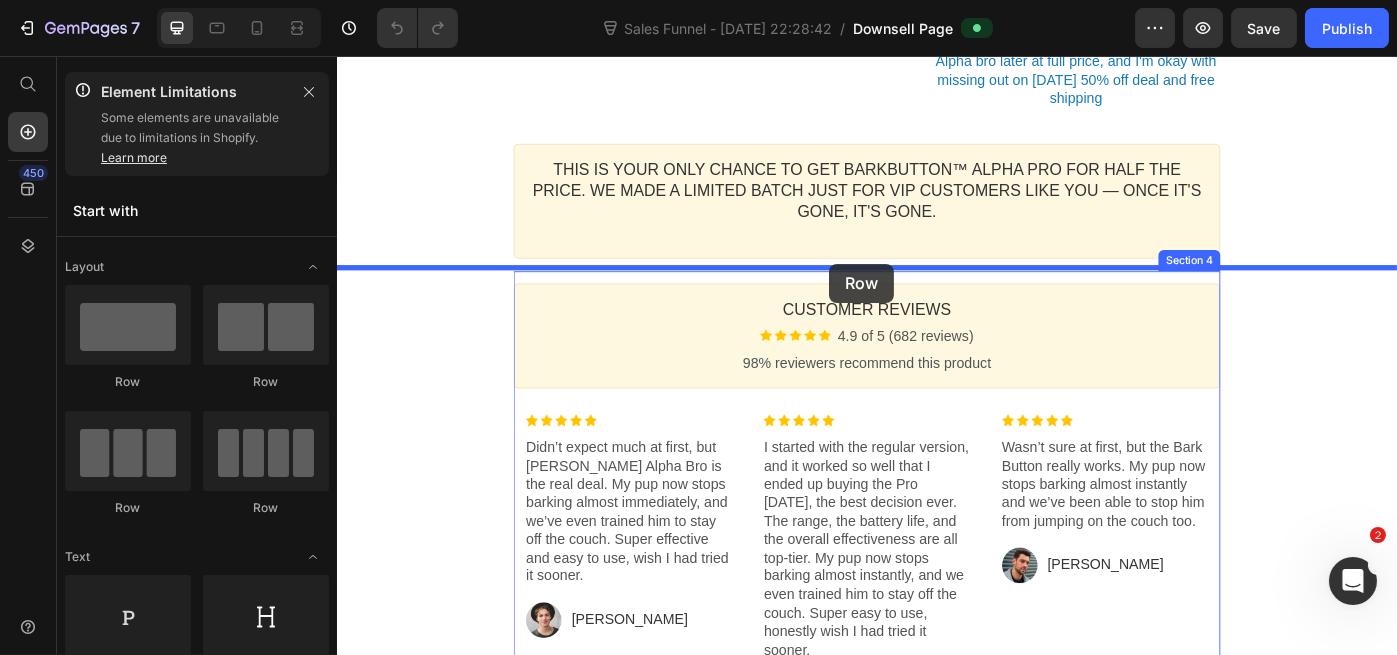 drag, startPoint x: 570, startPoint y: 392, endPoint x: 893, endPoint y: 291, distance: 338.42282 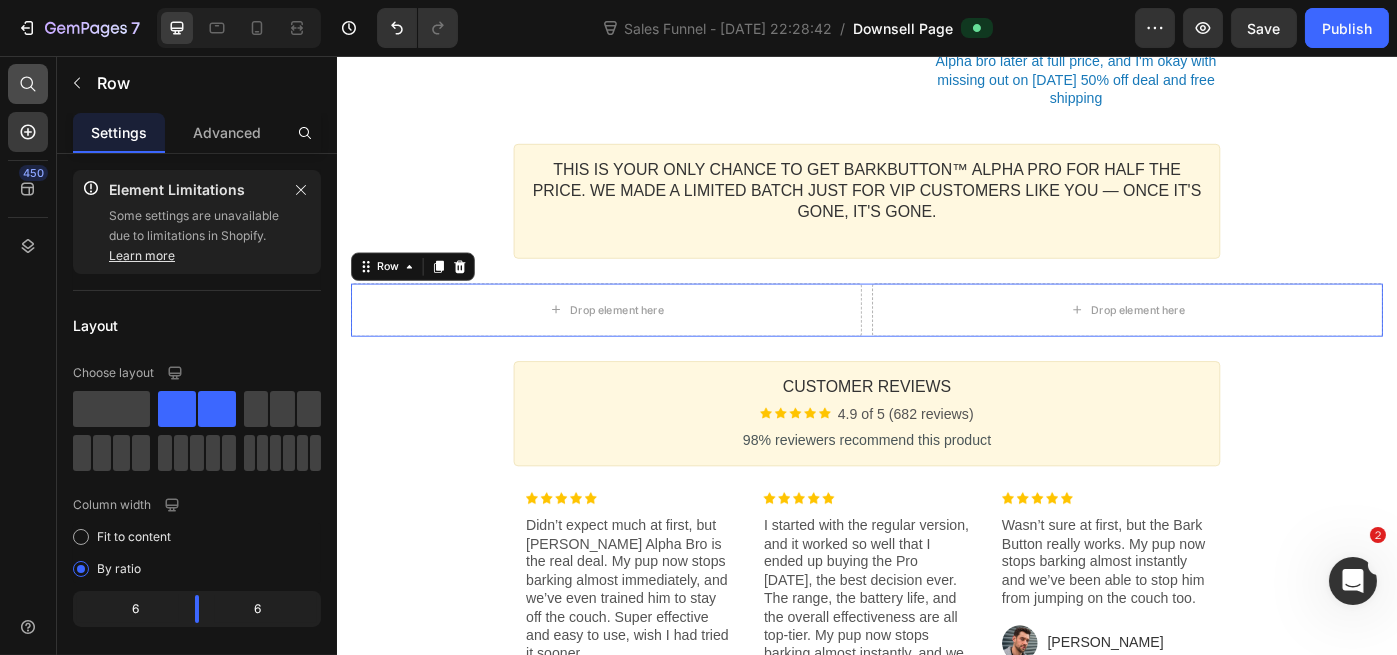 click 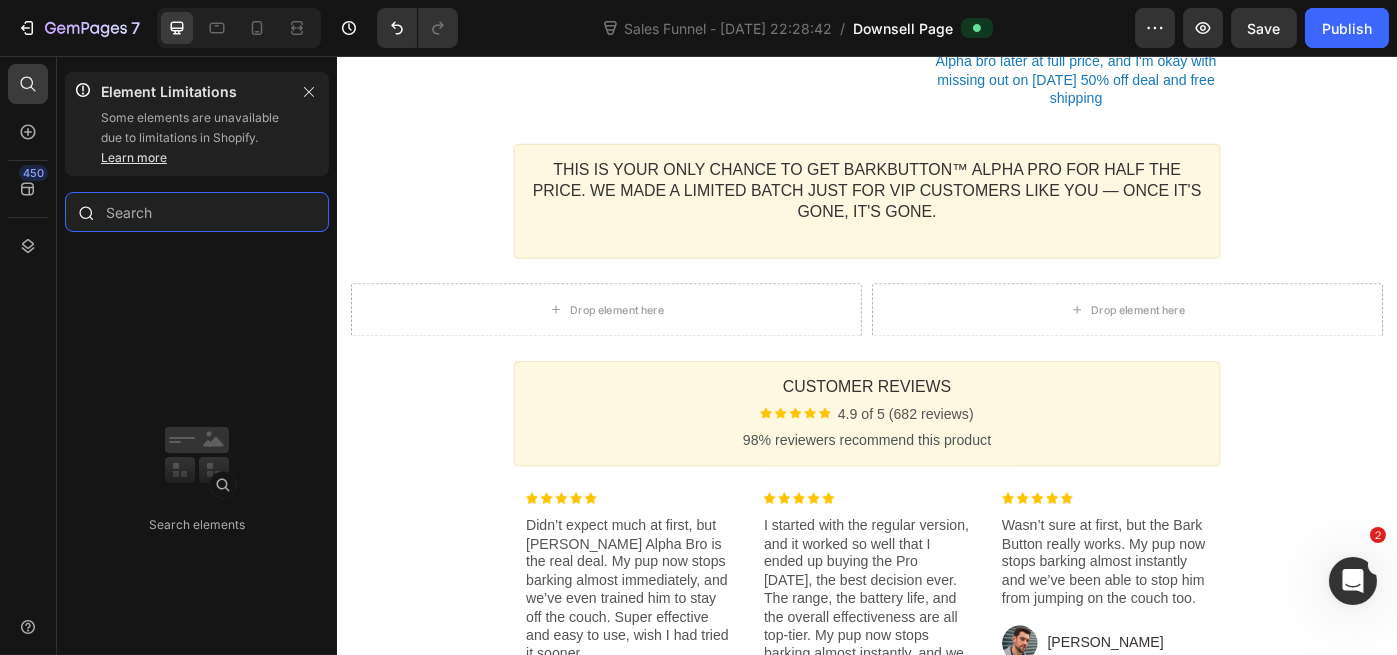 click at bounding box center [197, 212] 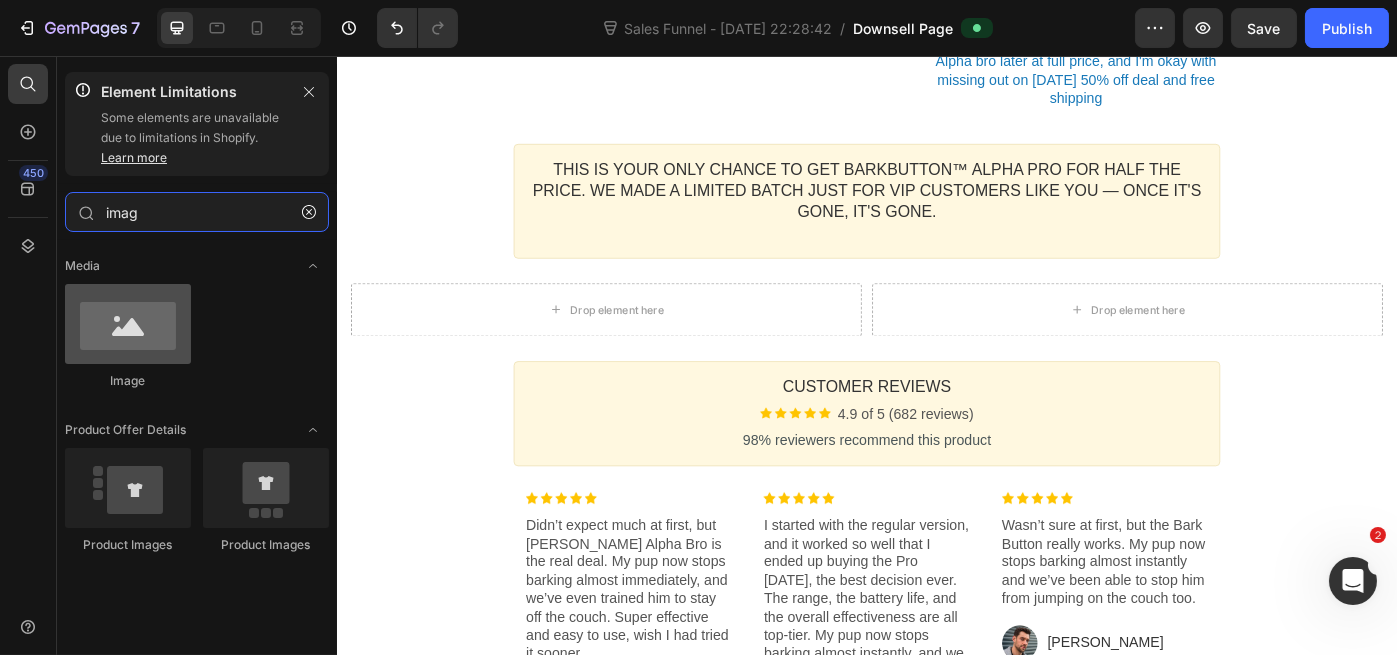 type on "imag" 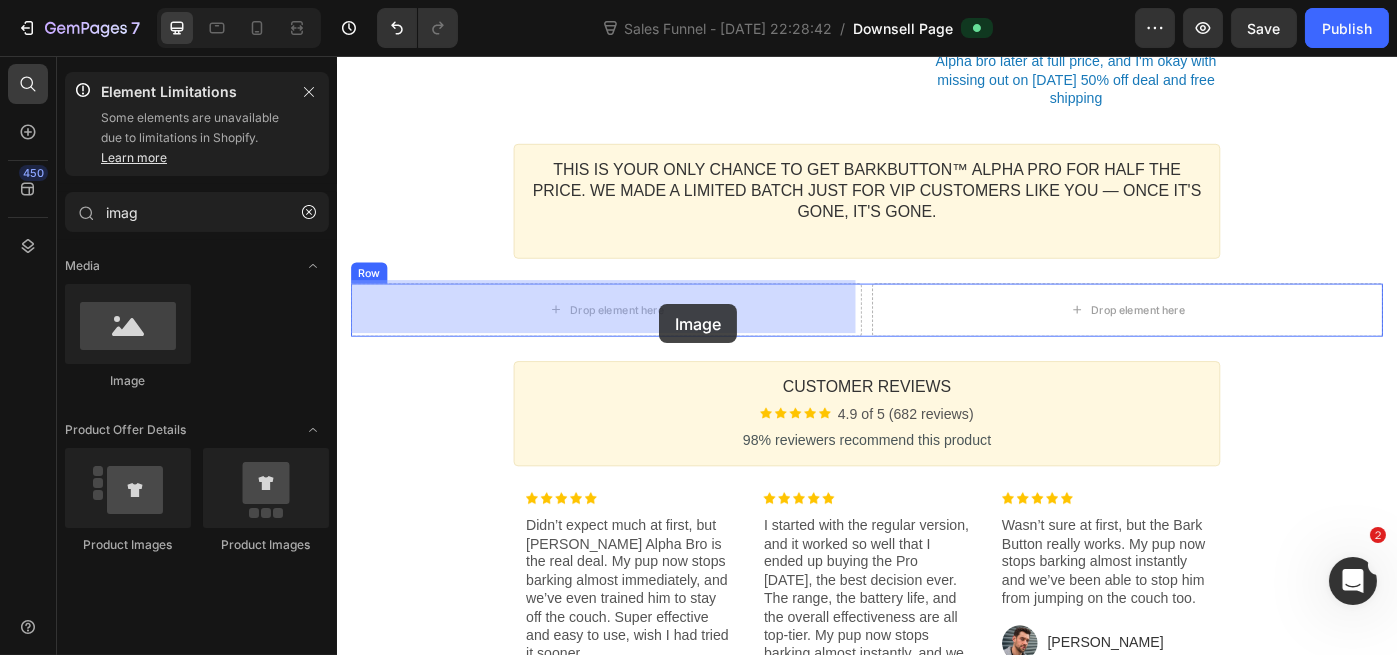 drag, startPoint x: 485, startPoint y: 370, endPoint x: 701, endPoint y: 337, distance: 218.50629 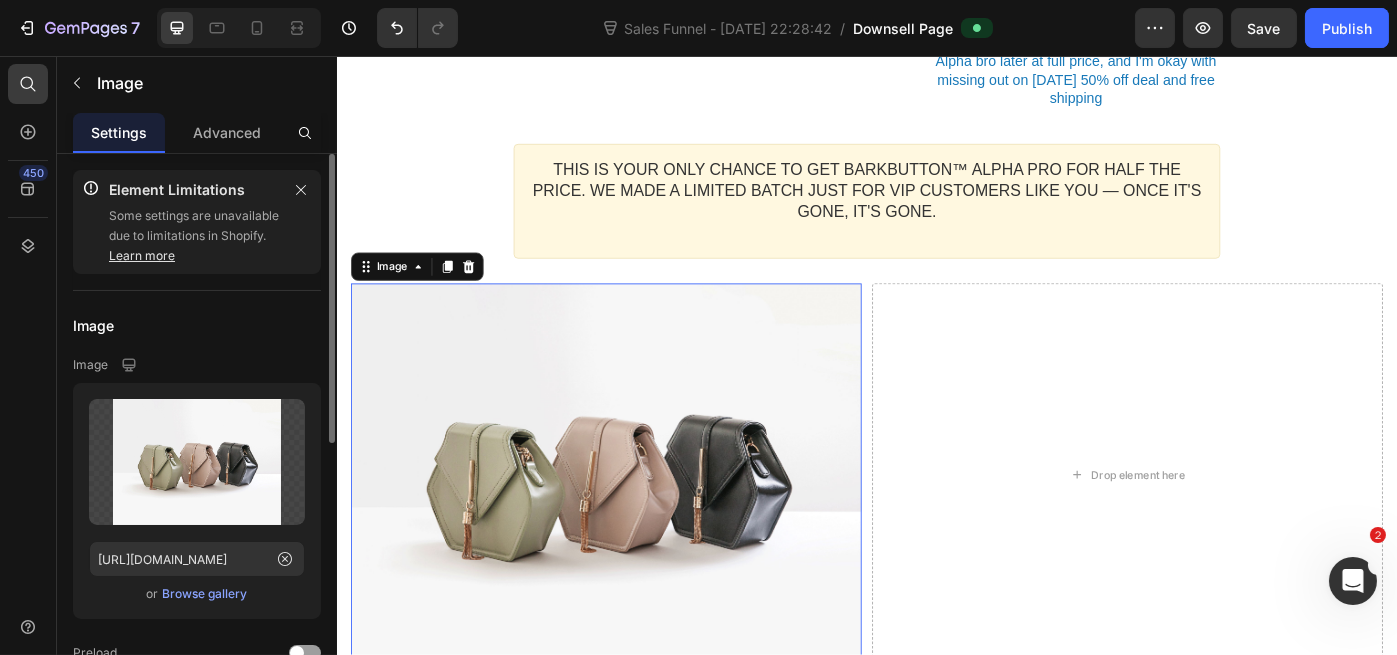 click on "Browse gallery" at bounding box center (205, 594) 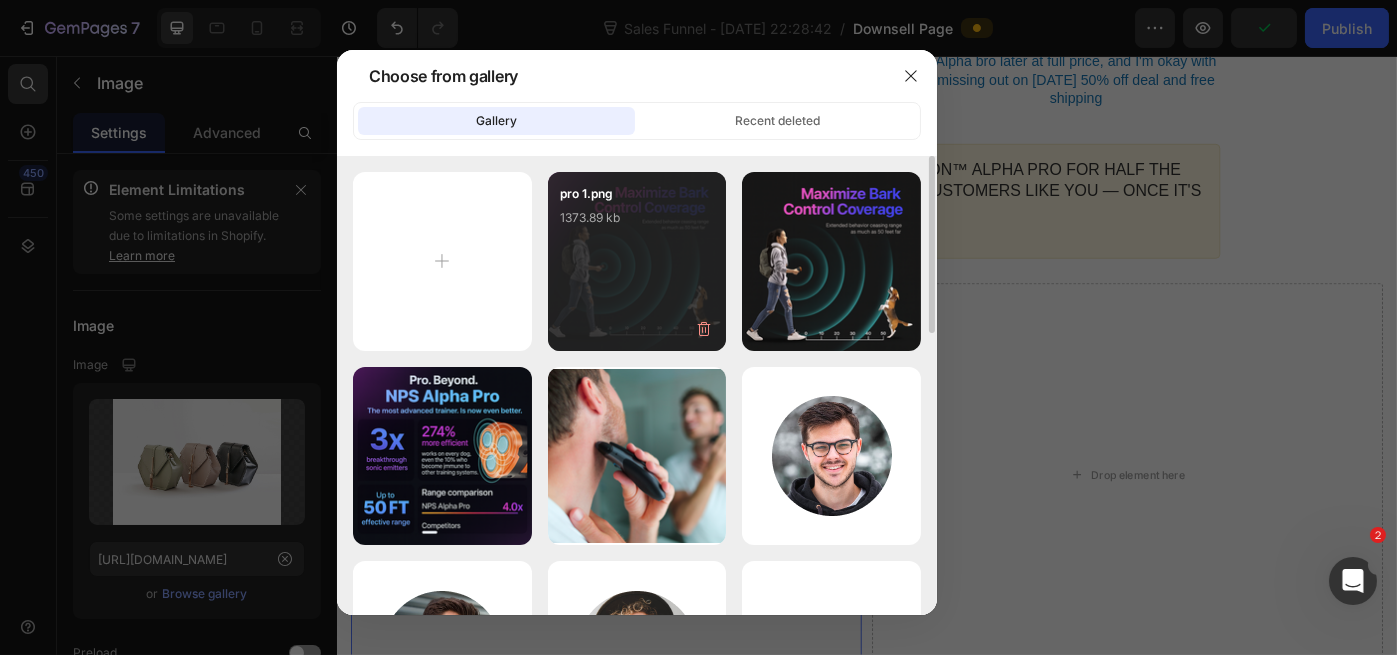 click on "pro 1.png 1373.89 kb" at bounding box center (637, 224) 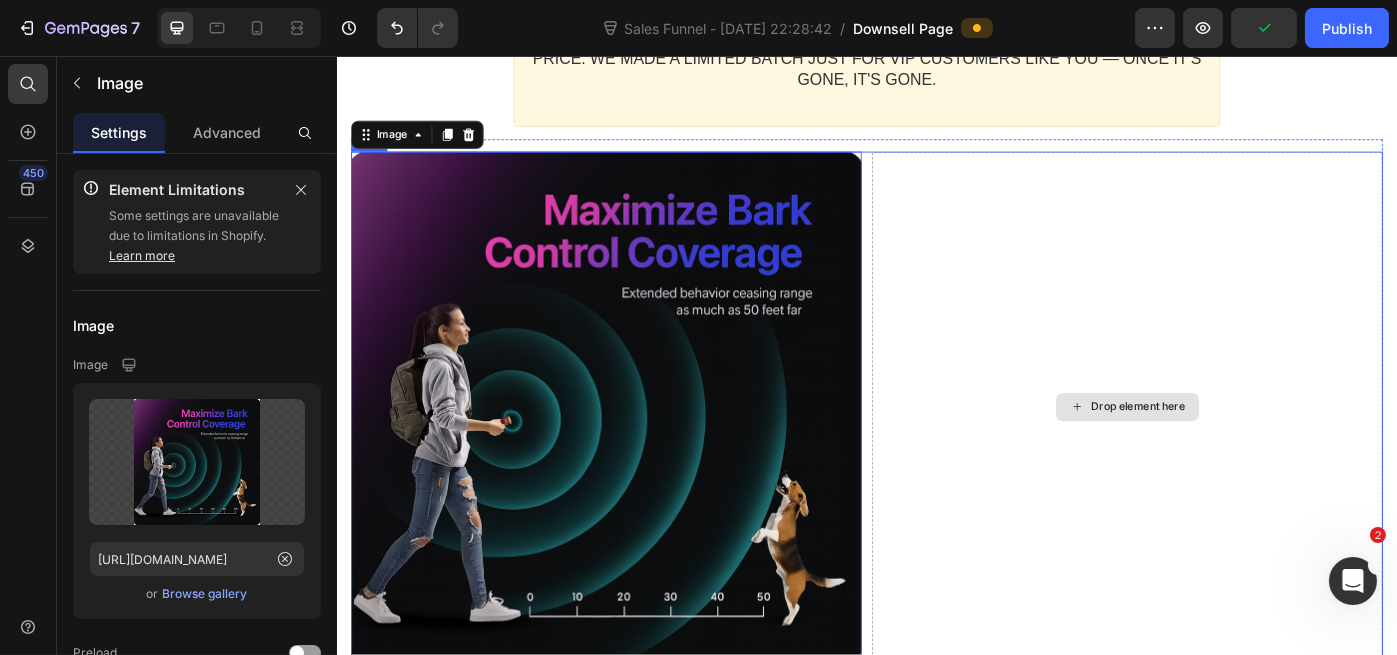 scroll, scrollTop: 1333, scrollLeft: 0, axis: vertical 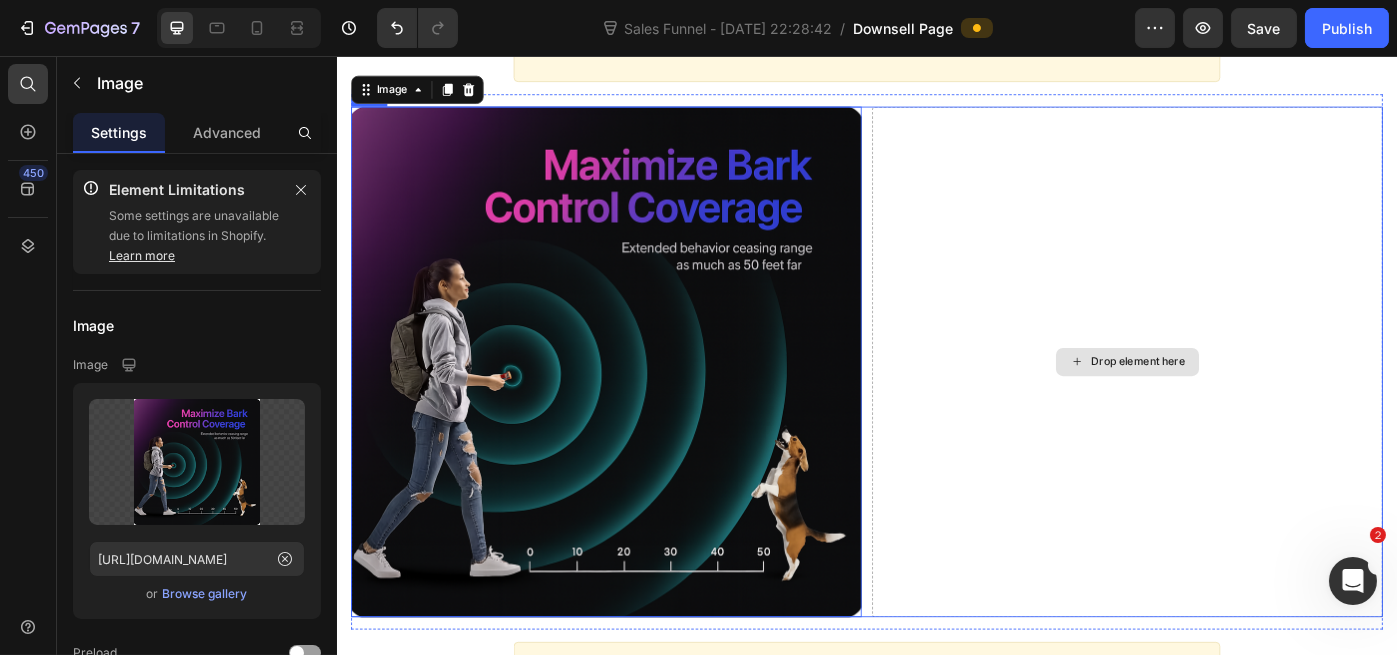click on "Drop element here" at bounding box center (1231, 403) 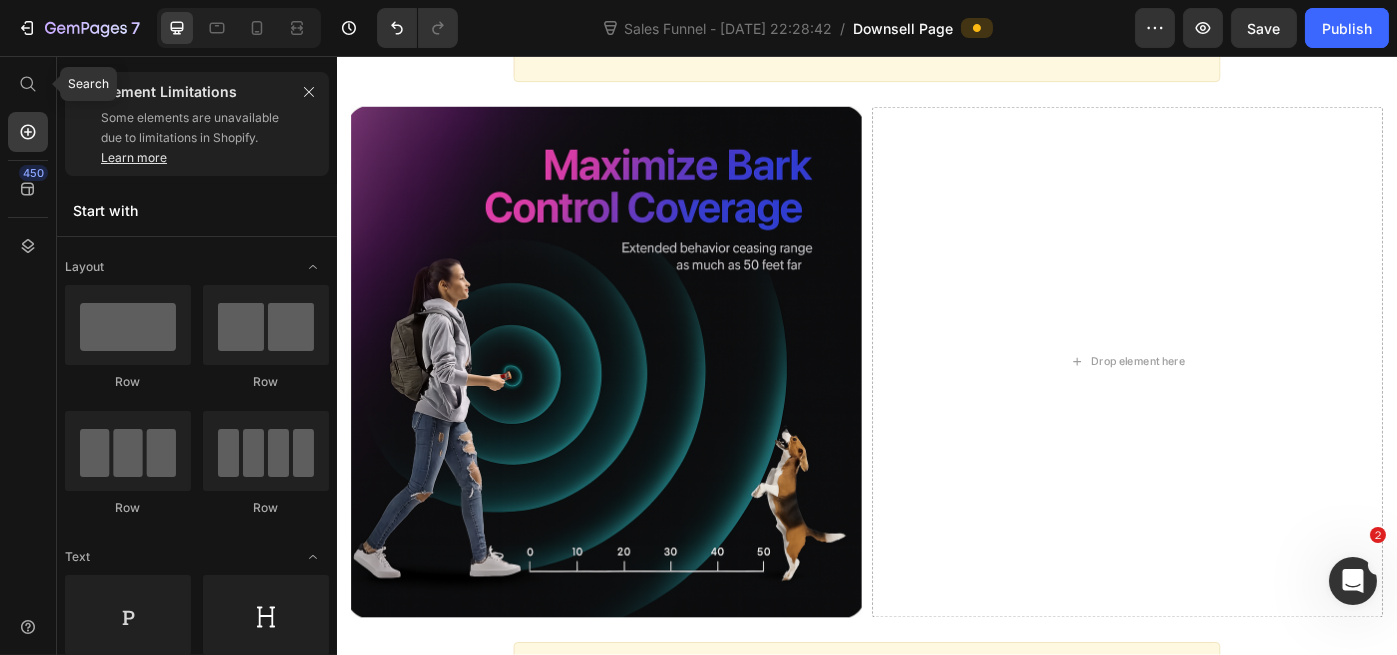 drag, startPoint x: 42, startPoint y: 91, endPoint x: 67, endPoint y: 105, distance: 28.653097 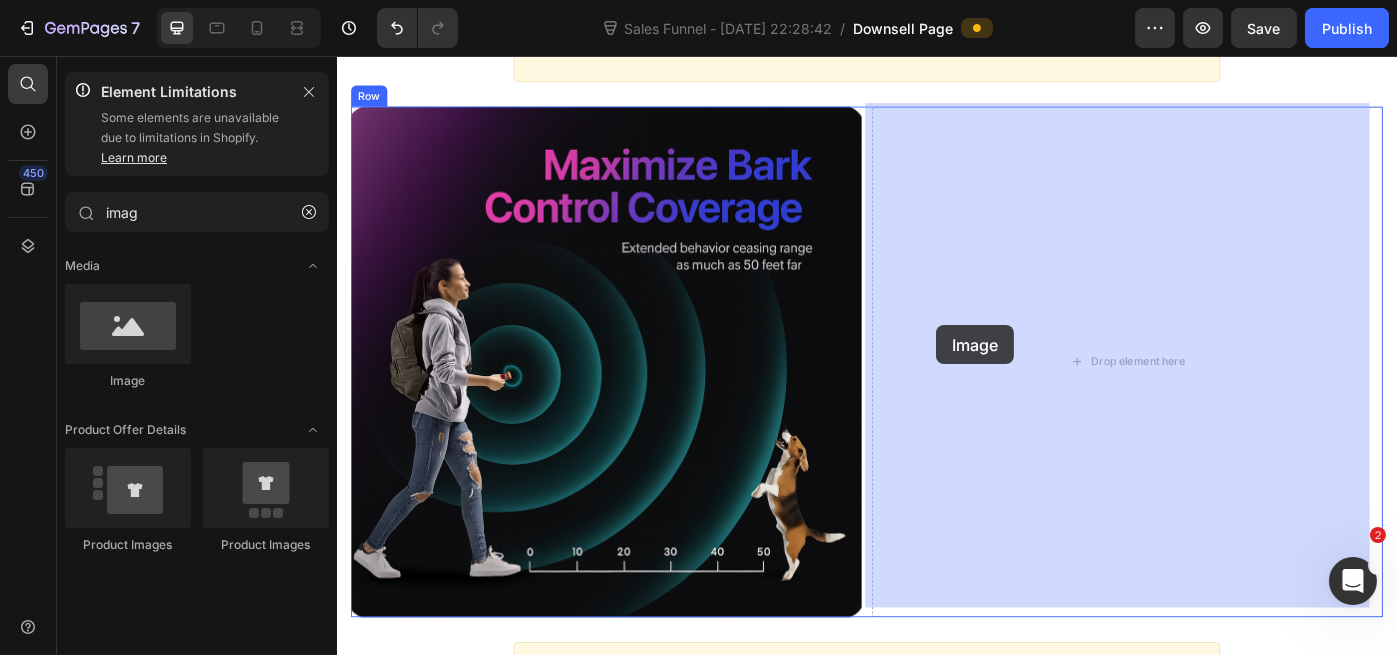 drag, startPoint x: 502, startPoint y: 371, endPoint x: 1116, endPoint y: 379, distance: 614.0521 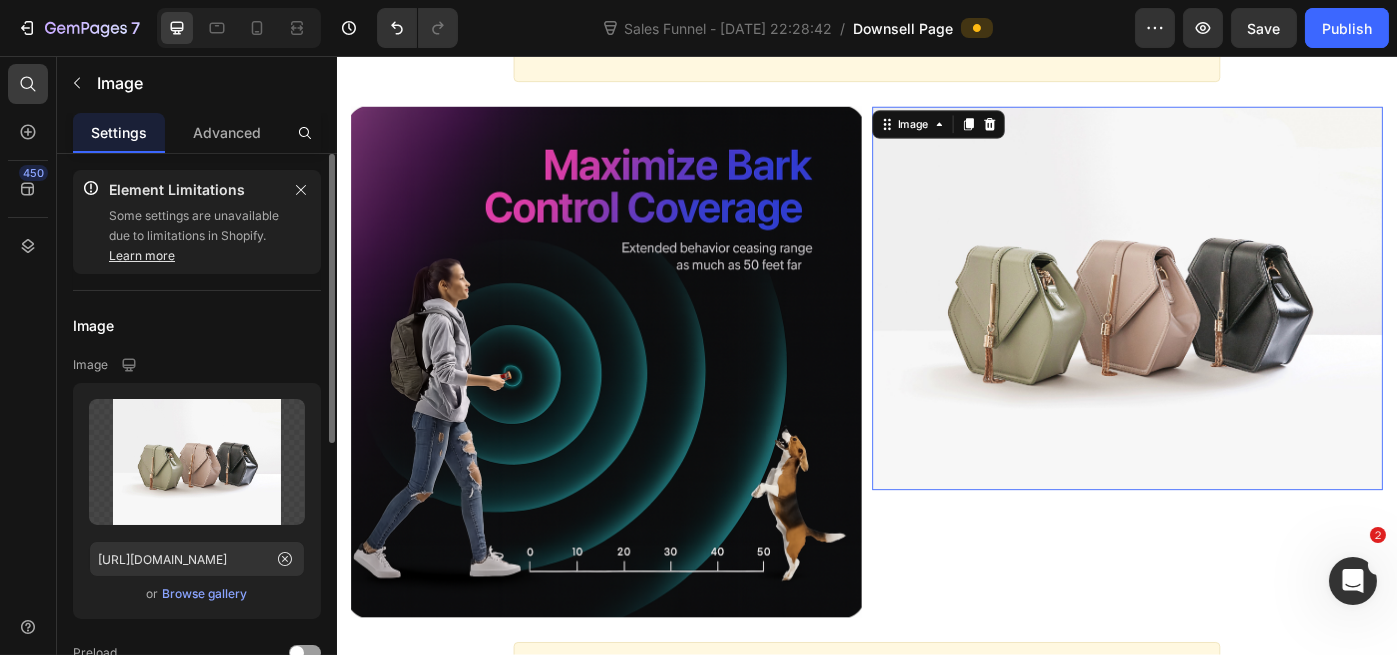 click on "Upload Image https://ucarecdn.com/ee6d5074-1640-4cc7-8933-47c8589c3dee/-/format/auto/  or   Browse gallery" 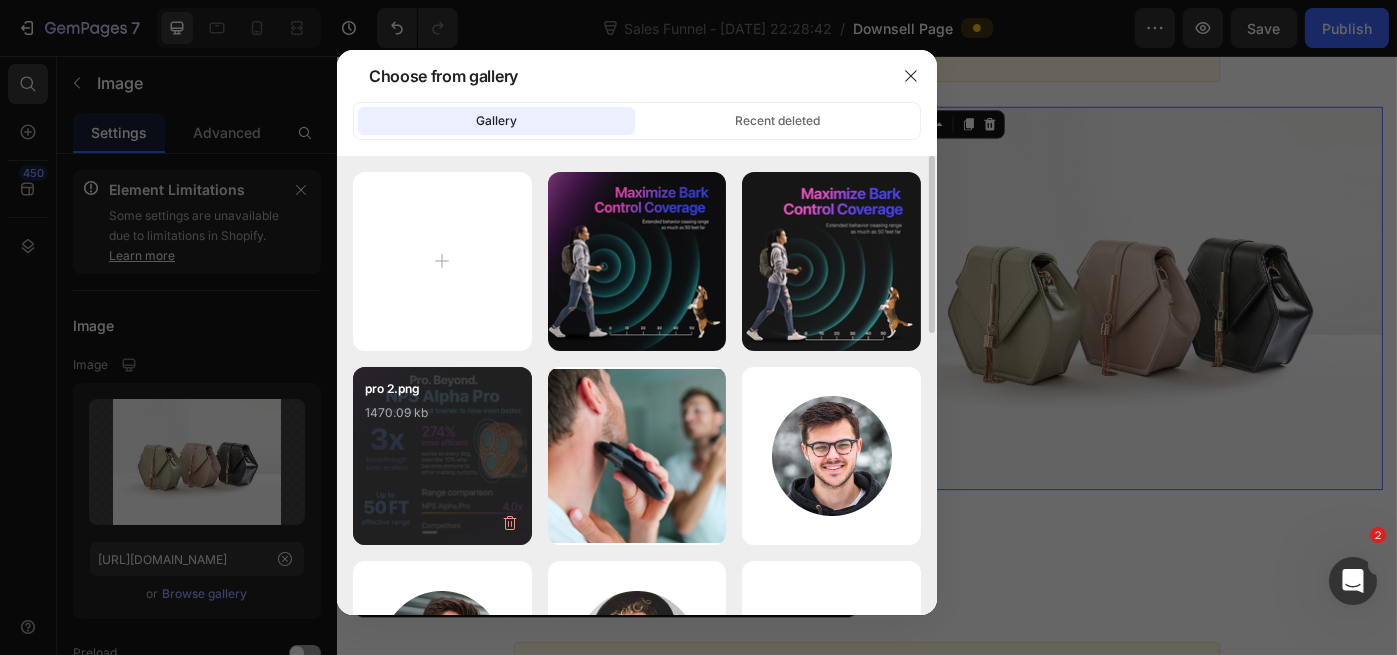 click on "1470.09 kb" at bounding box center (442, 413) 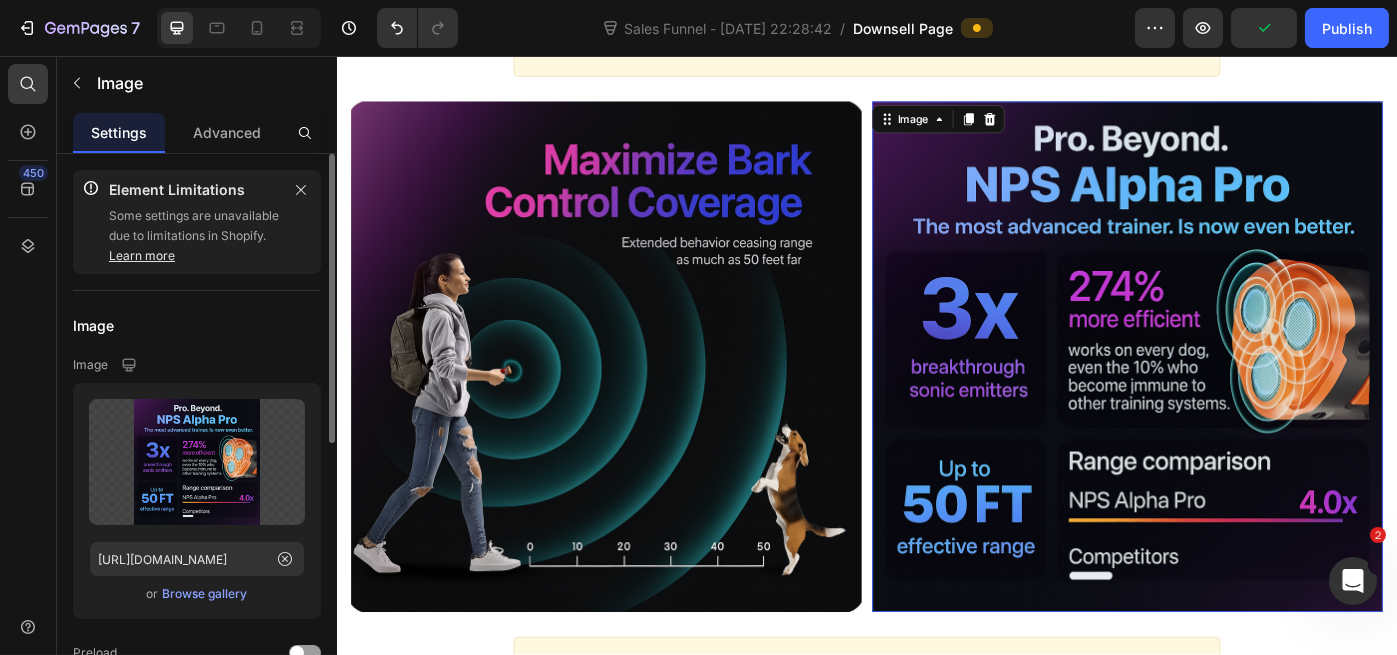 scroll, scrollTop: 1333, scrollLeft: 0, axis: vertical 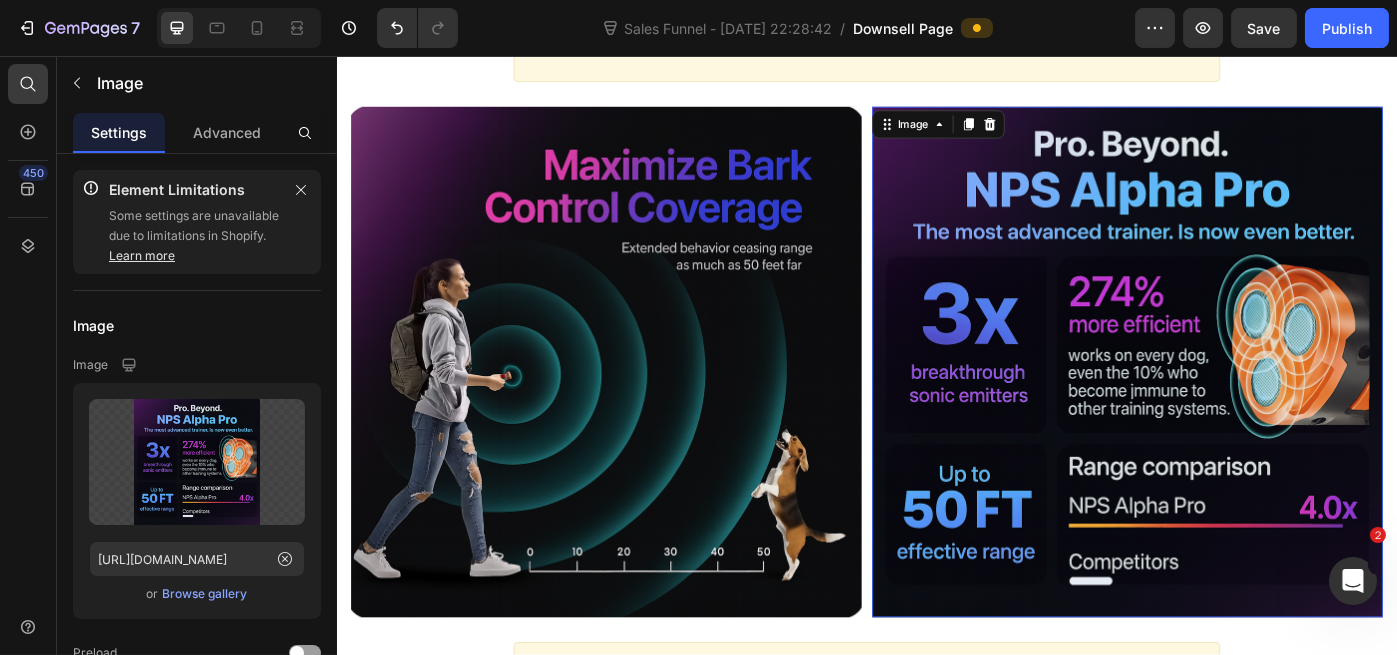 click on "Image Image   Row Section 4" at bounding box center [936, 403] 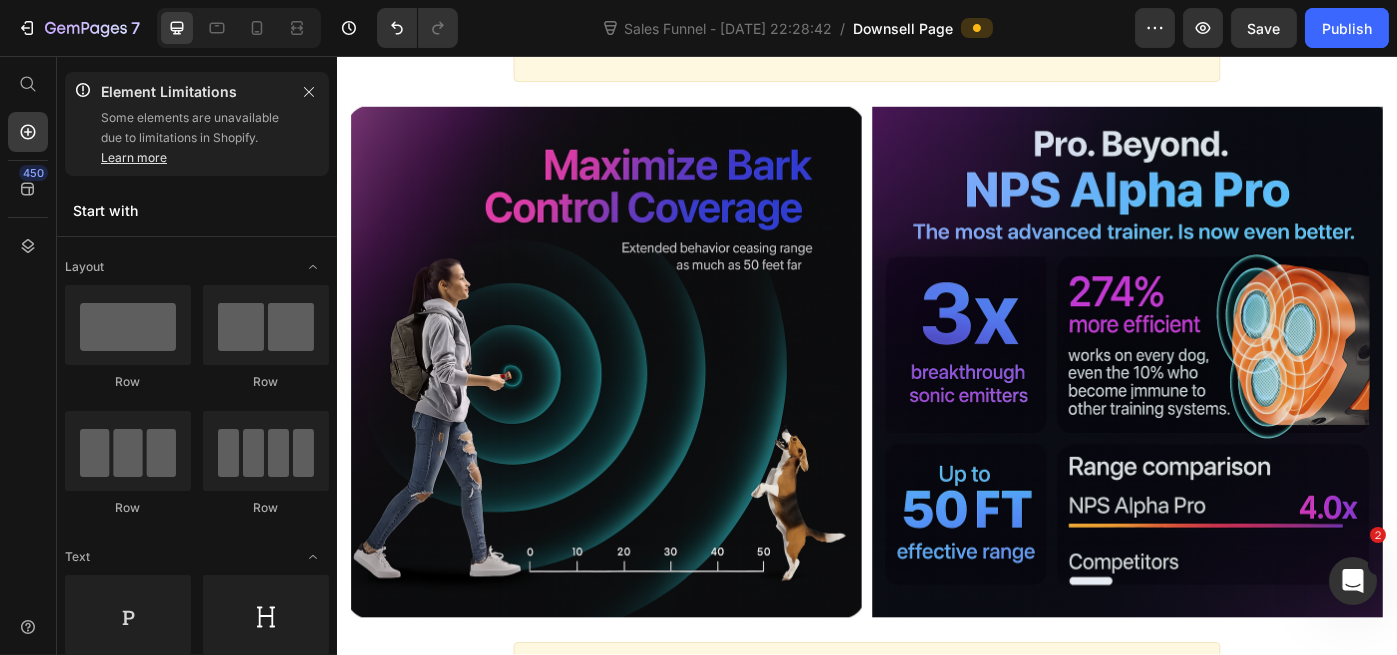 click at bounding box center [641, 403] 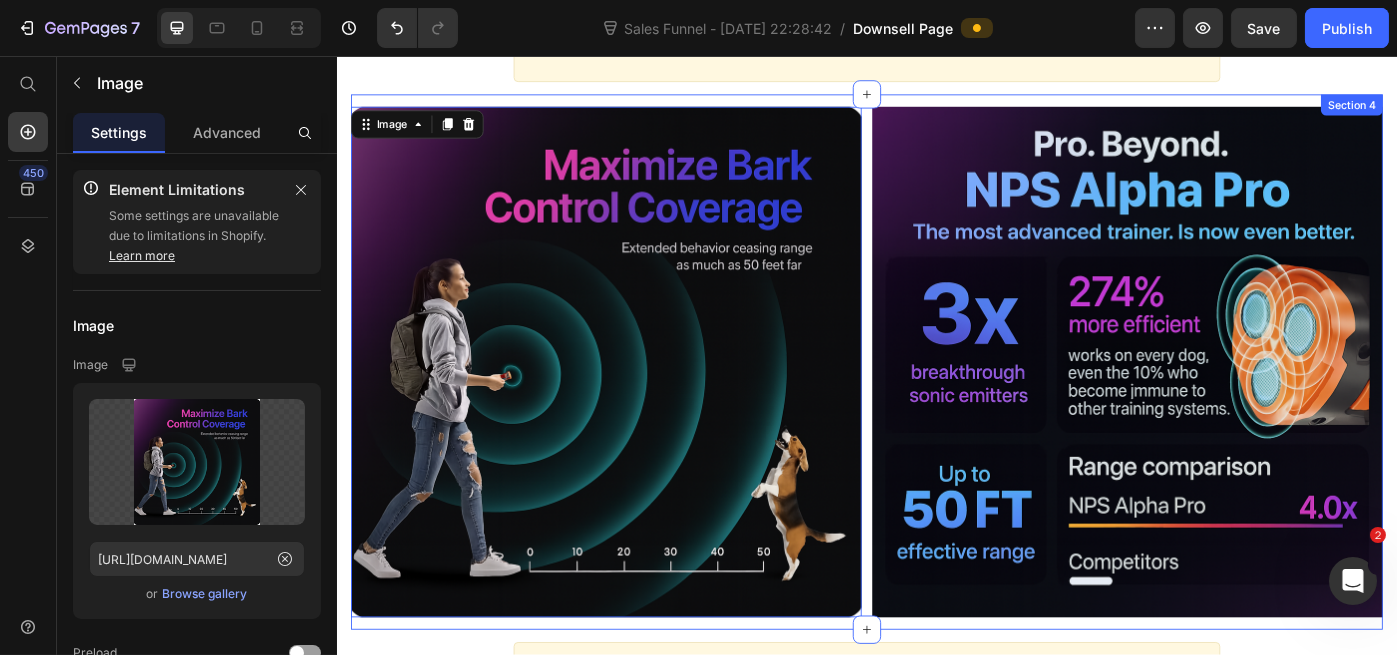 click on "Image   Image Row Section 4" at bounding box center (936, 403) 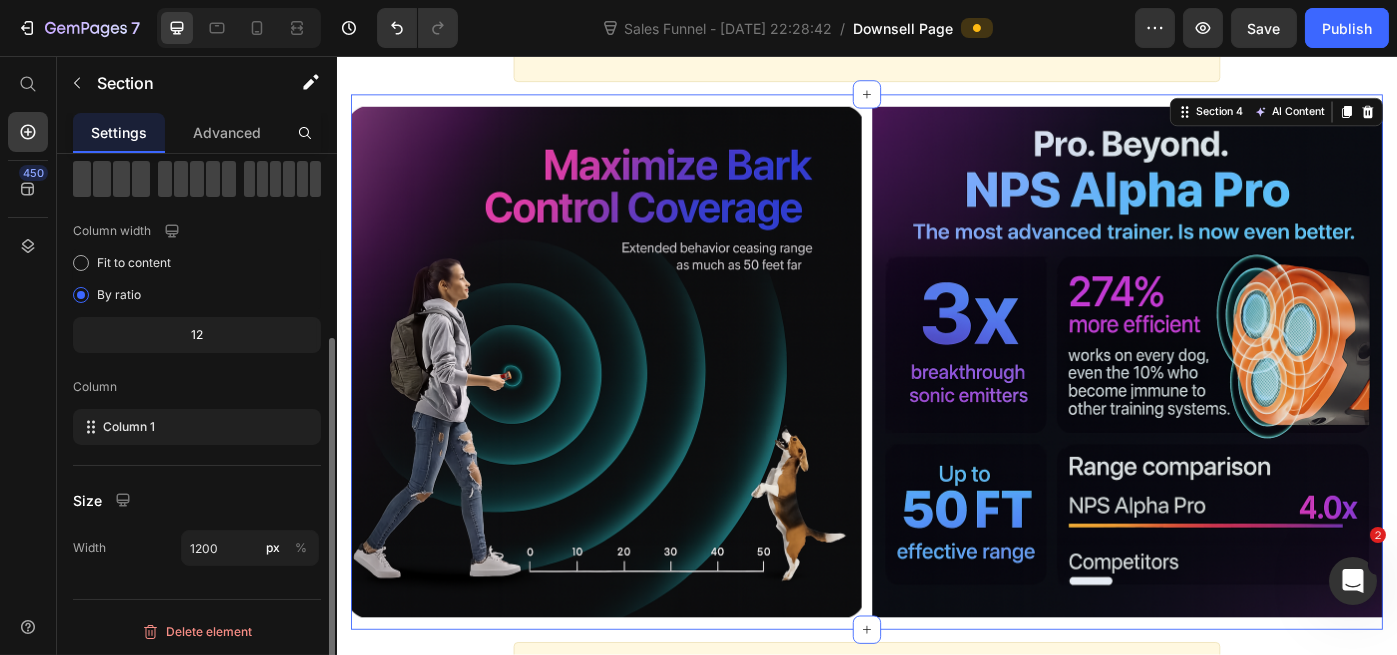 scroll, scrollTop: 0, scrollLeft: 0, axis: both 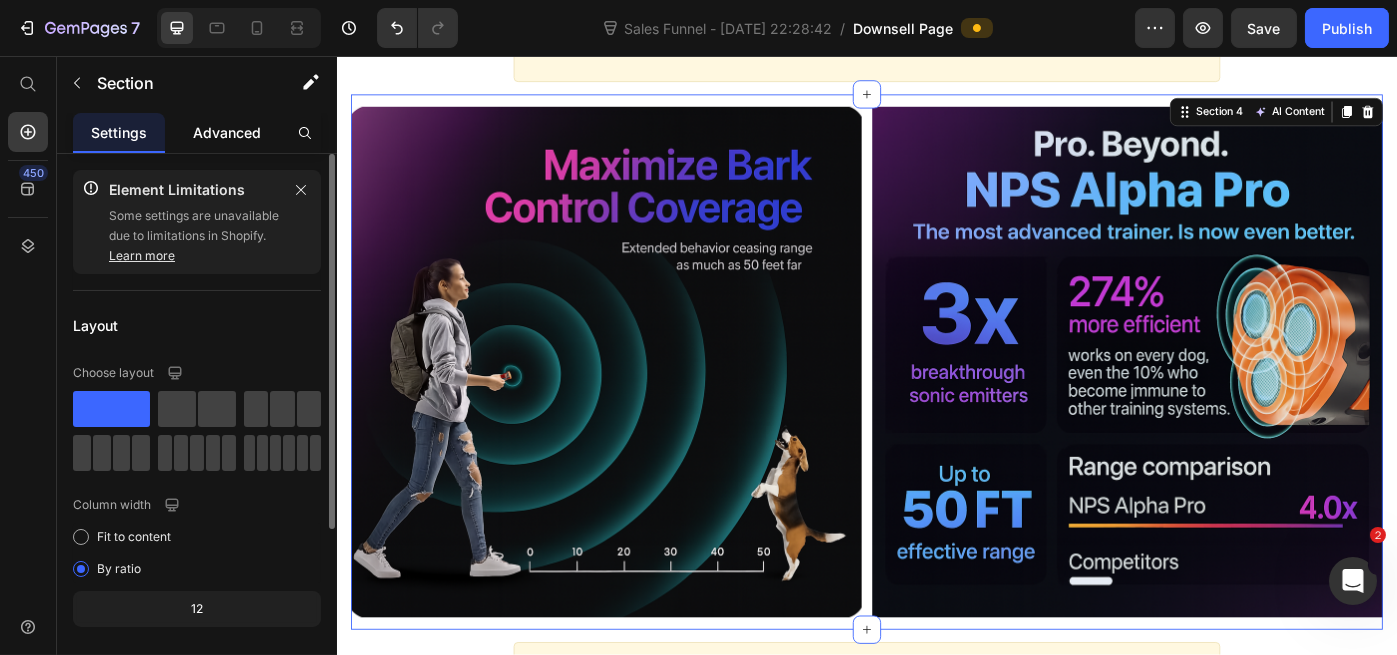 click on "Advanced" 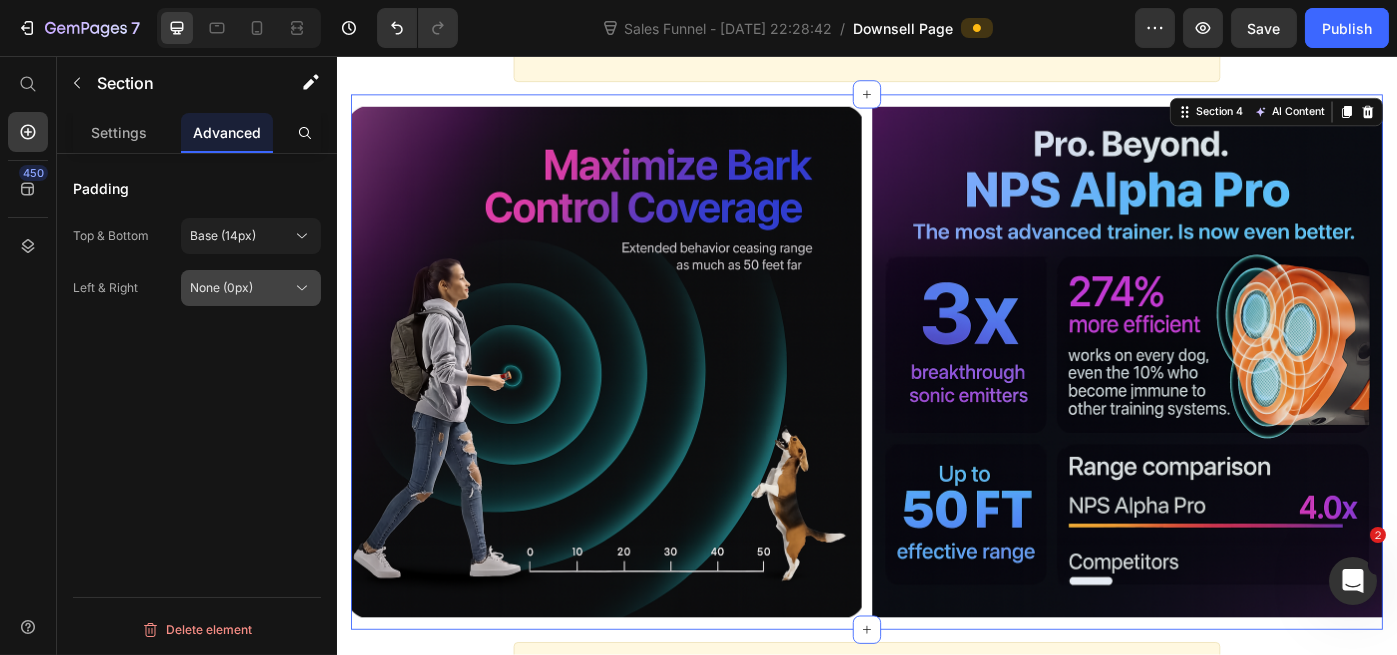 click on "None (0px)" 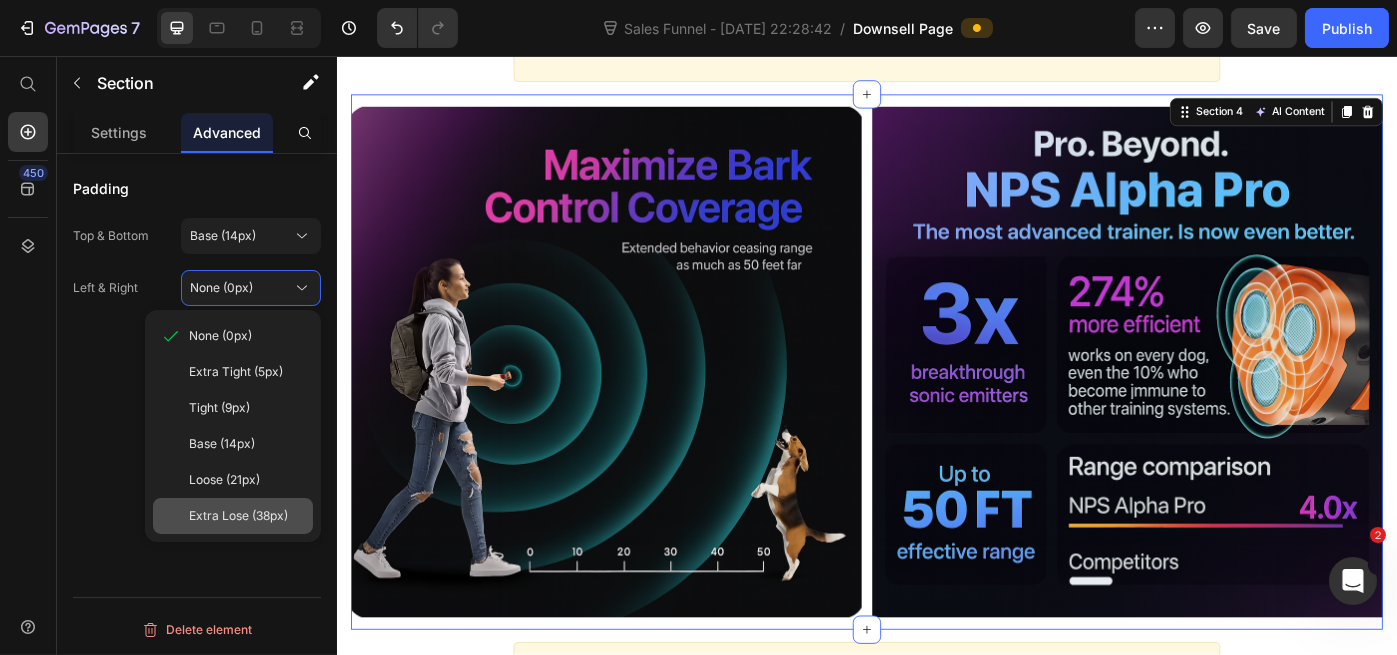 click on "Extra Lose (38px)" 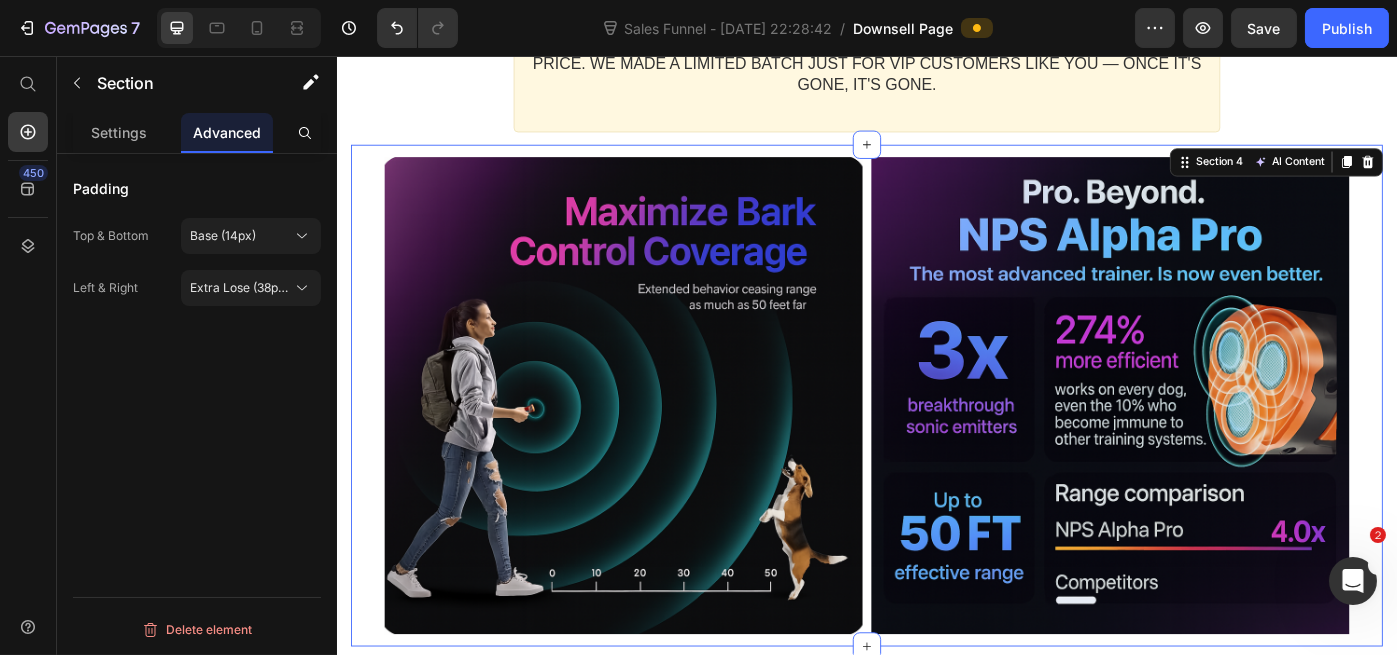 scroll, scrollTop: 1200, scrollLeft: 0, axis: vertical 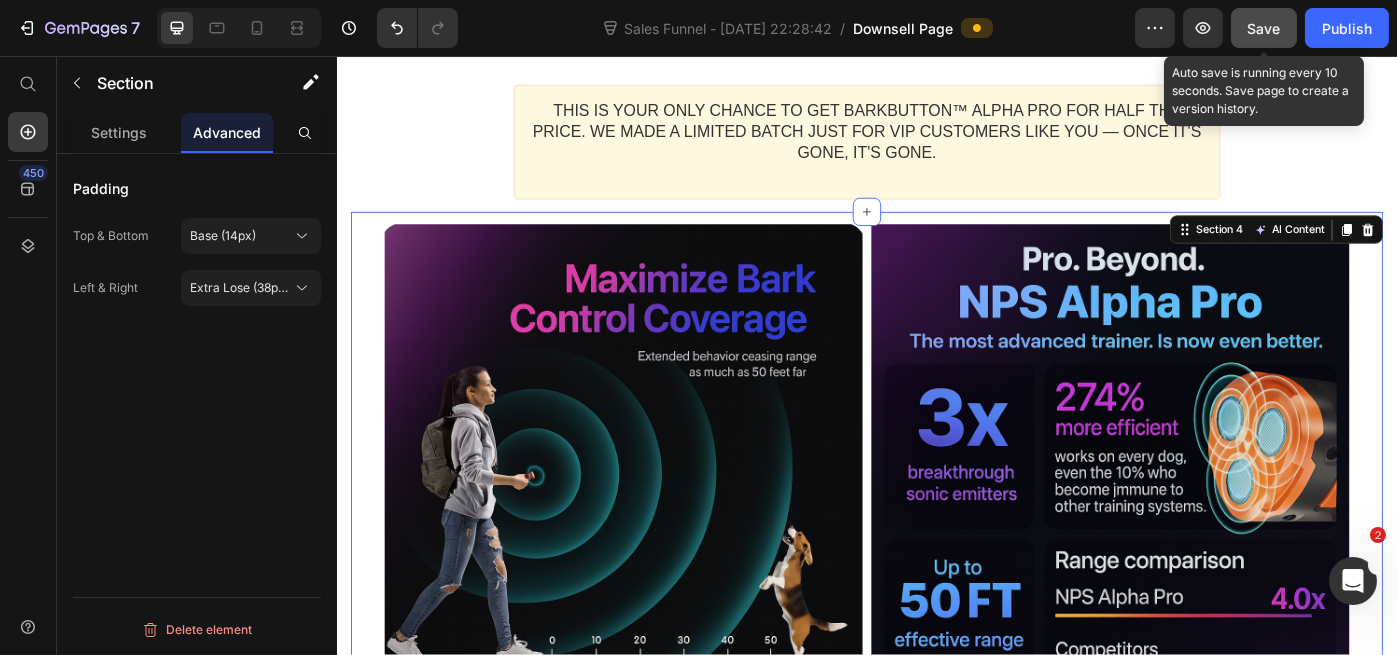 click on "Save" at bounding box center (1264, 28) 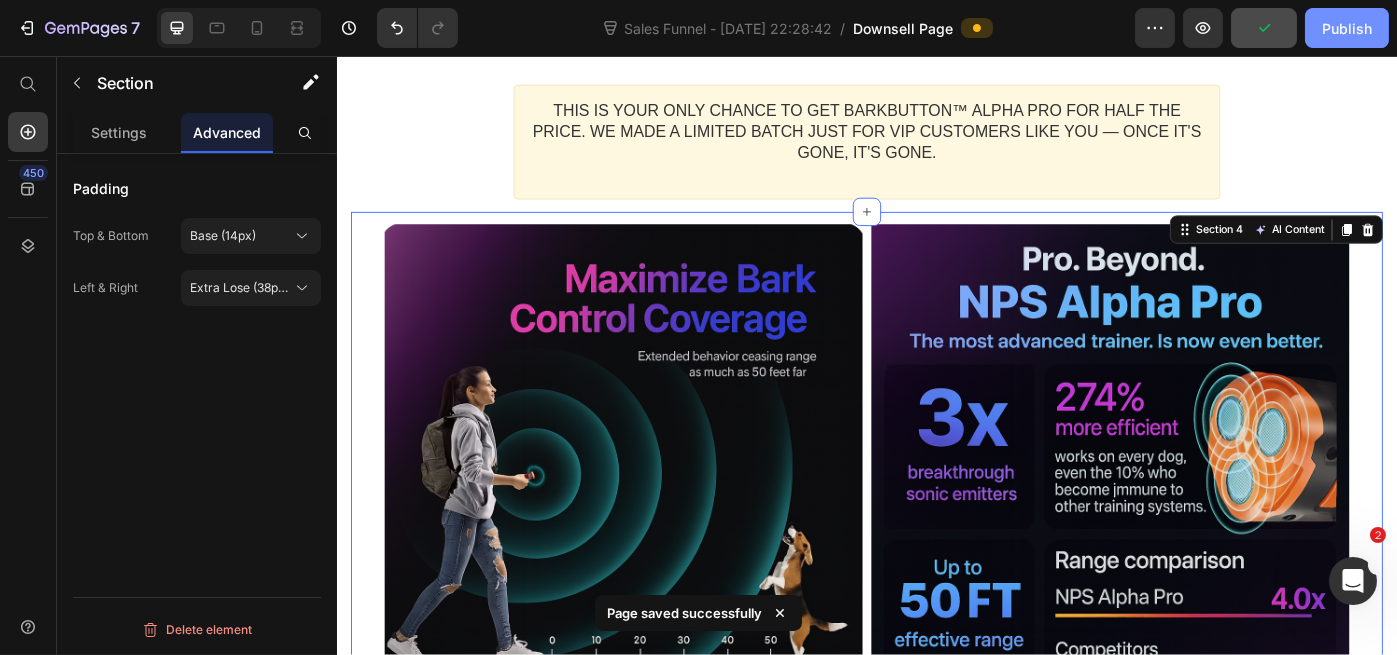 click on "Publish" at bounding box center [1347, 28] 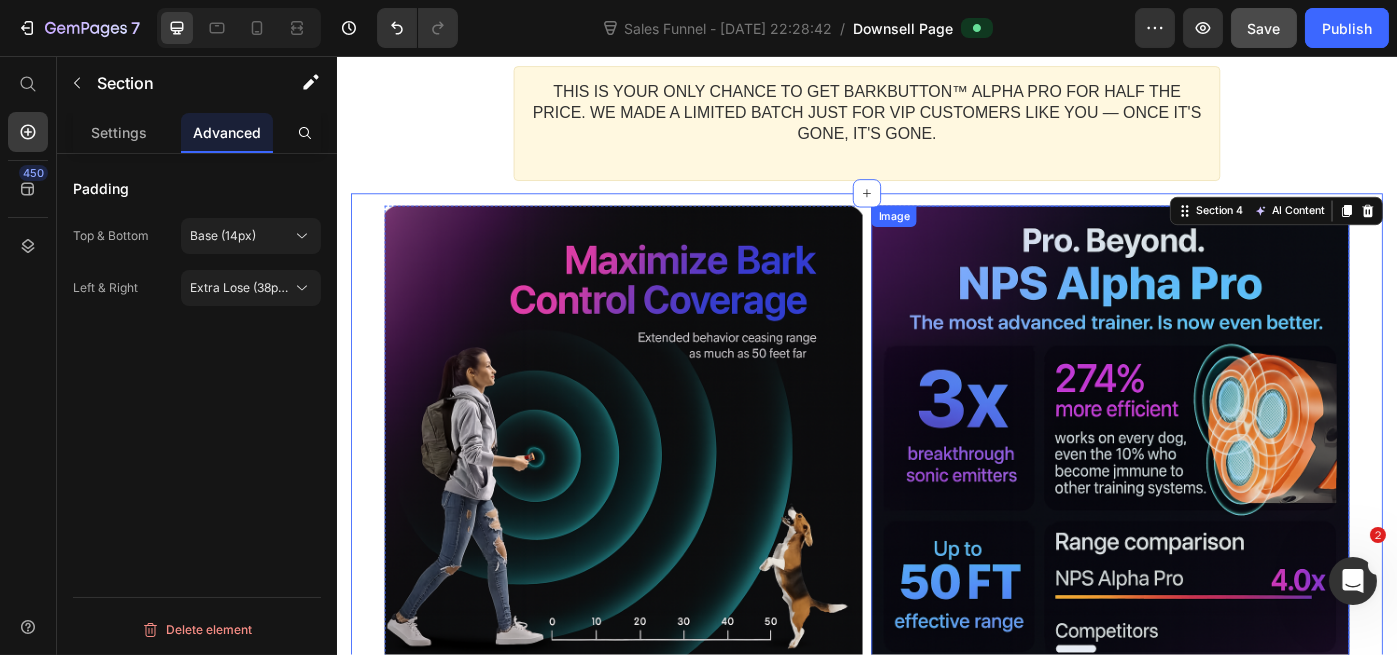 scroll, scrollTop: 1200, scrollLeft: 0, axis: vertical 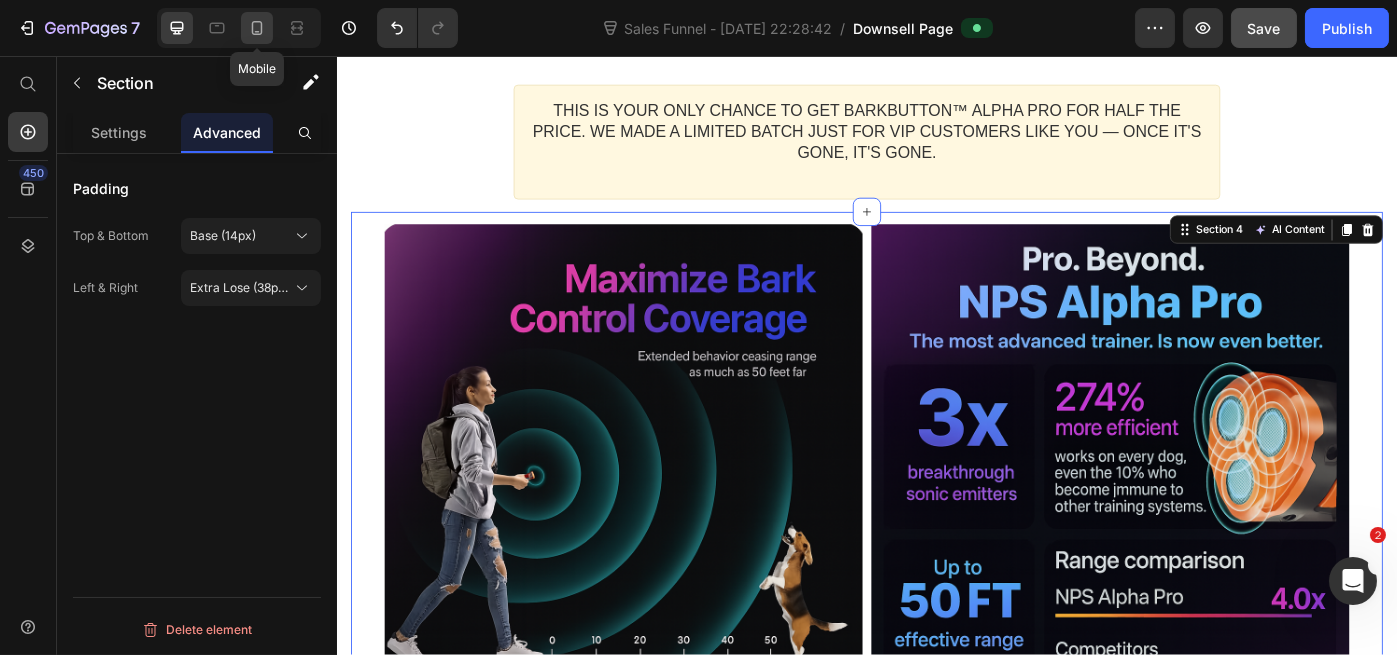 click 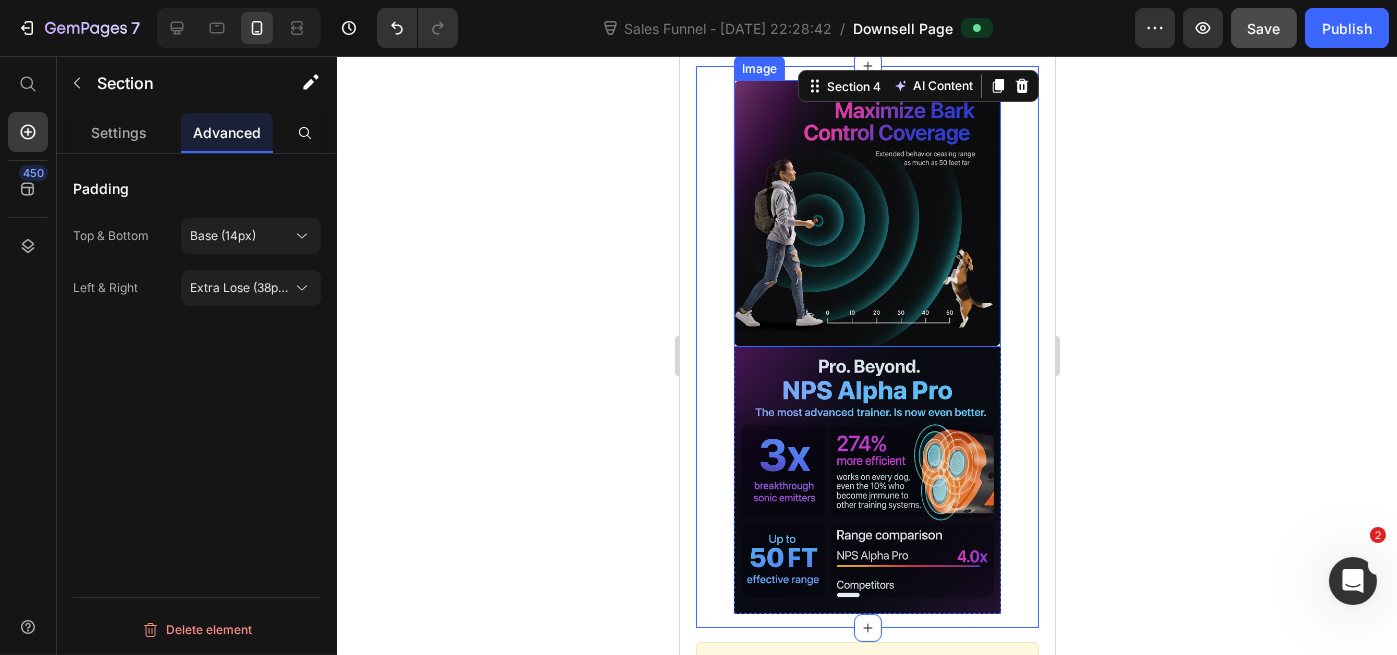 scroll, scrollTop: 1980, scrollLeft: 0, axis: vertical 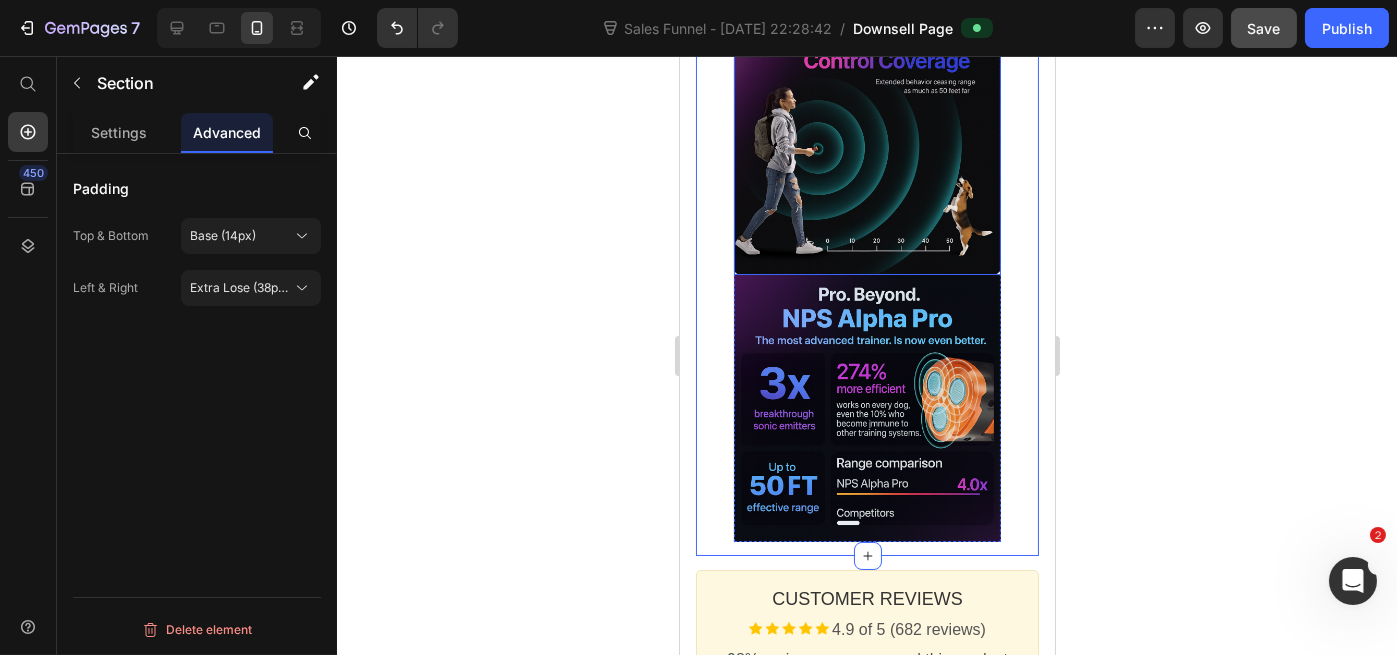 click at bounding box center [866, 141] 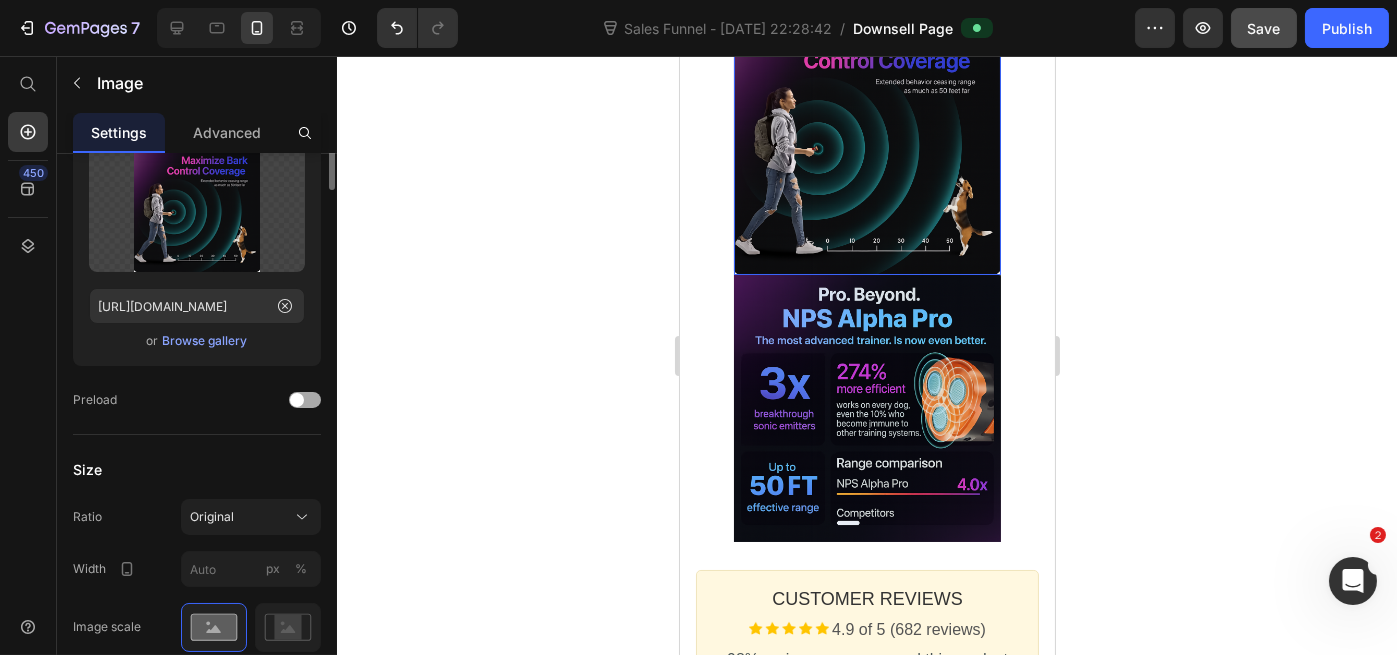 scroll, scrollTop: 0, scrollLeft: 0, axis: both 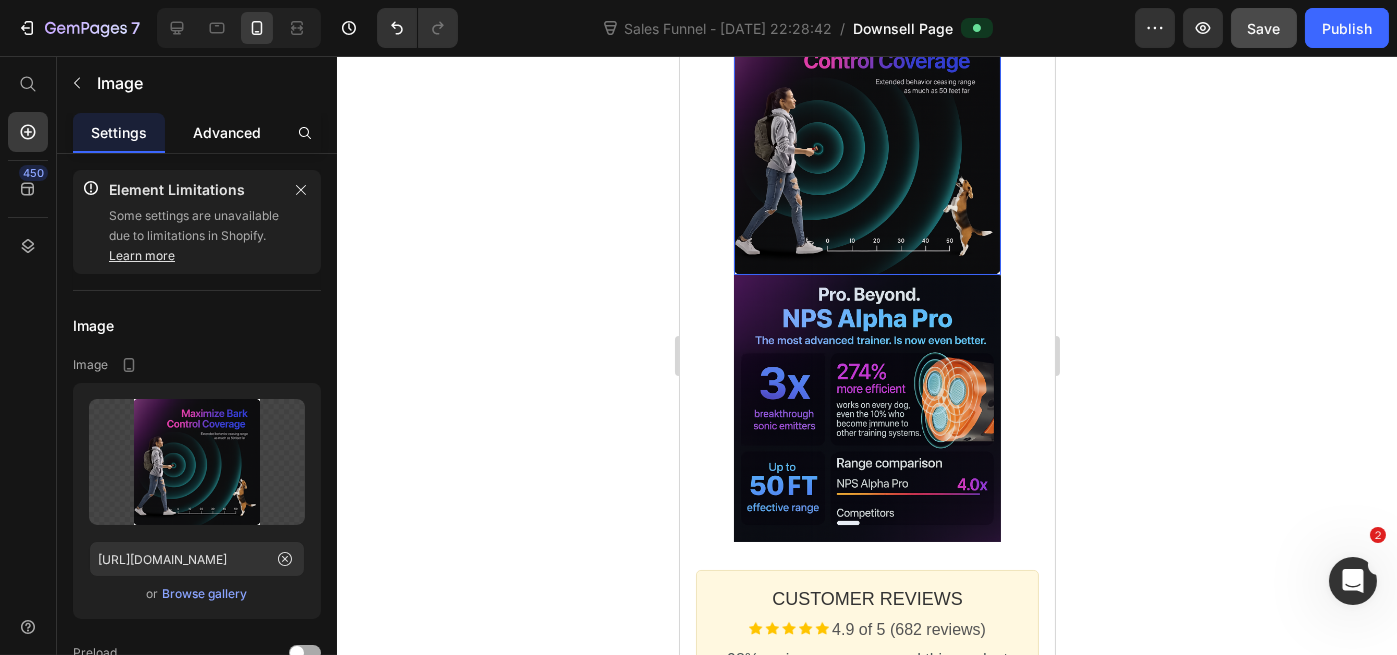 click on "Advanced" 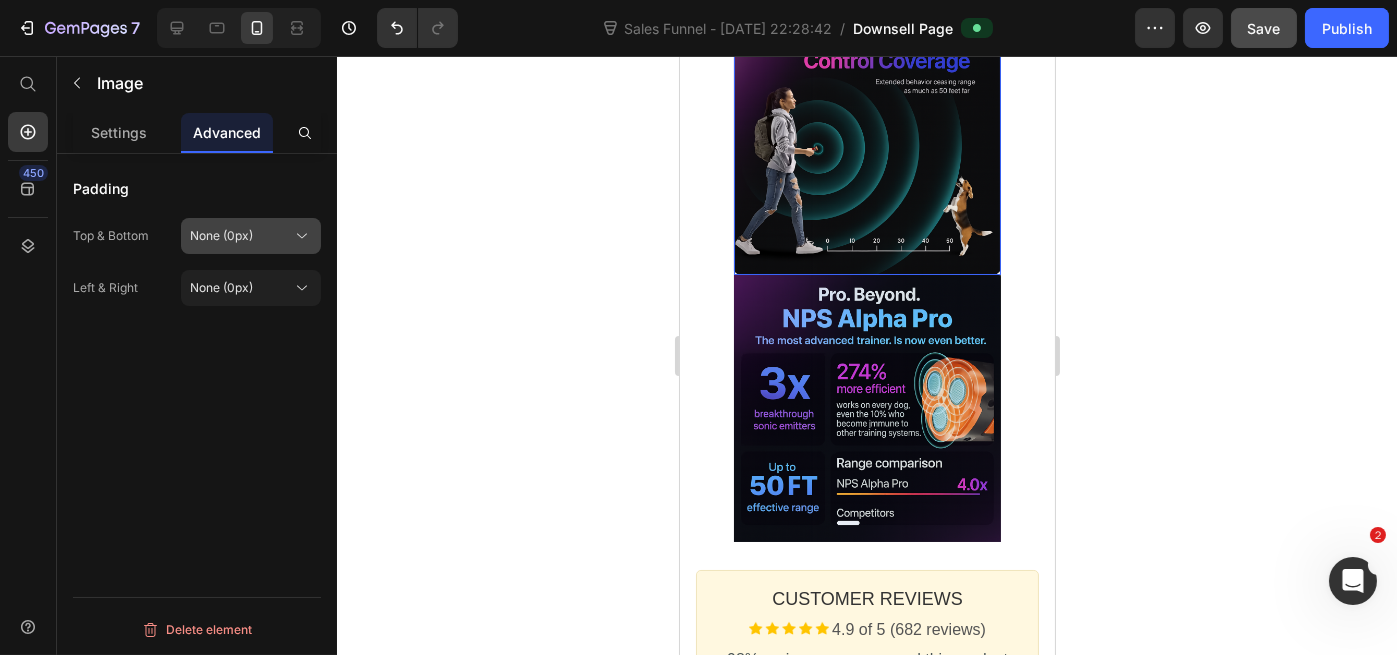 click on "None (0px)" 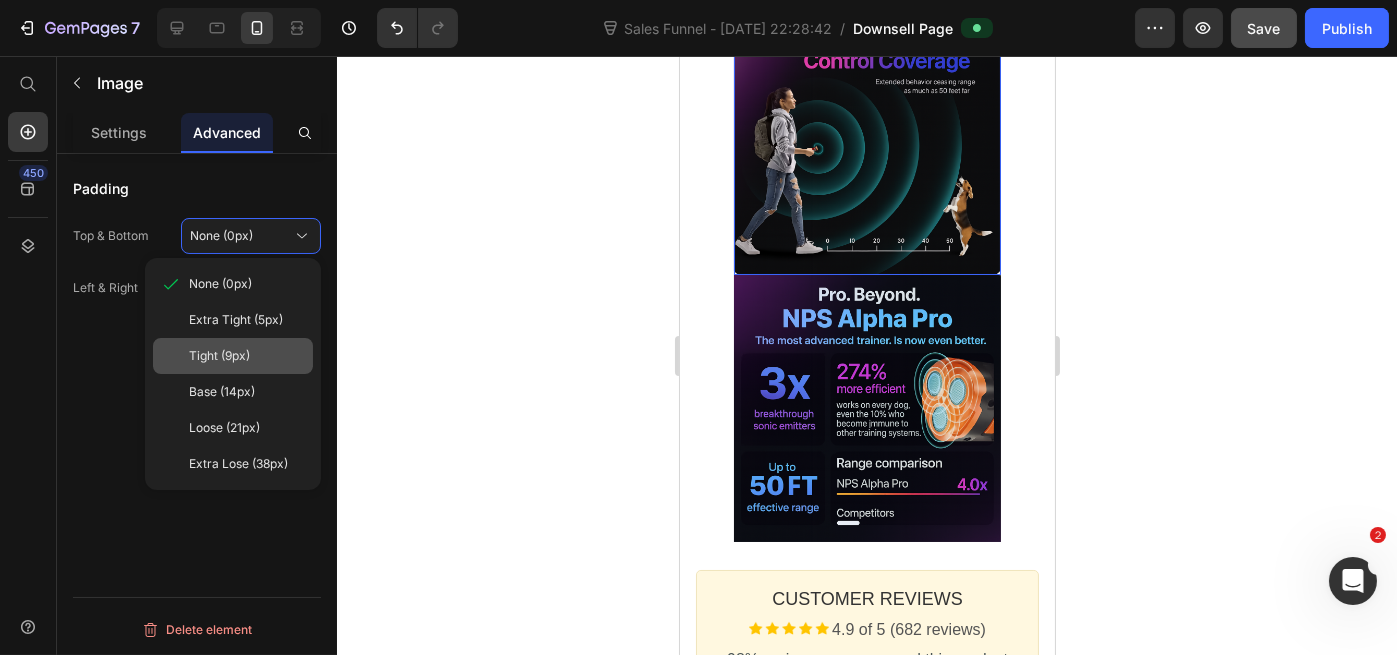 click on "Tight (9px)" at bounding box center [247, 356] 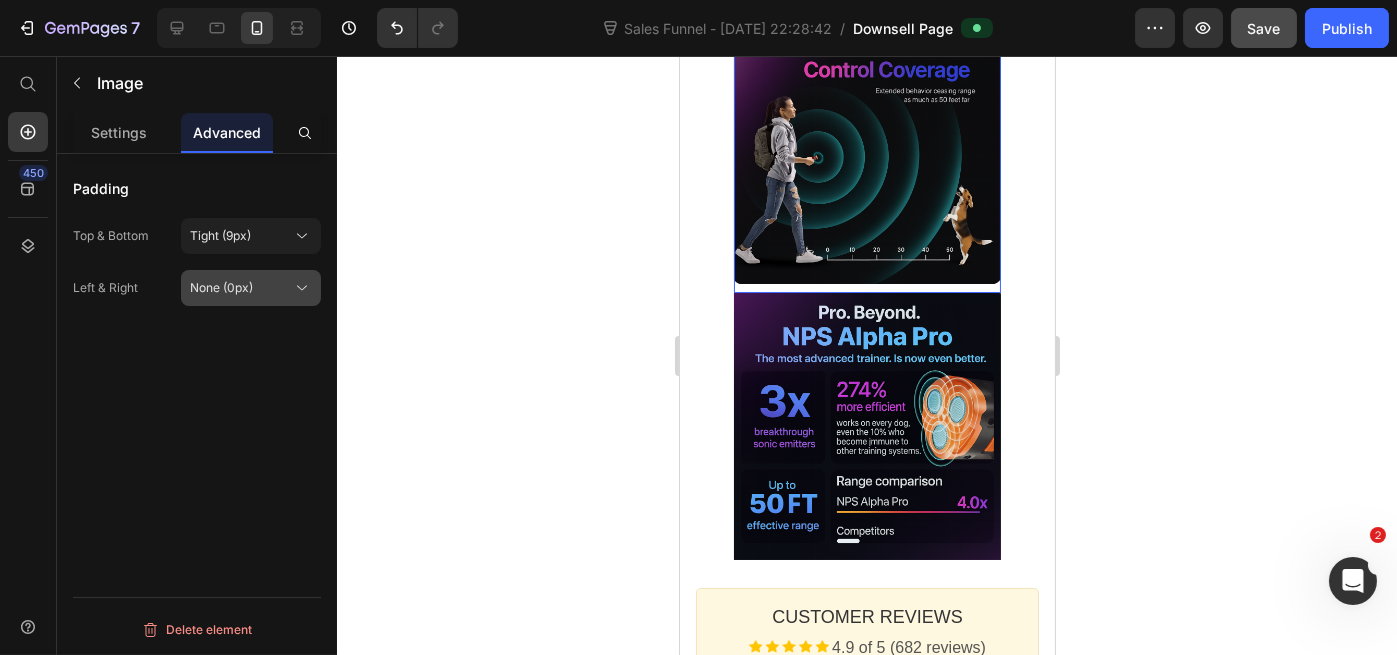click on "None (0px)" 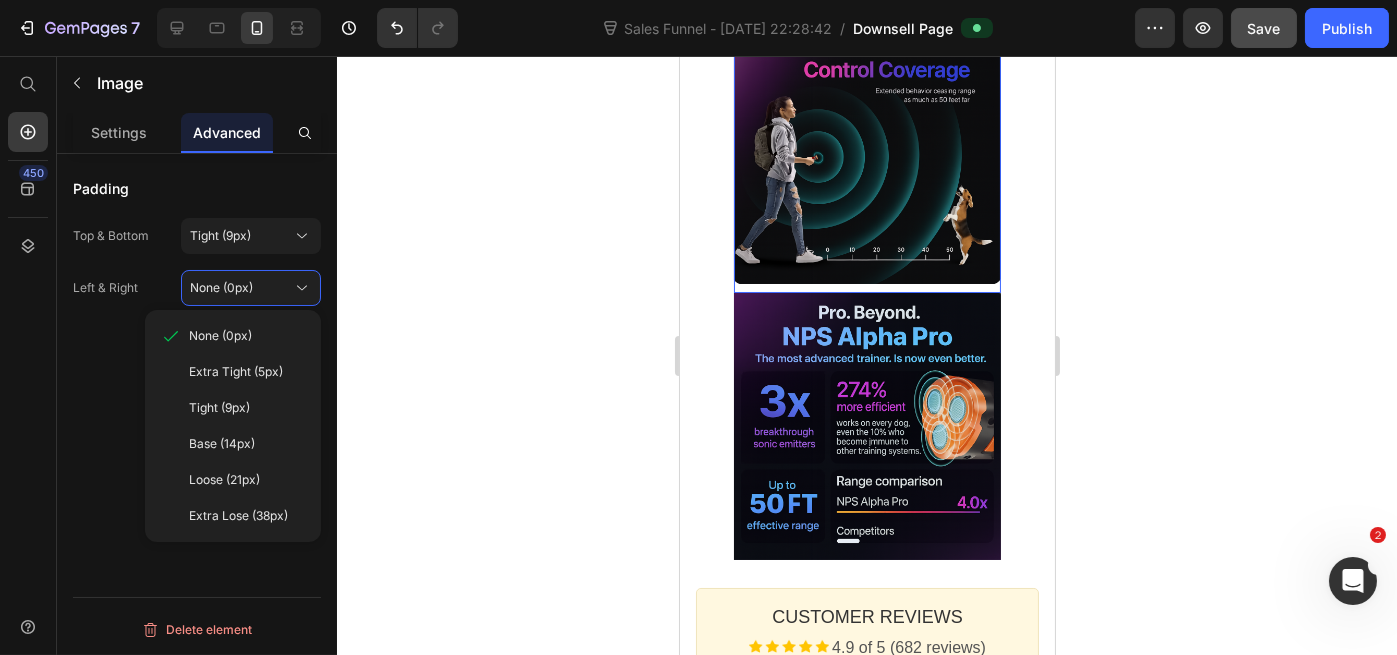 click on "Padding Top & Bottom Tight (9px) Left & Right None (0px) None (0px) Extra Tight (5px) Tight (9px) Base (14px) Loose (21px) Extra Lose (38px)  Delete element" at bounding box center (197, 433) 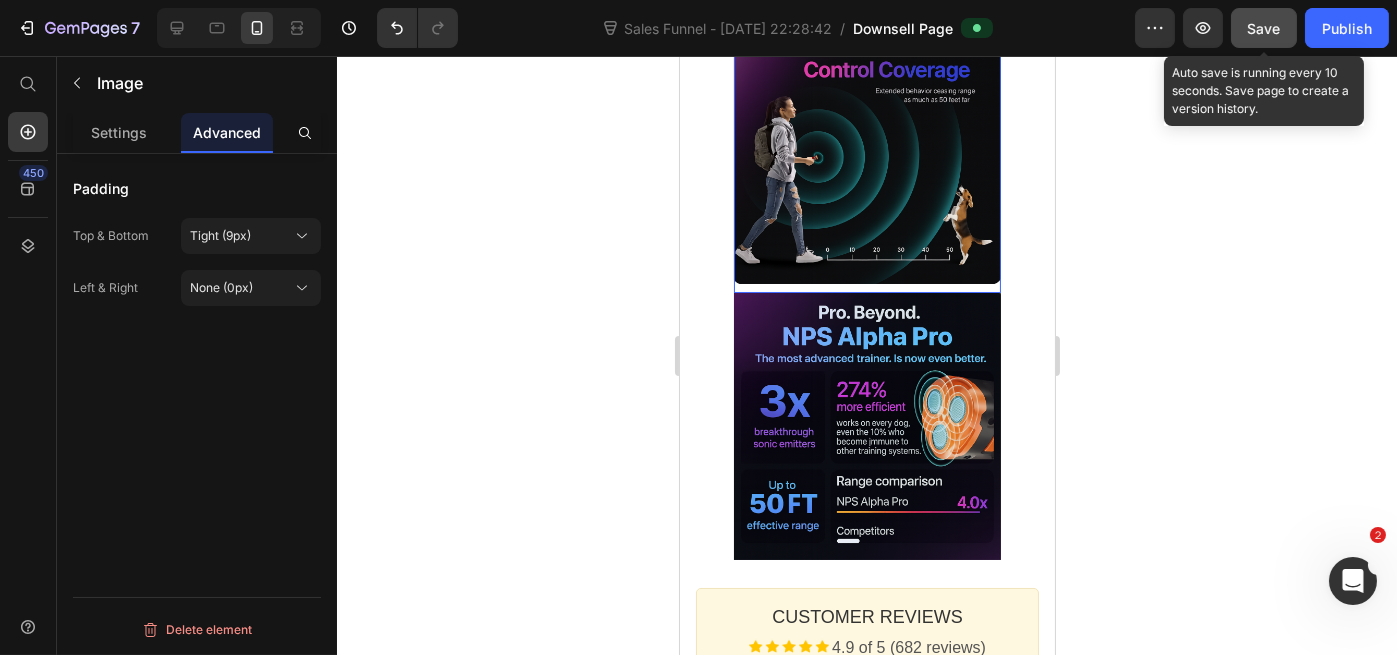 click on "Save" at bounding box center (1264, 28) 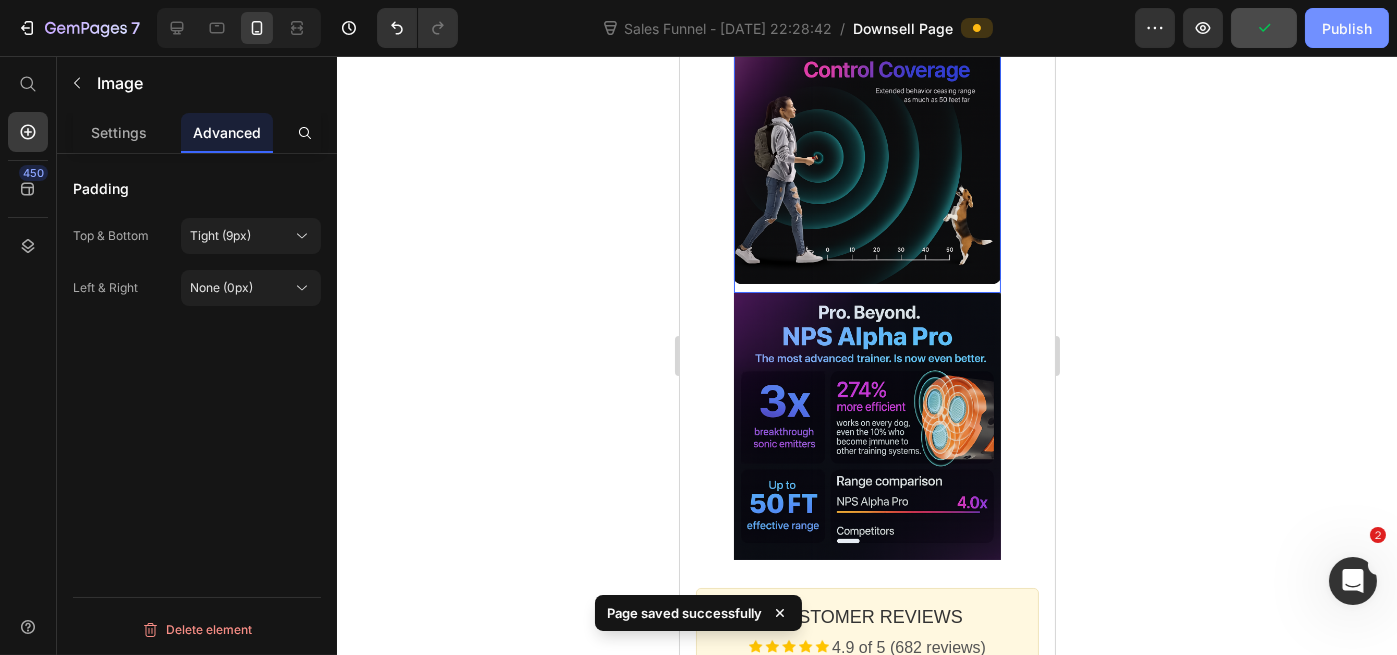 click on "Publish" at bounding box center [1347, 28] 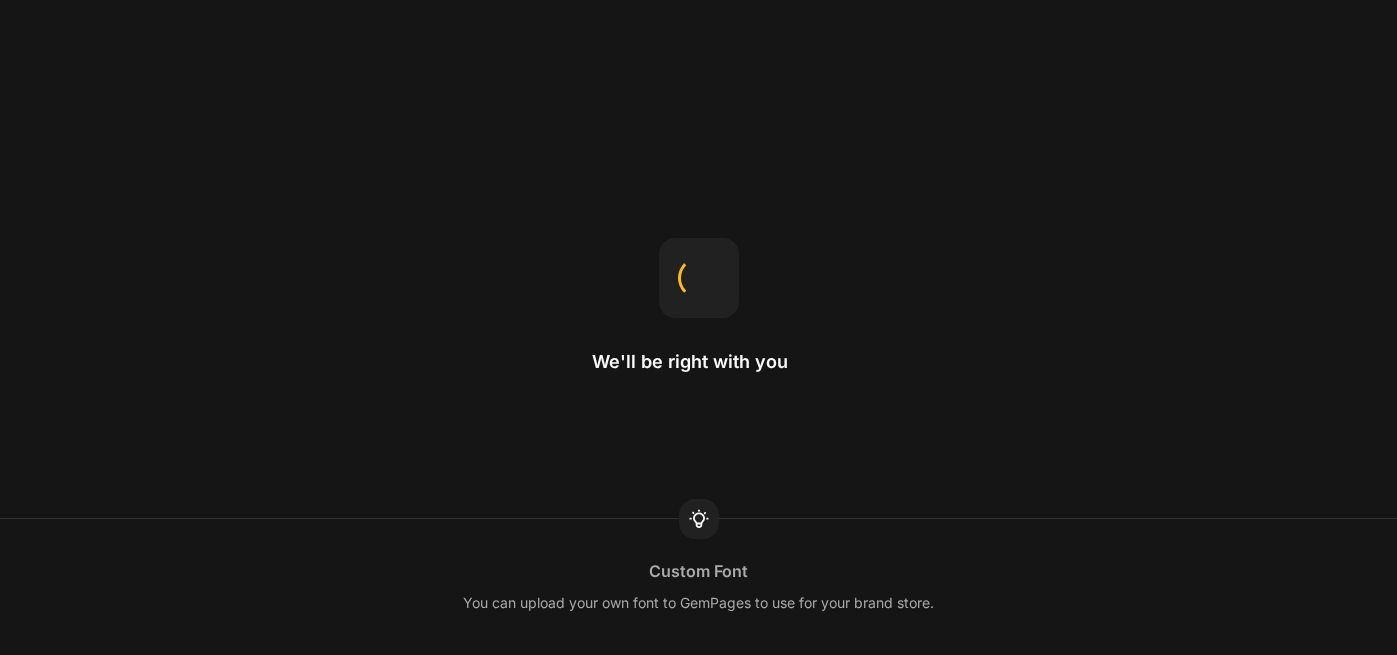 scroll, scrollTop: 0, scrollLeft: 0, axis: both 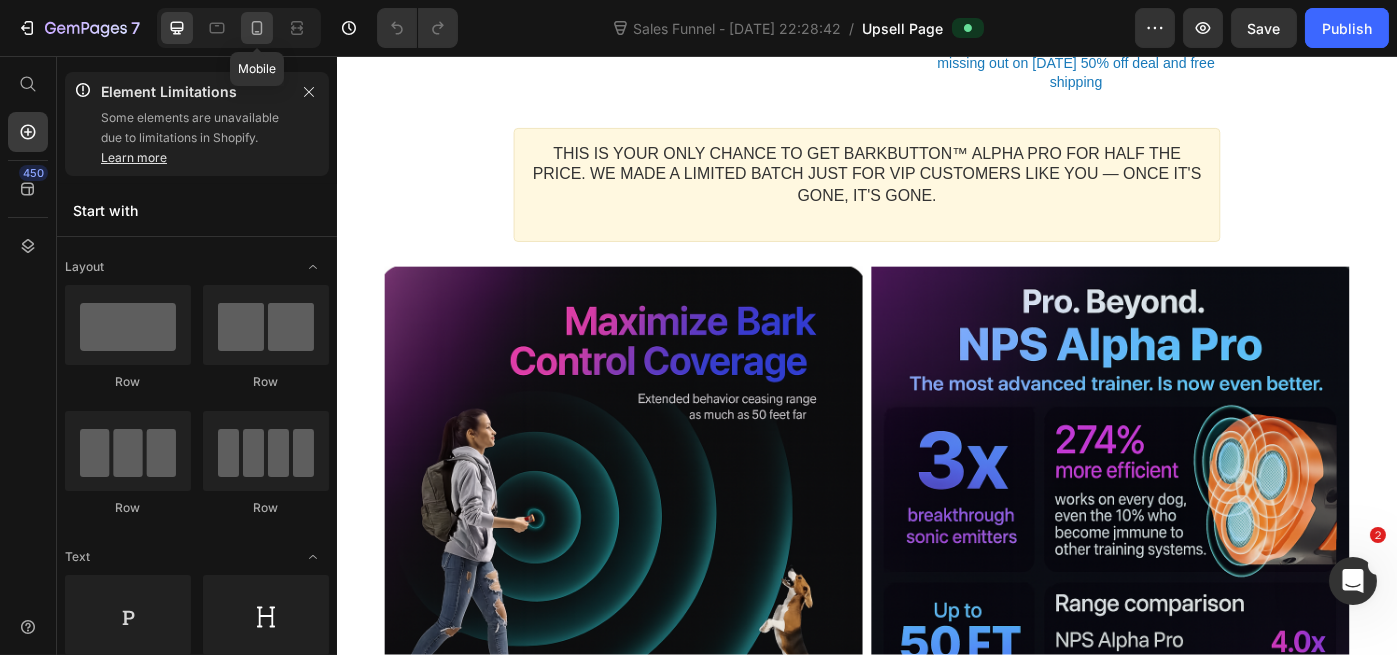 click 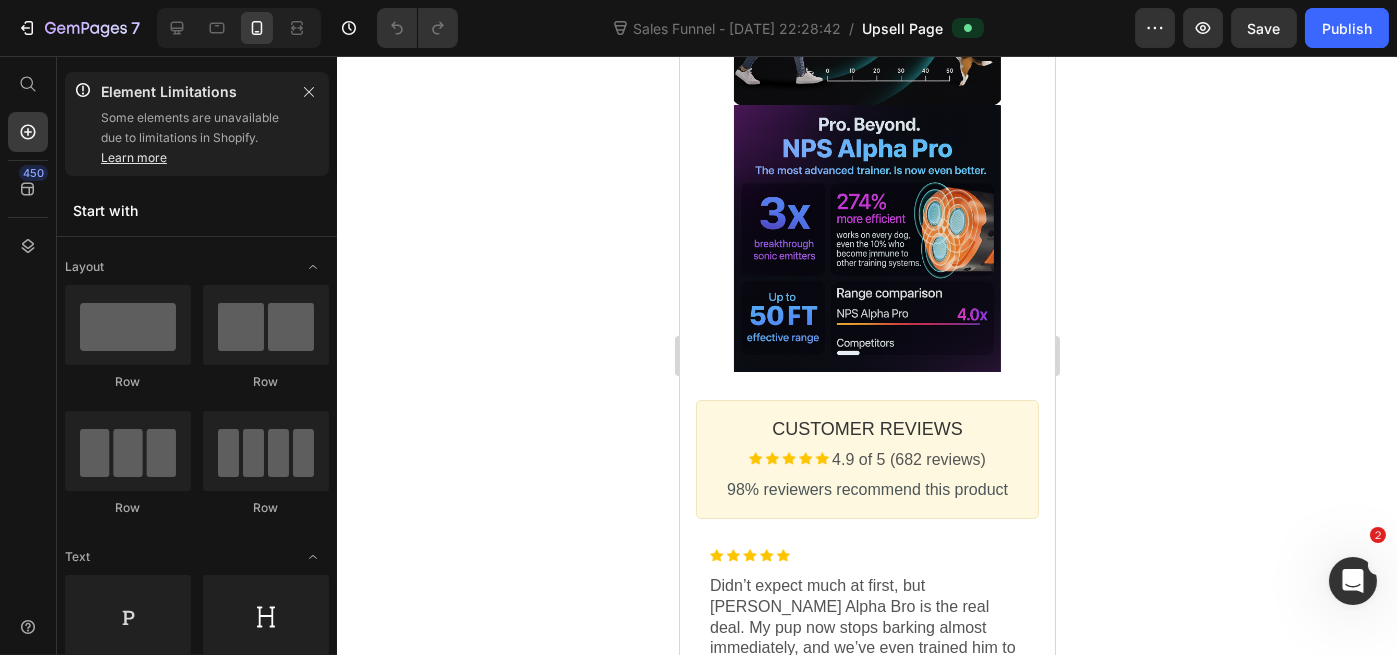 scroll, scrollTop: 1808, scrollLeft: 0, axis: vertical 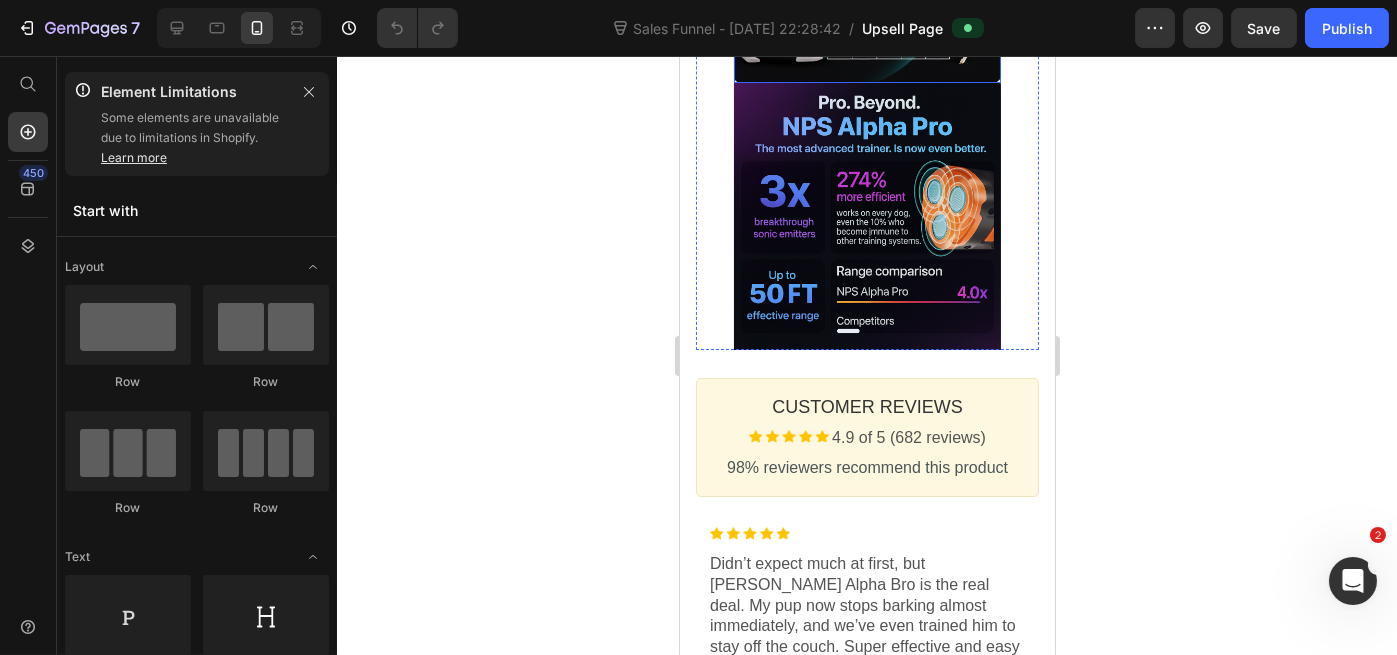 click at bounding box center [866, -51] 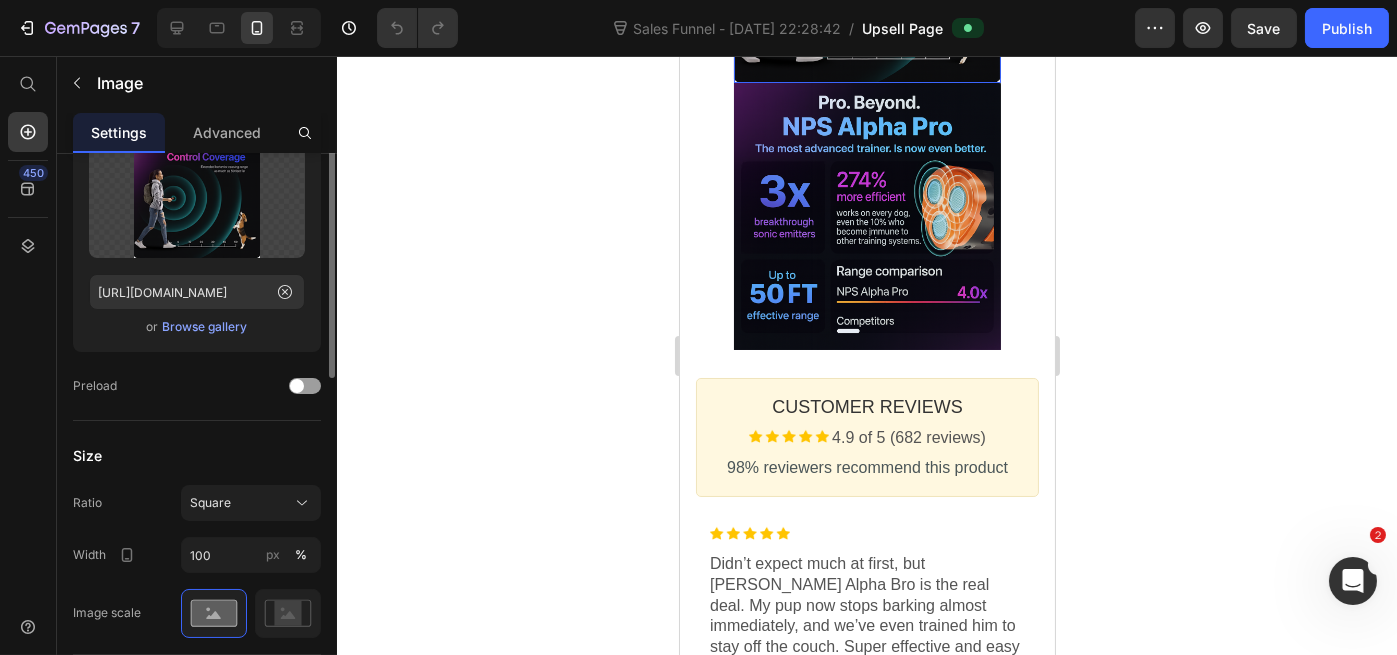 scroll, scrollTop: 401, scrollLeft: 0, axis: vertical 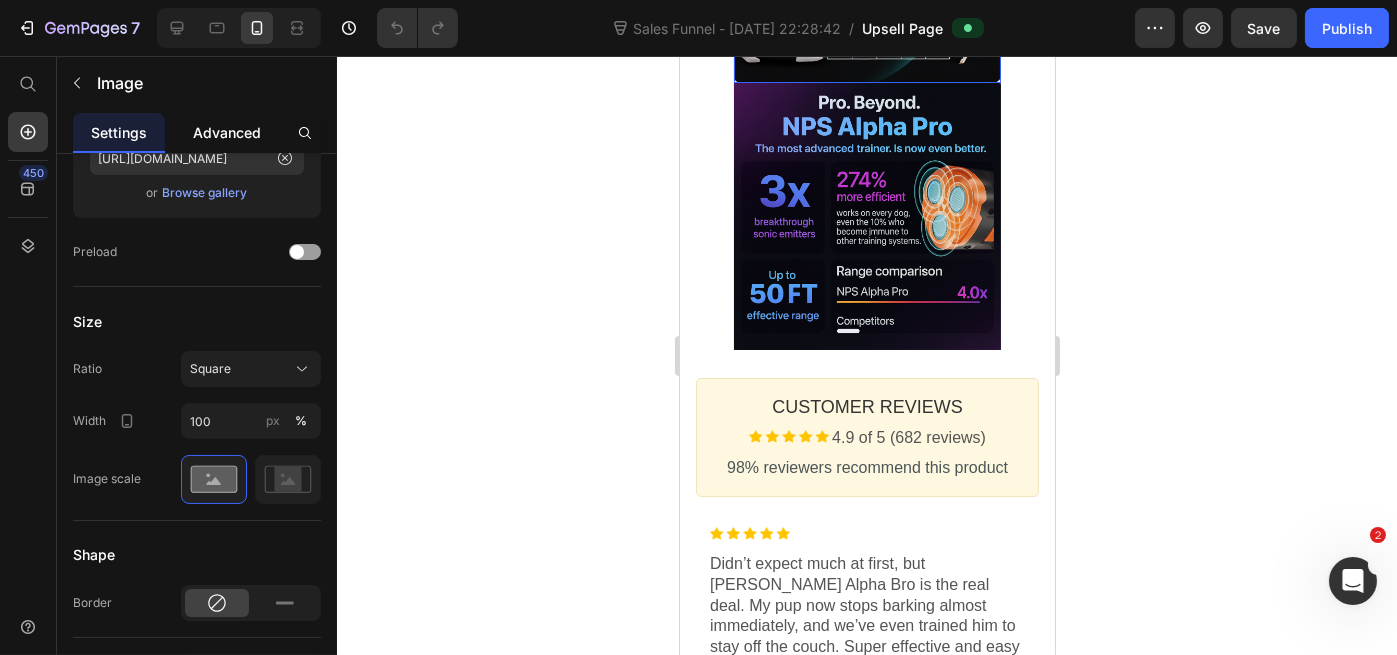 click on "Advanced" at bounding box center (227, 132) 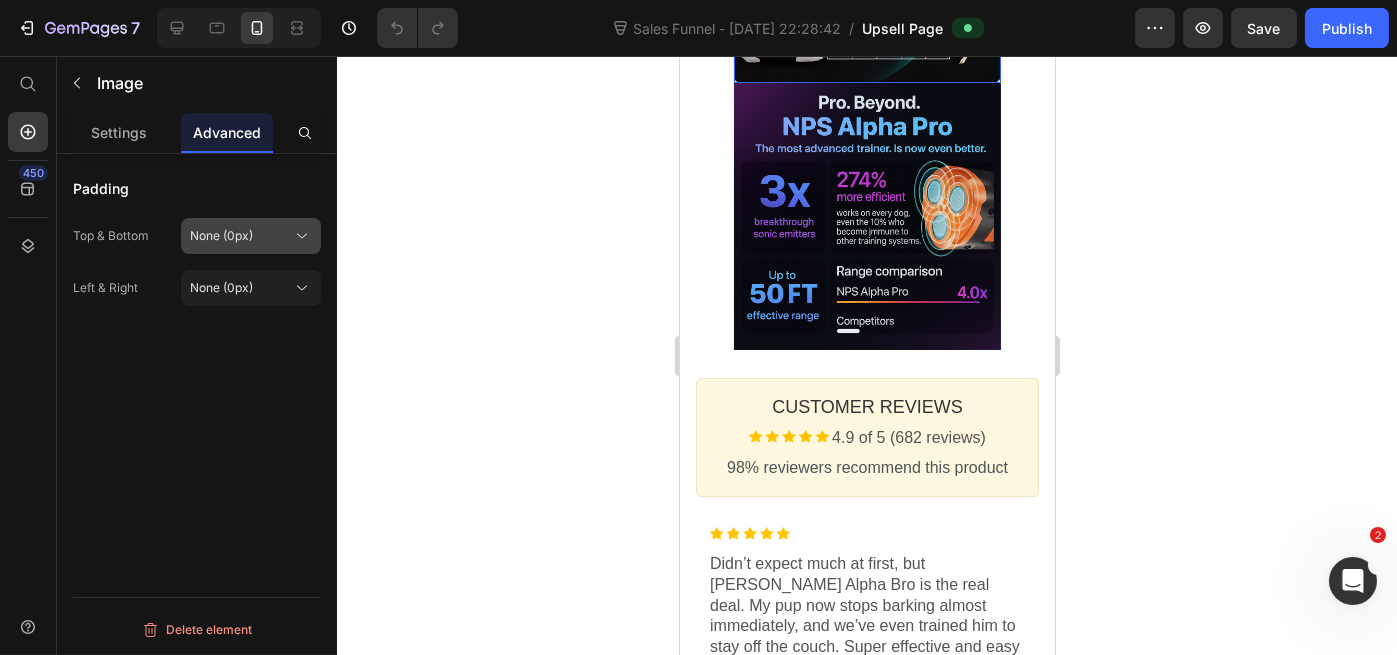 click on "None (0px)" at bounding box center (251, 236) 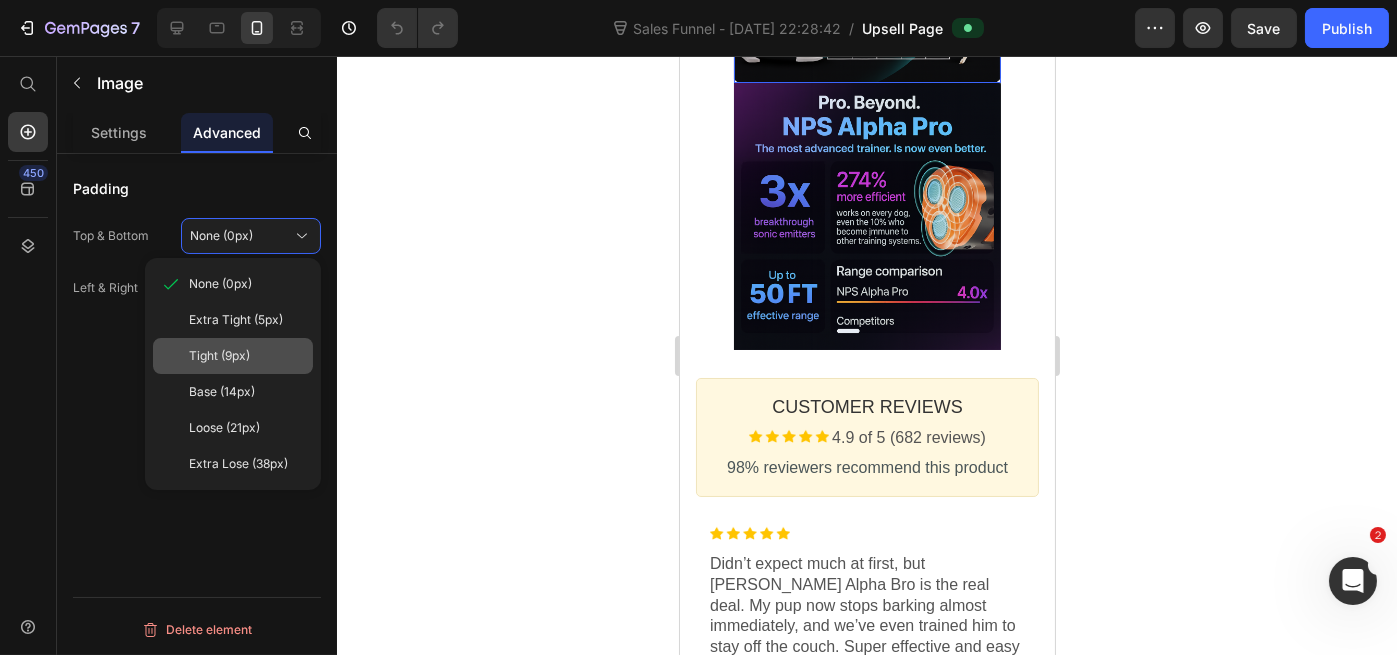 click on "Tight (9px)" at bounding box center (247, 356) 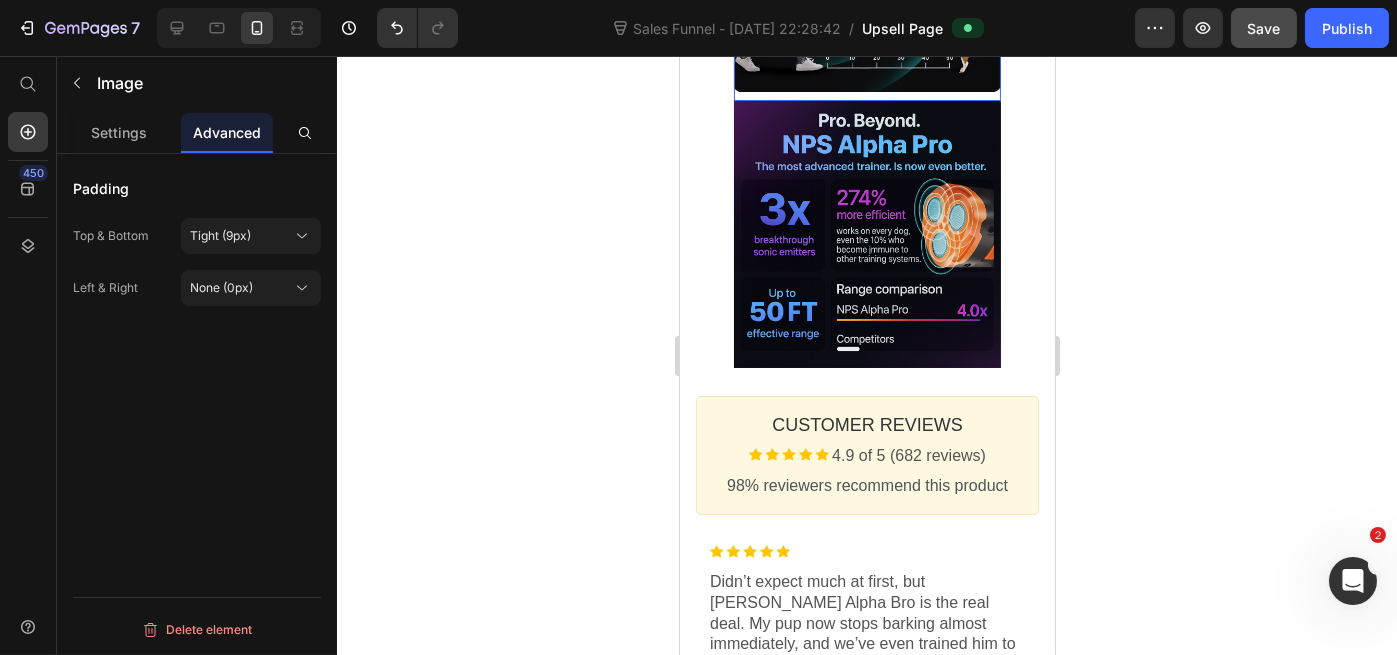 click on "Save" at bounding box center (1264, 28) 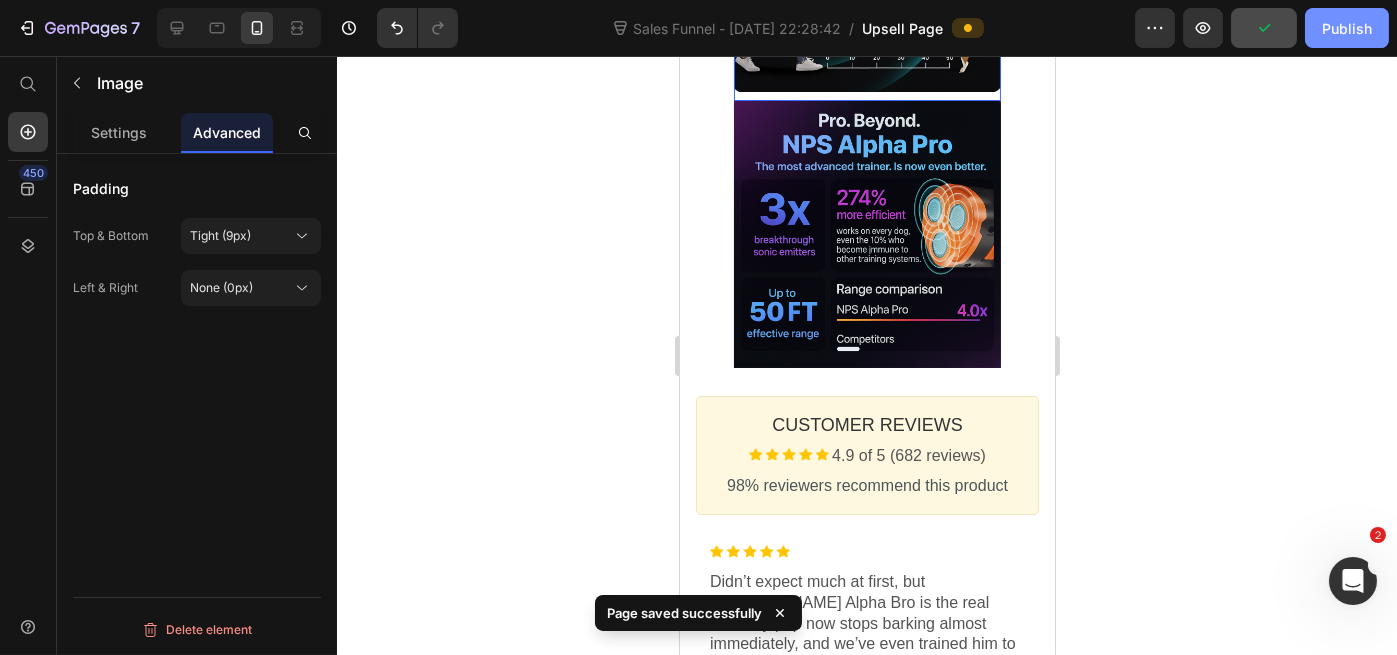 click on "Publish" at bounding box center (1347, 28) 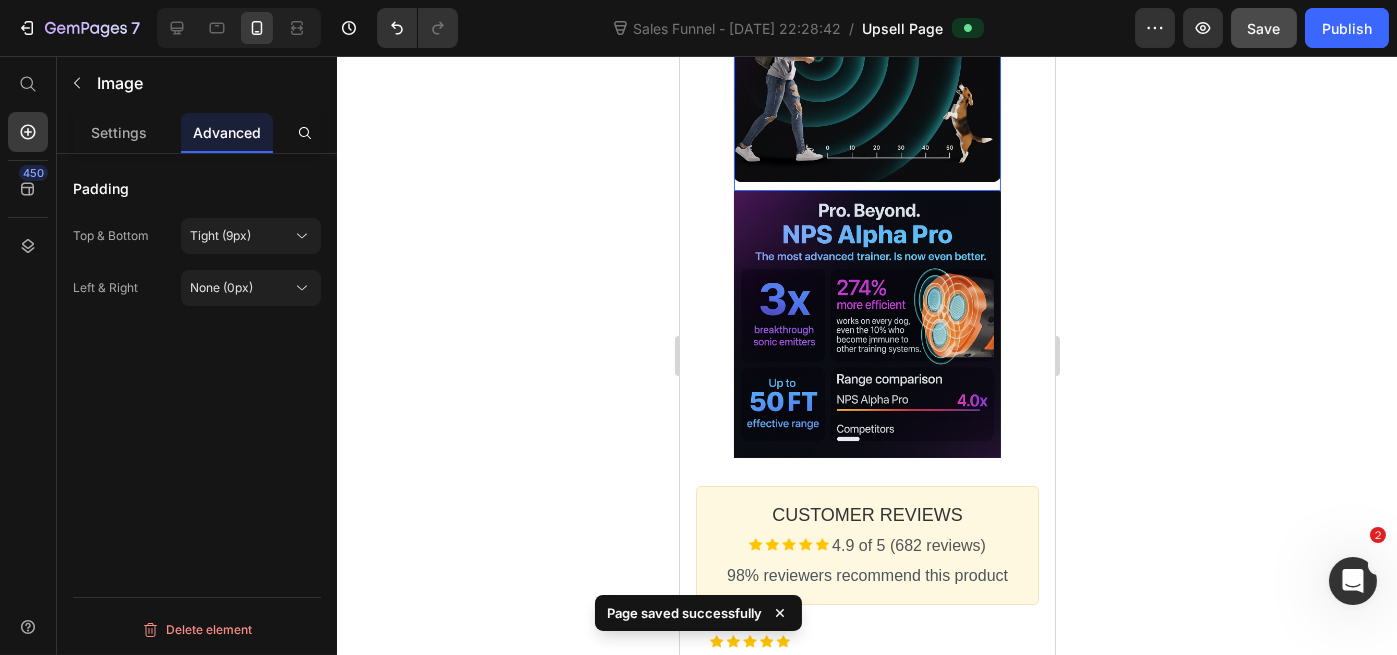 scroll, scrollTop: 1866, scrollLeft: 0, axis: vertical 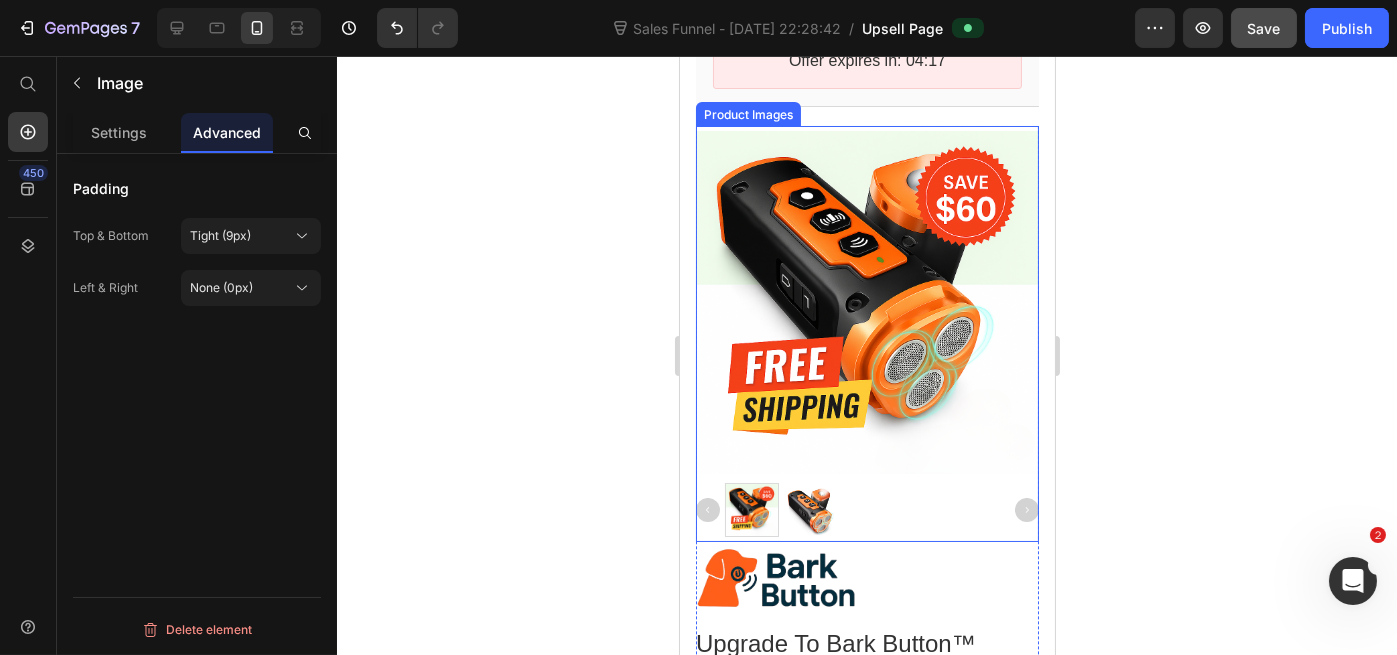 click at bounding box center (866, 302) 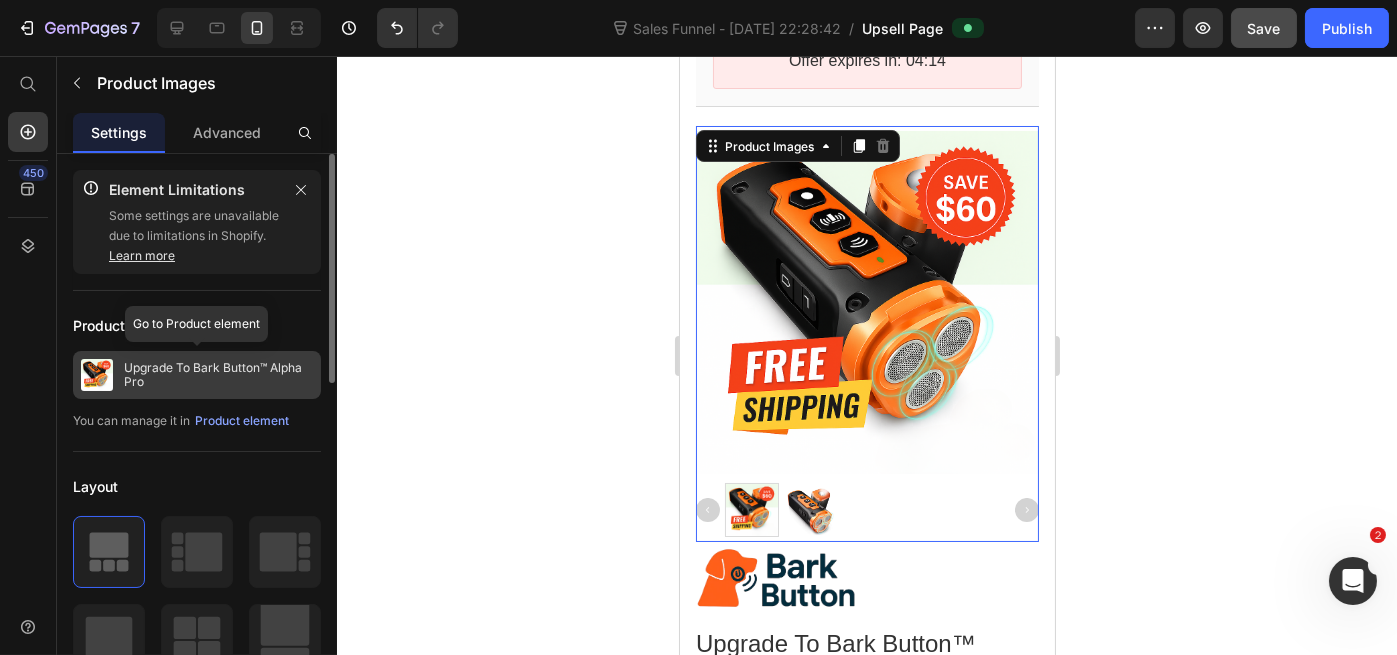 click on "Upgrade To Bark Button™ Alpha Pro" at bounding box center (218, 375) 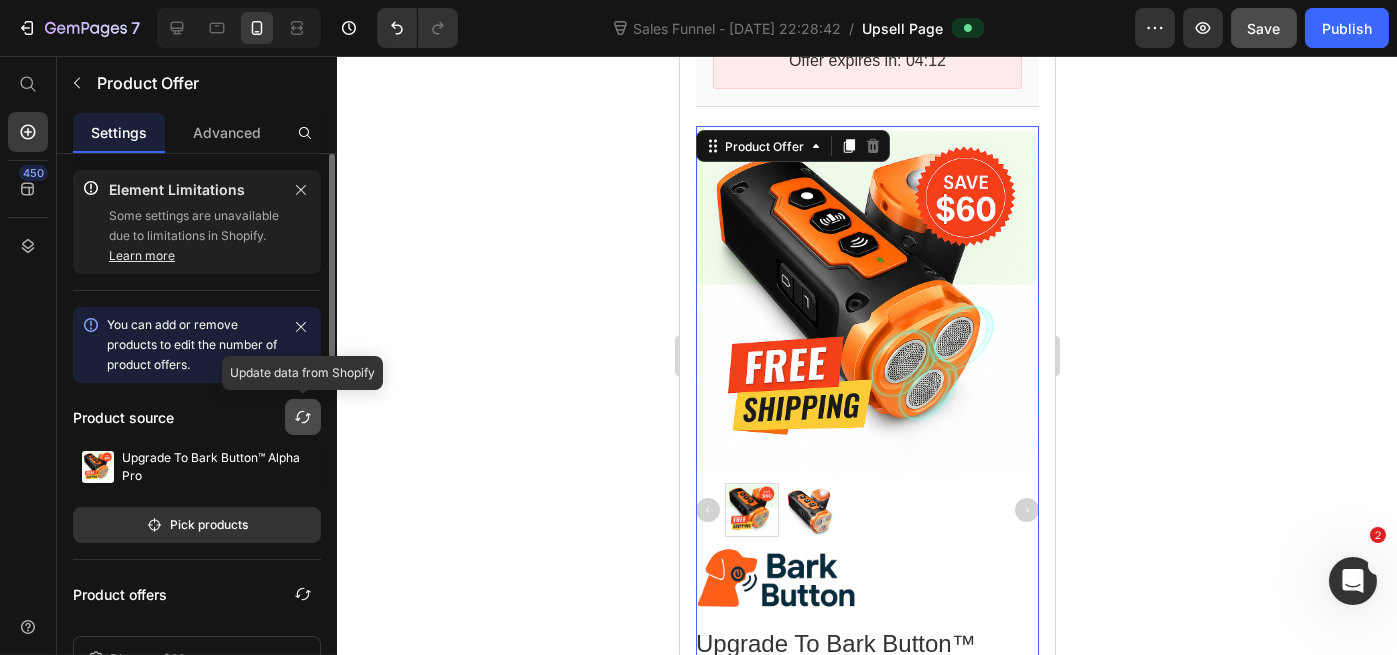 click 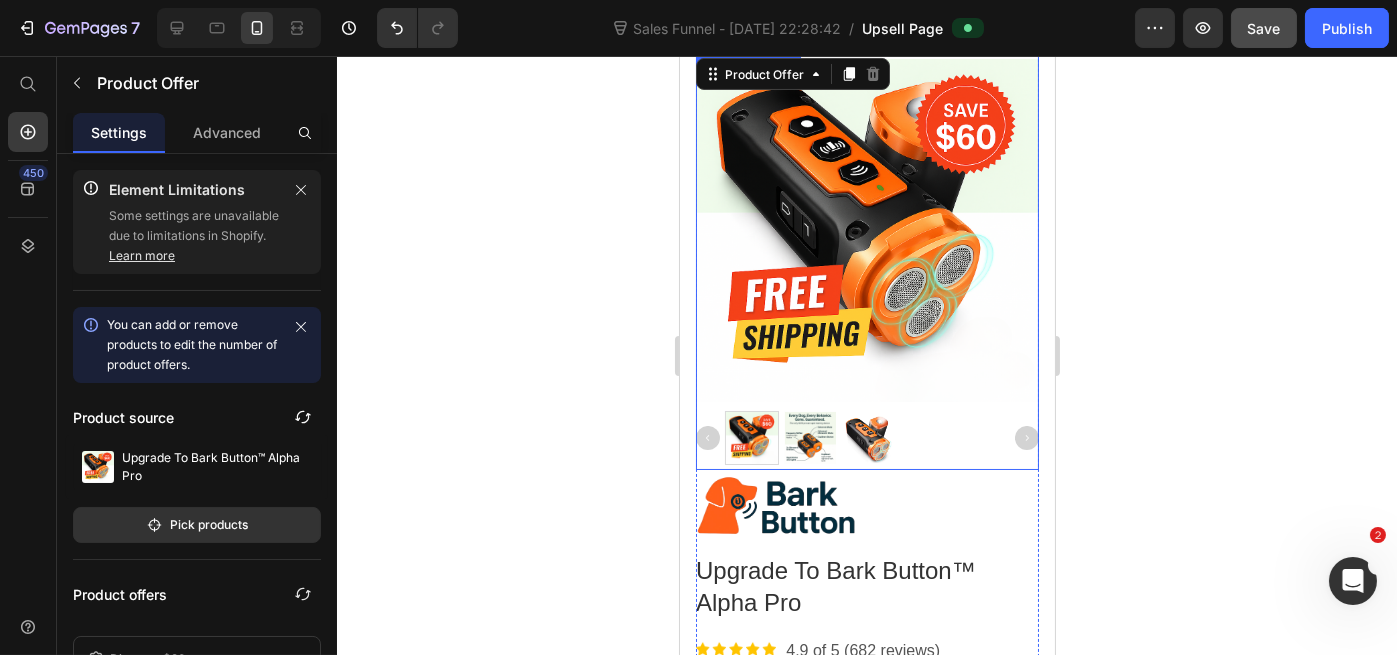 scroll, scrollTop: 533, scrollLeft: 0, axis: vertical 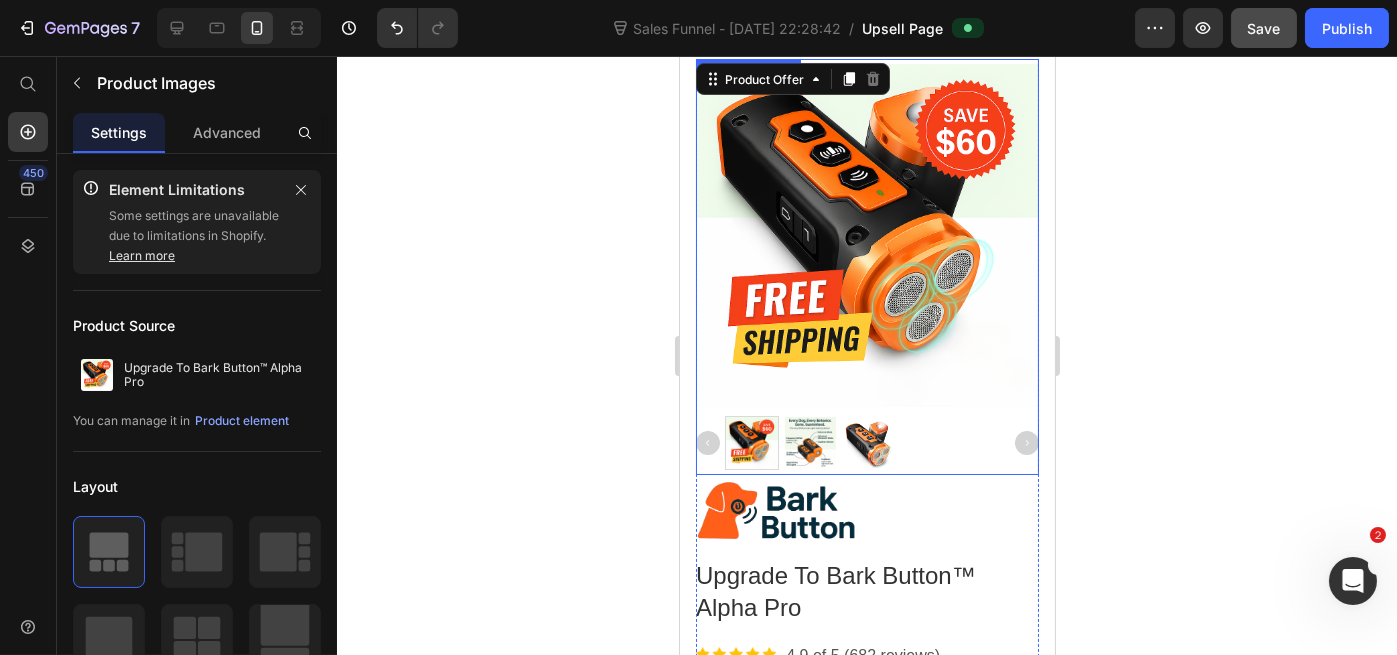 click at bounding box center [810, 443] 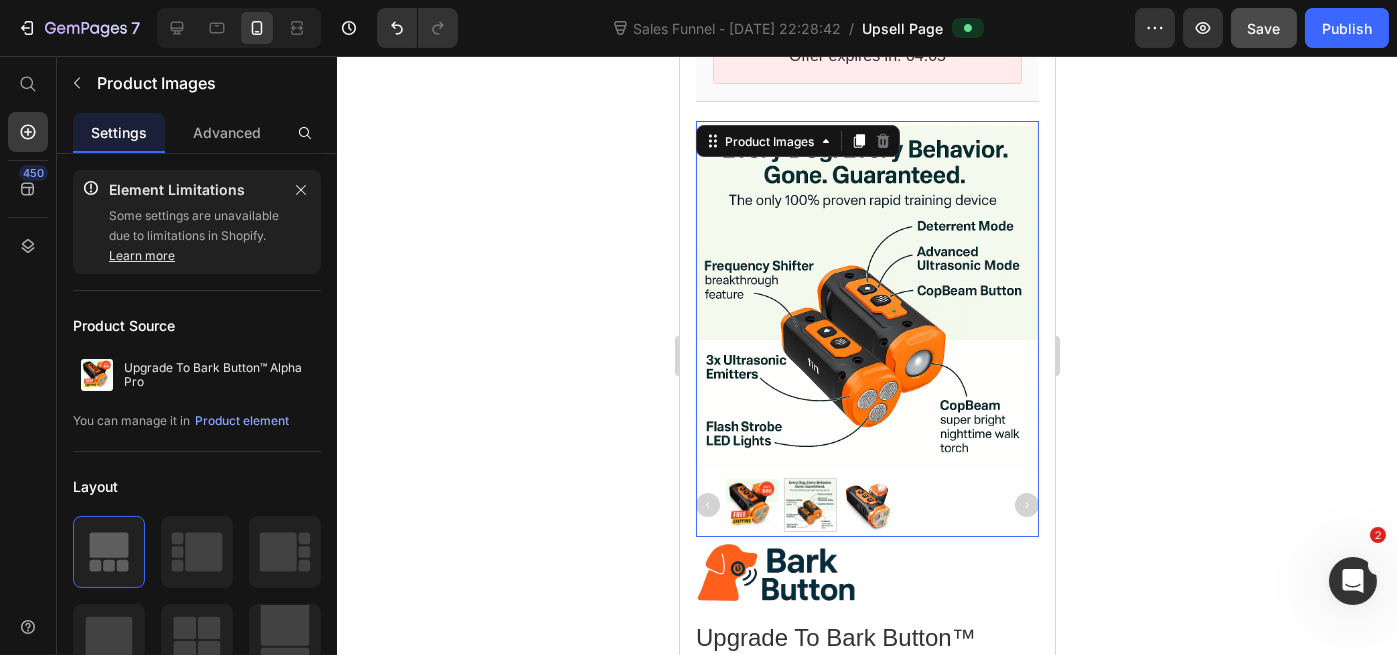 scroll, scrollTop: 400, scrollLeft: 0, axis: vertical 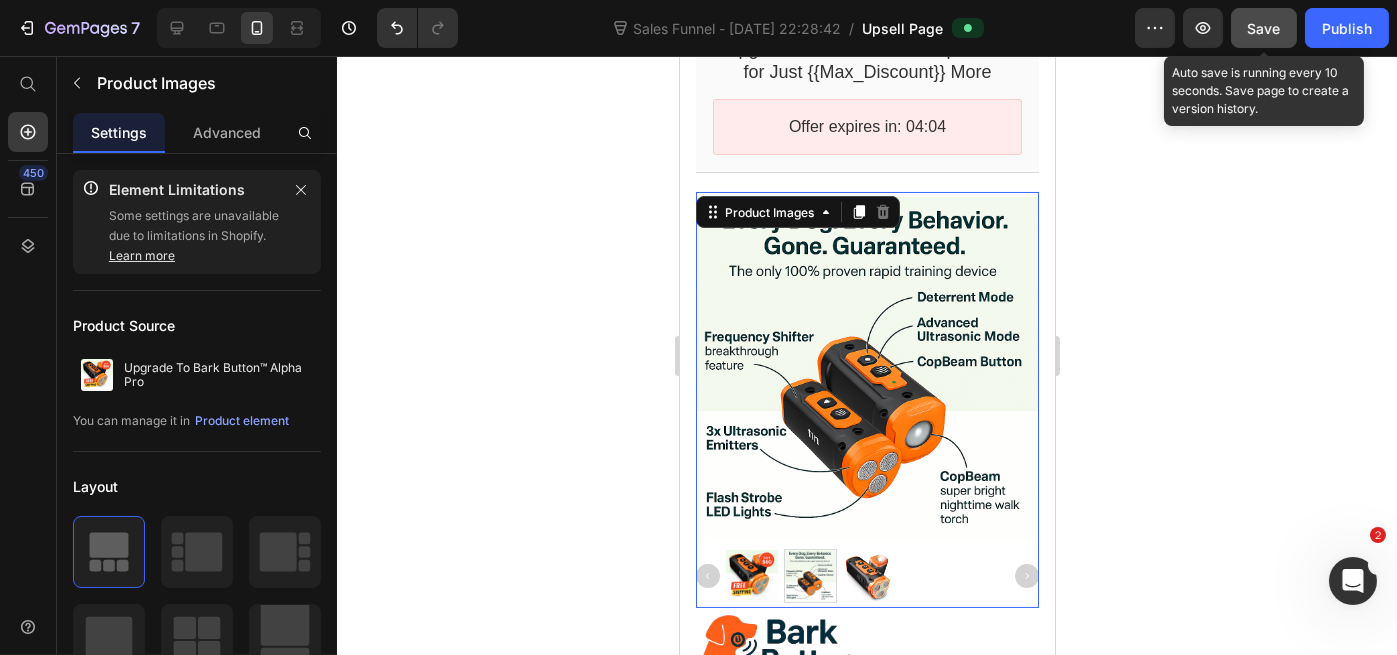 click on "Save" 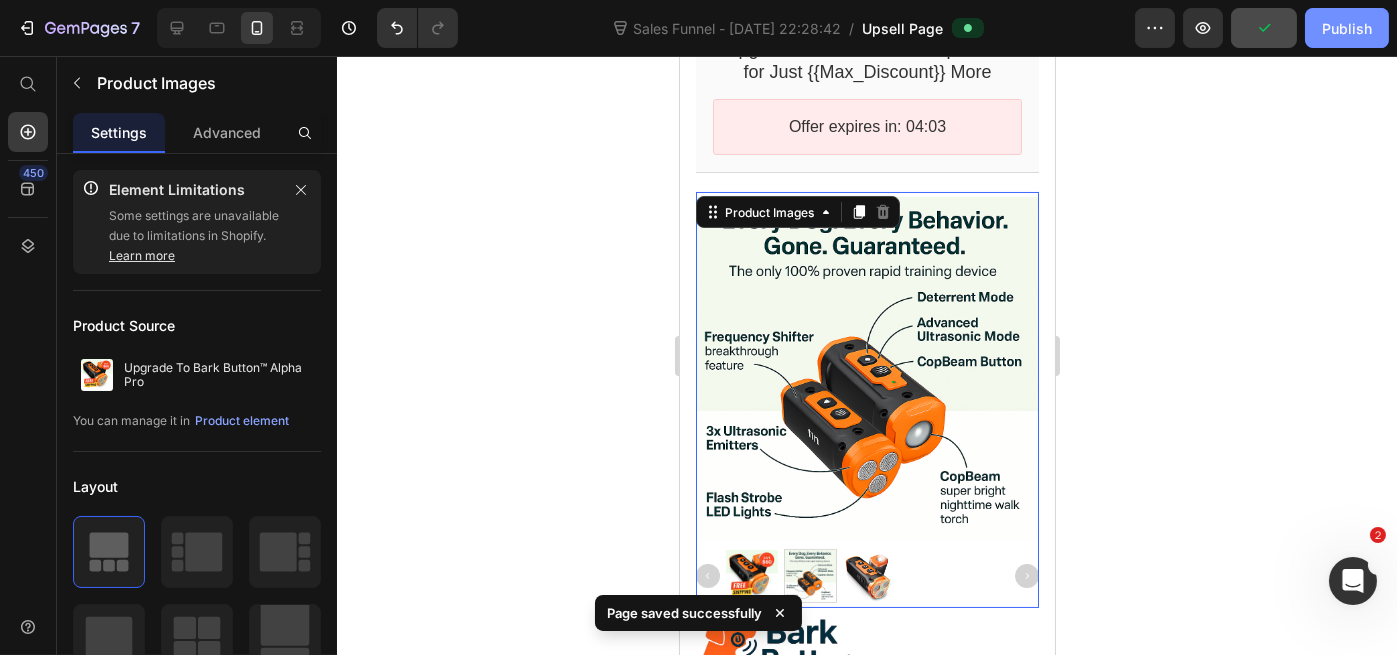 click on "Publish" at bounding box center [1347, 28] 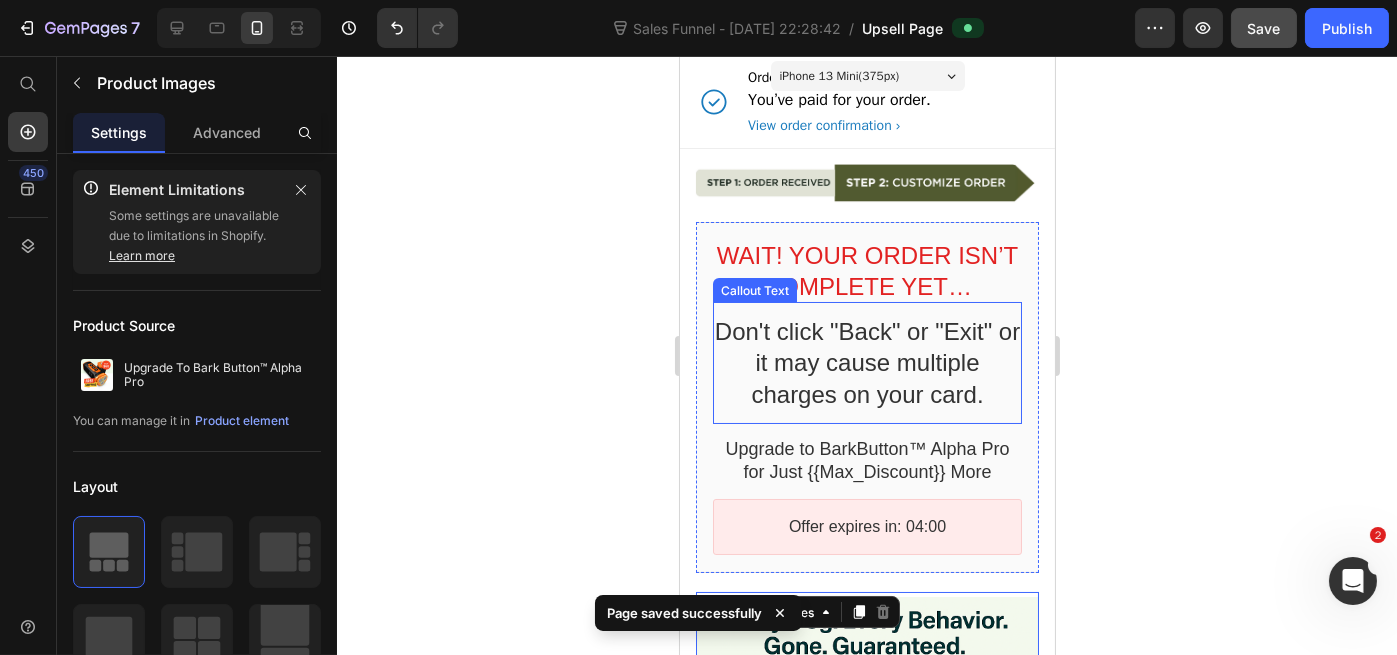 scroll, scrollTop: 0, scrollLeft: 0, axis: both 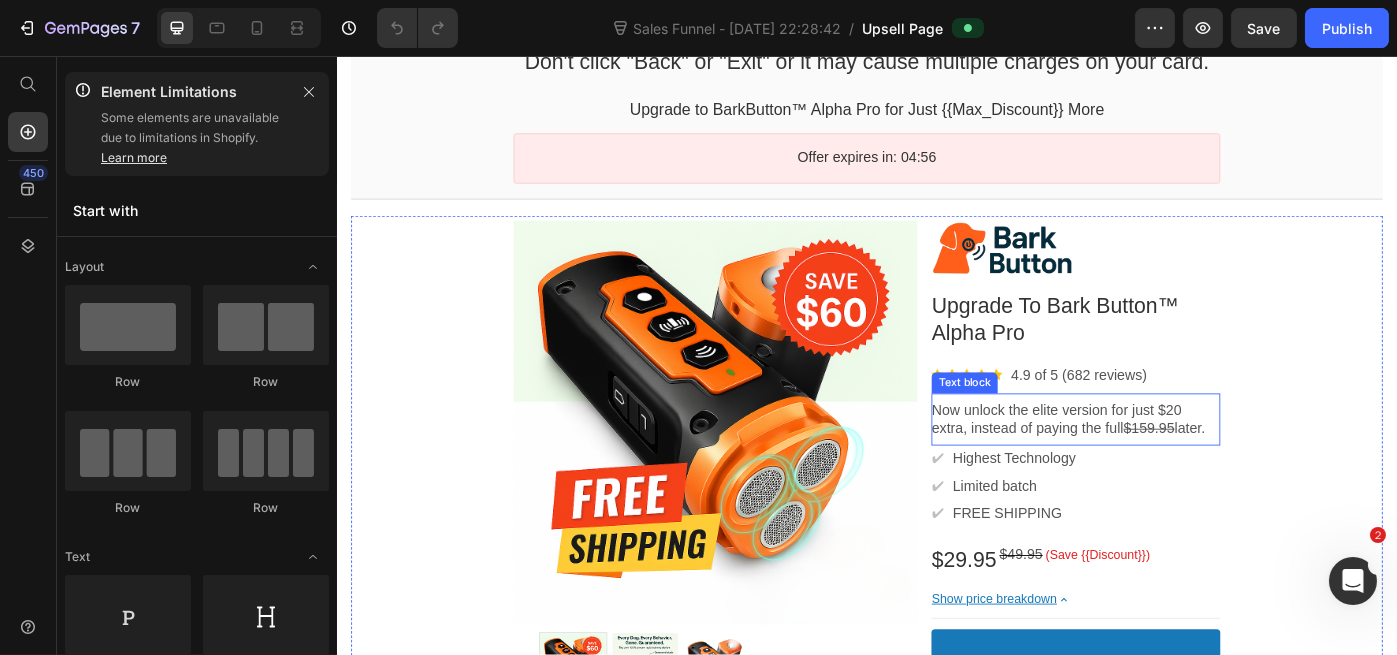 click on "Now unlock the elite version for just $20 extra, instead of paying the full  $159.95  later." at bounding box center [1172, 469] 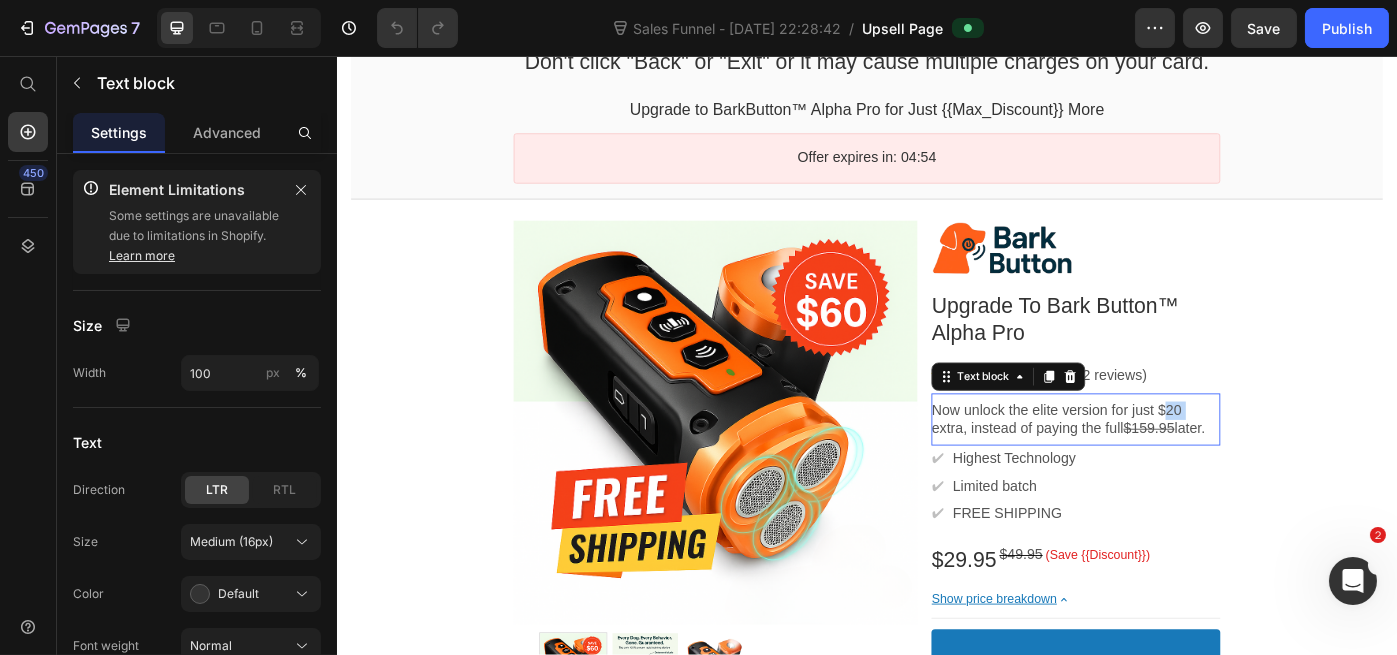click on "Now unlock the elite version for just $20 extra, instead of paying the full  $159.95  later." at bounding box center [1172, 469] 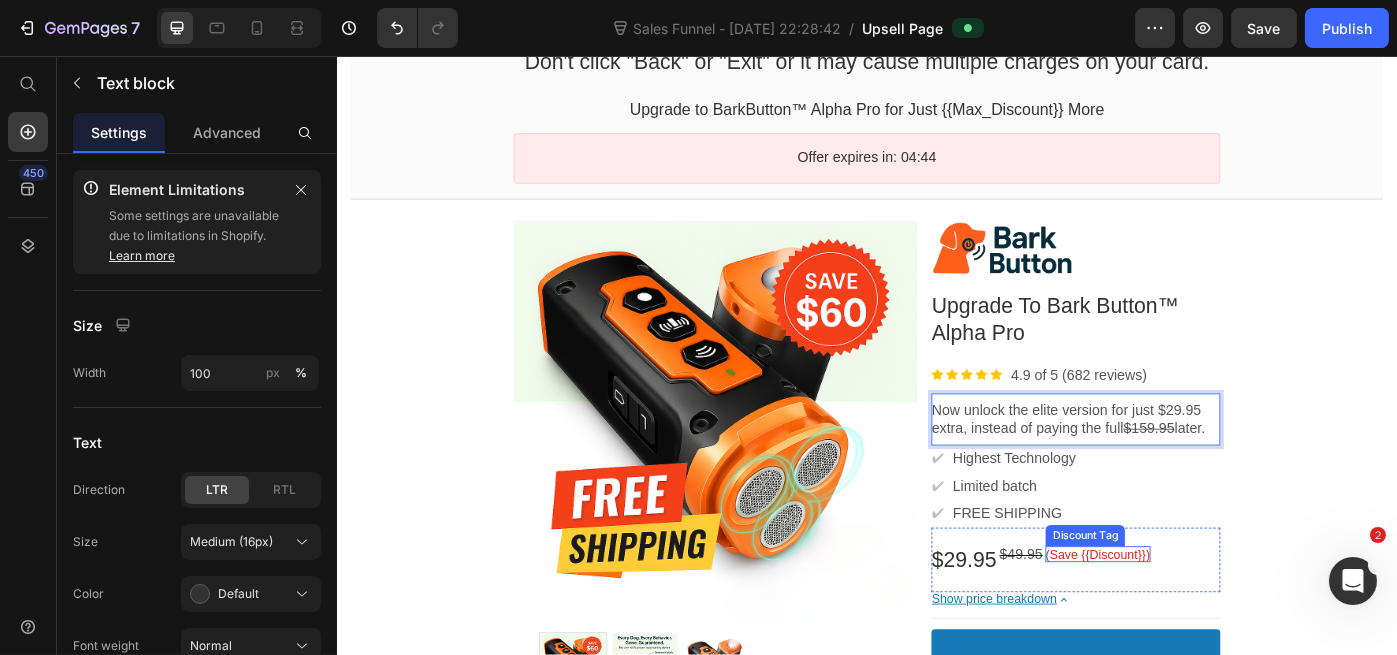 click on "(Save {{Discount}})" at bounding box center [1197, 621] 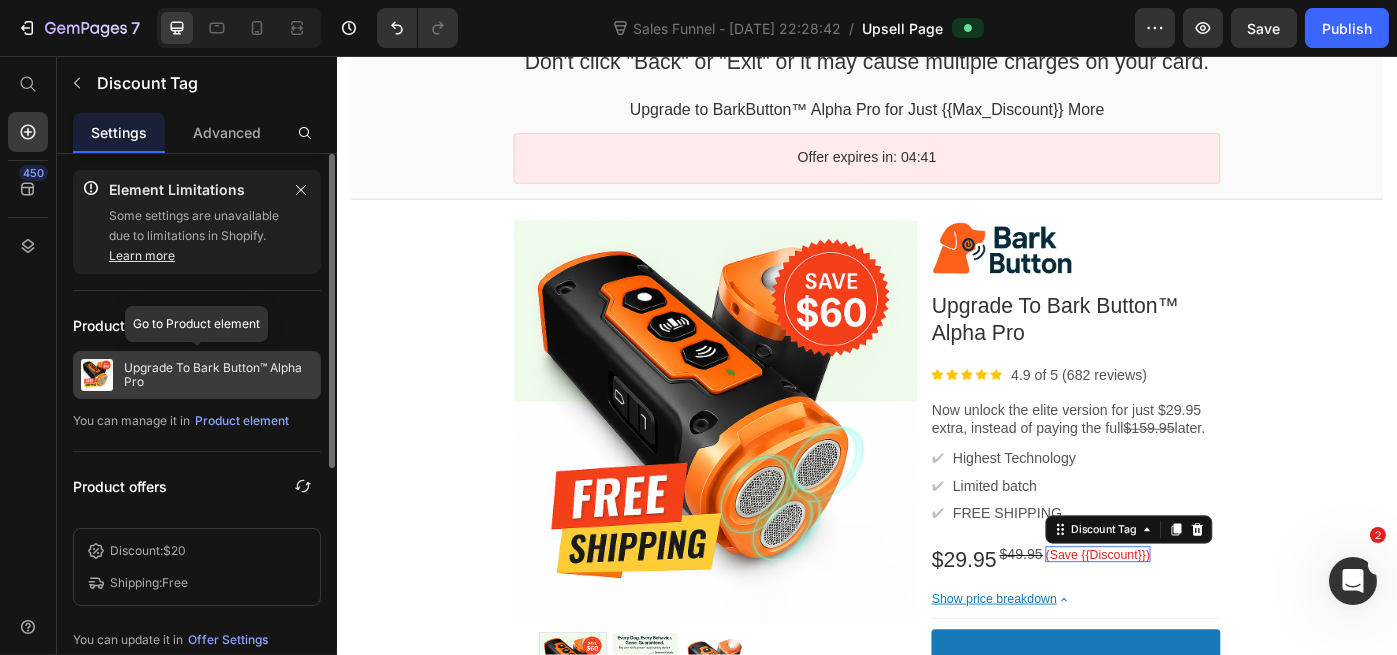 scroll, scrollTop: 435, scrollLeft: 0, axis: vertical 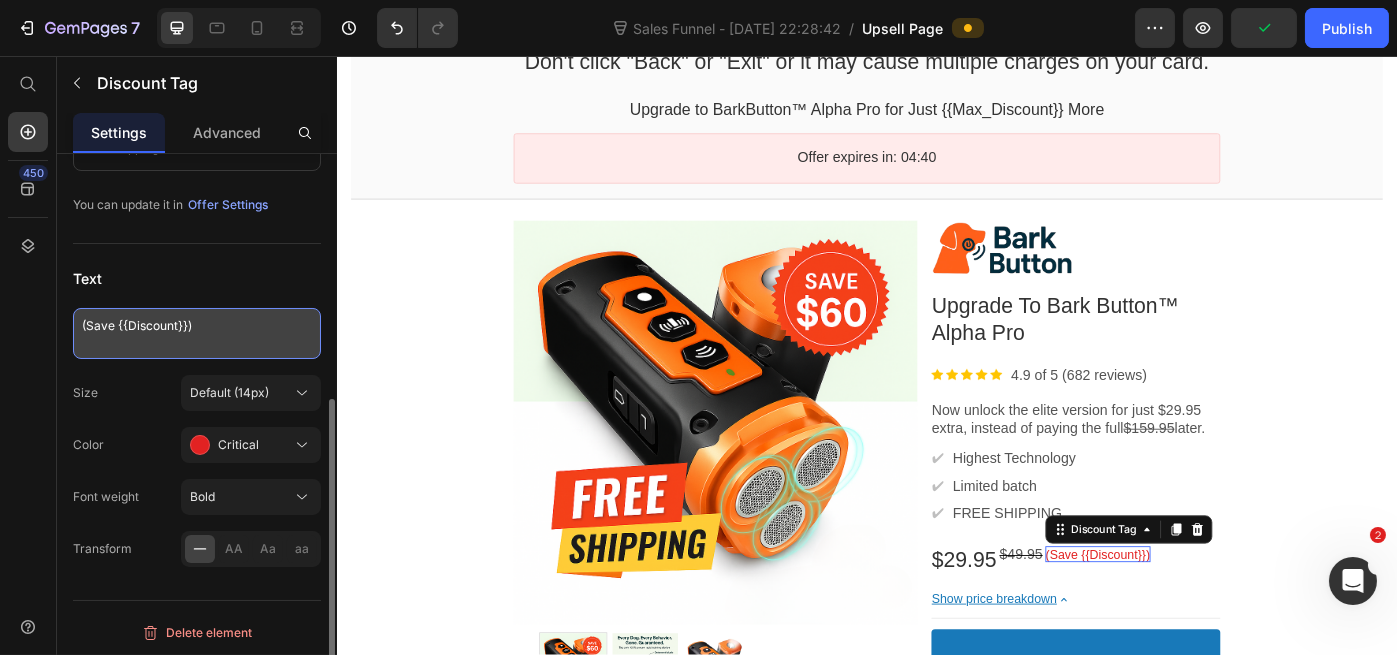 click on "(Save {{Discount}})" at bounding box center (197, 333) 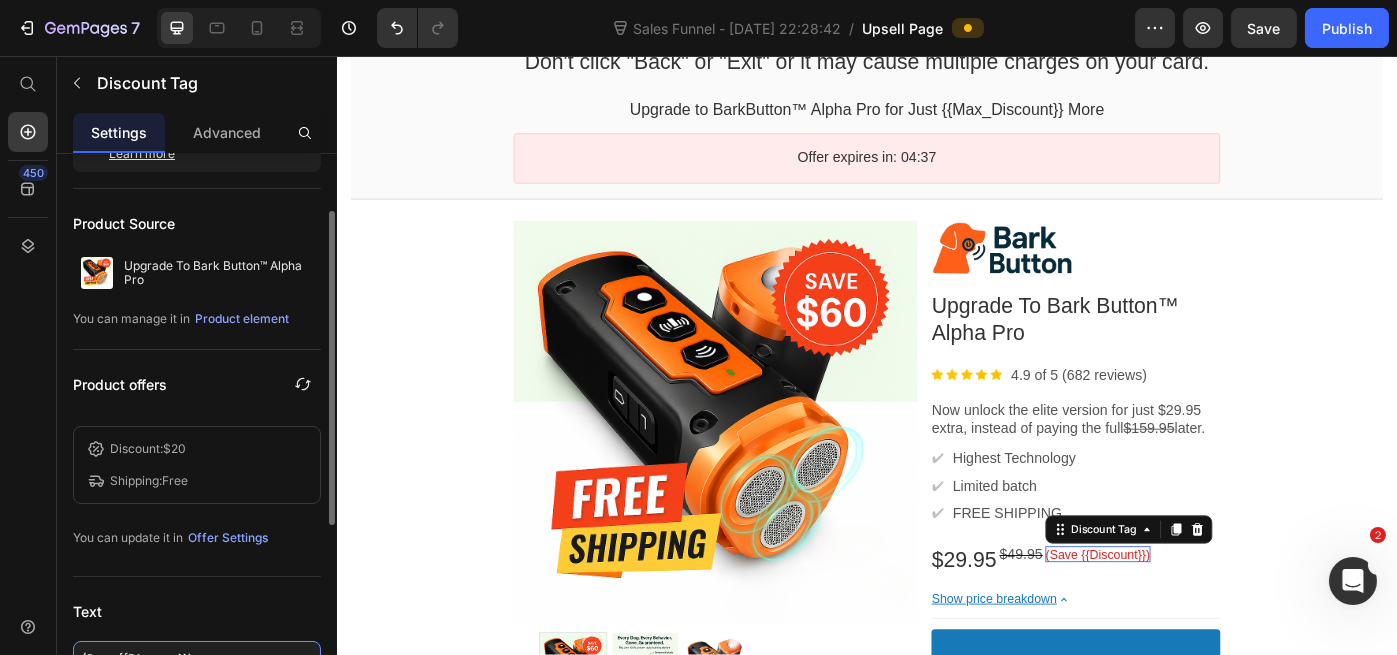 scroll, scrollTop: 169, scrollLeft: 0, axis: vertical 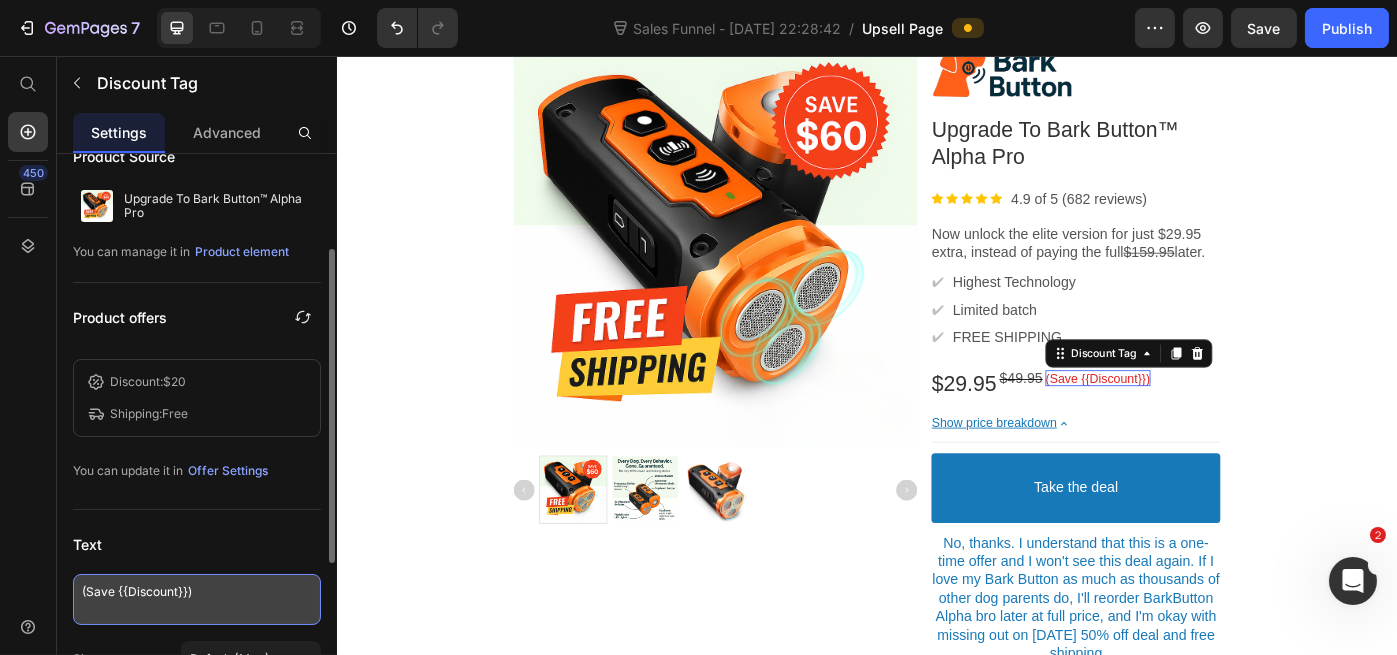 drag, startPoint x: 114, startPoint y: 585, endPoint x: 188, endPoint y: 592, distance: 74.330345 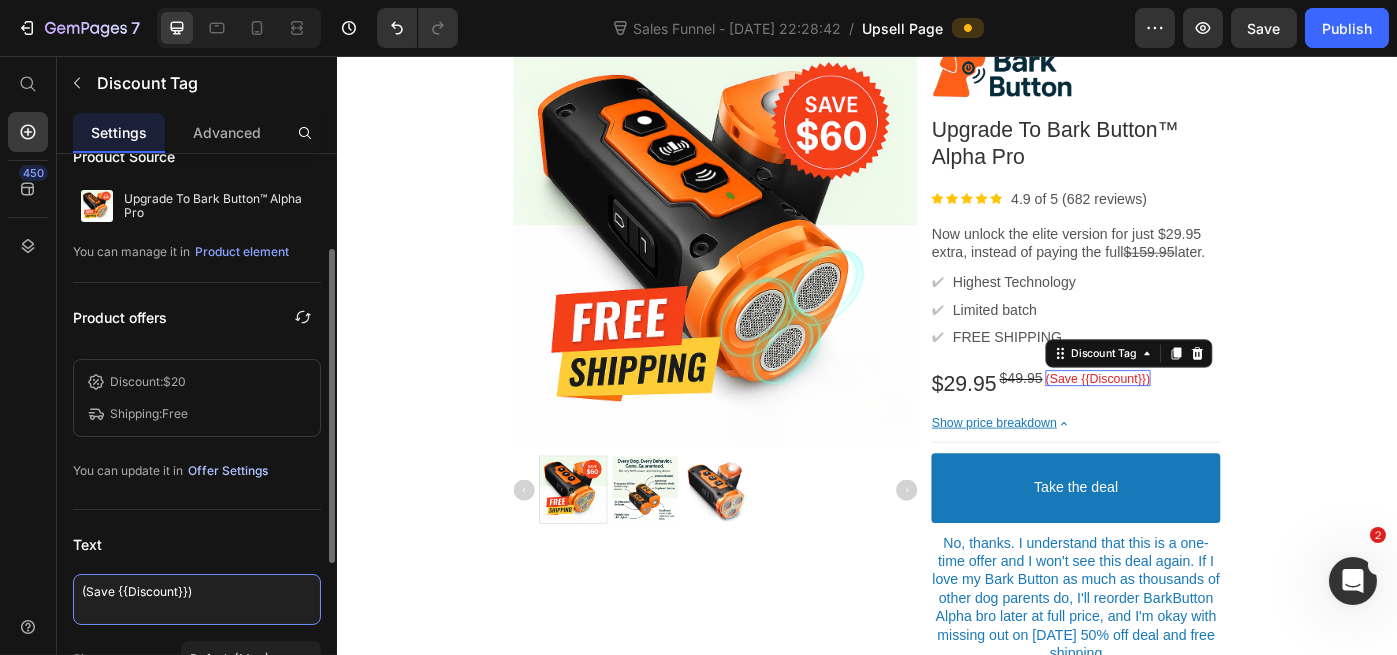 scroll, scrollTop: 435, scrollLeft: 0, axis: vertical 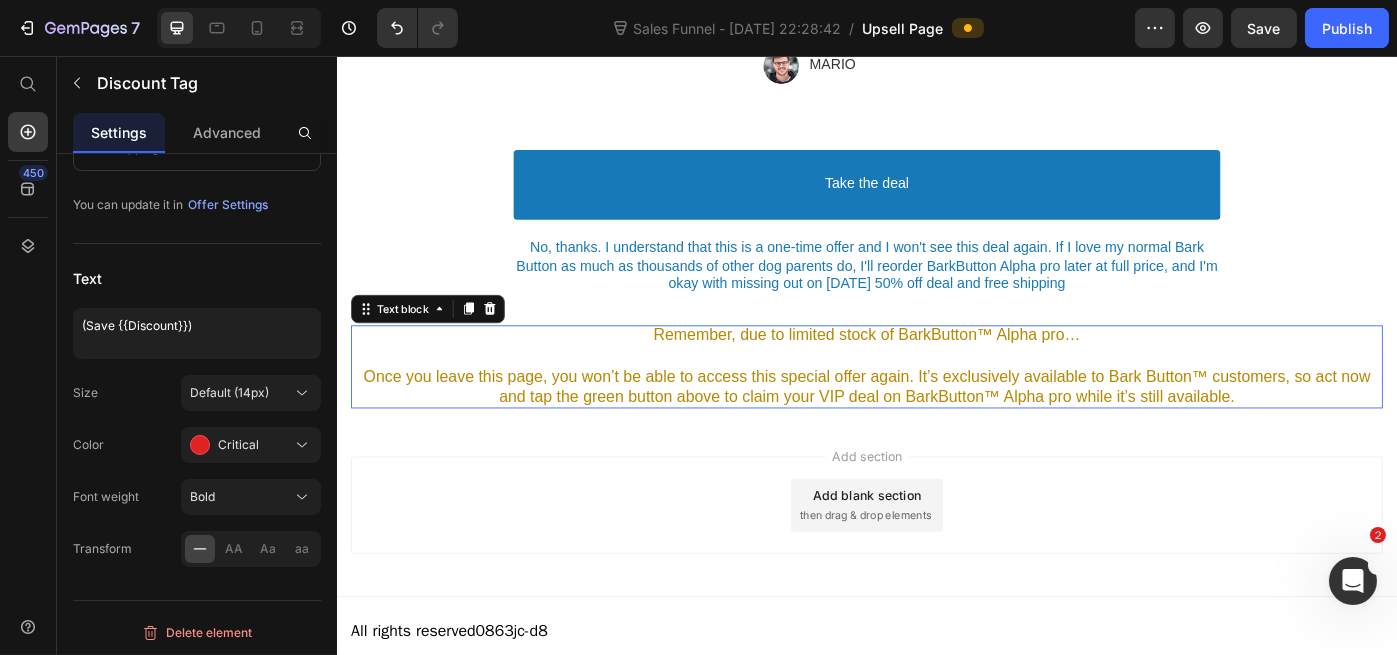 click on "Once you leave this page, you won’t be able to access this special offer again. It’s exclusively available to Bark Button™ customers, so act now and tap the green button above to claim your VIP deal on BarkButton™ Alpha pro while it’s still available." at bounding box center (936, 432) 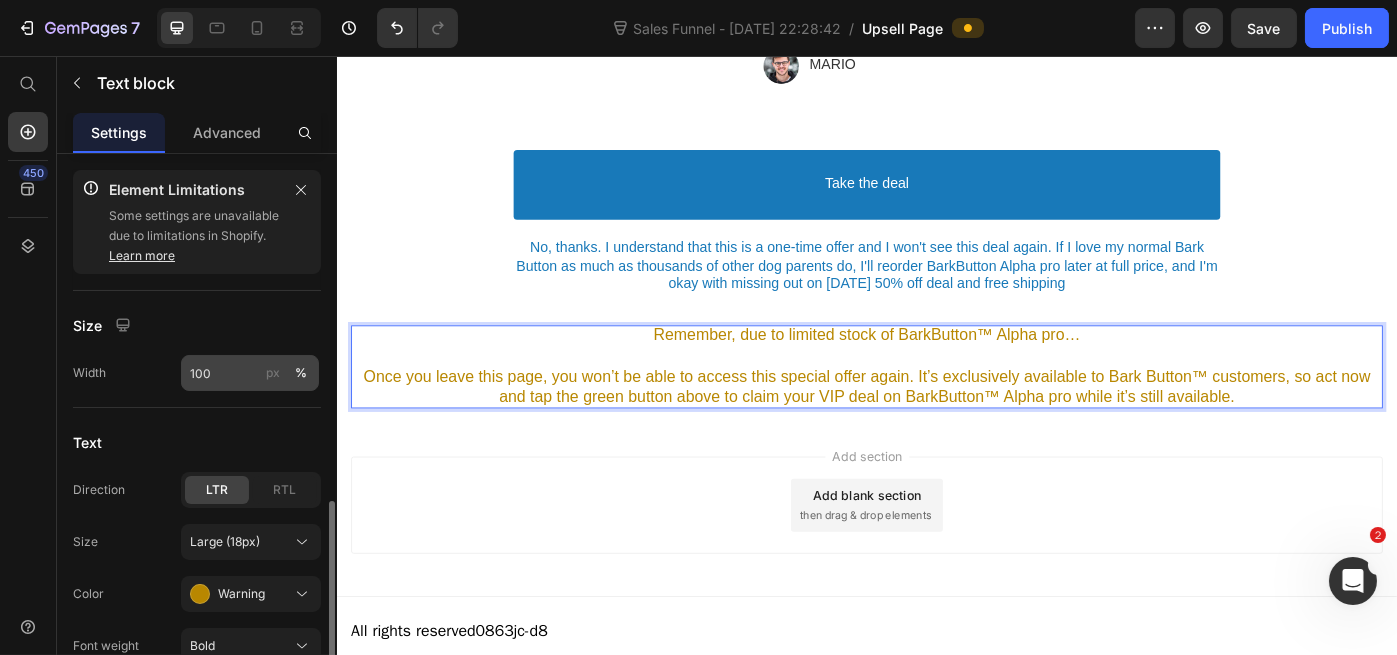 scroll, scrollTop: 202, scrollLeft: 0, axis: vertical 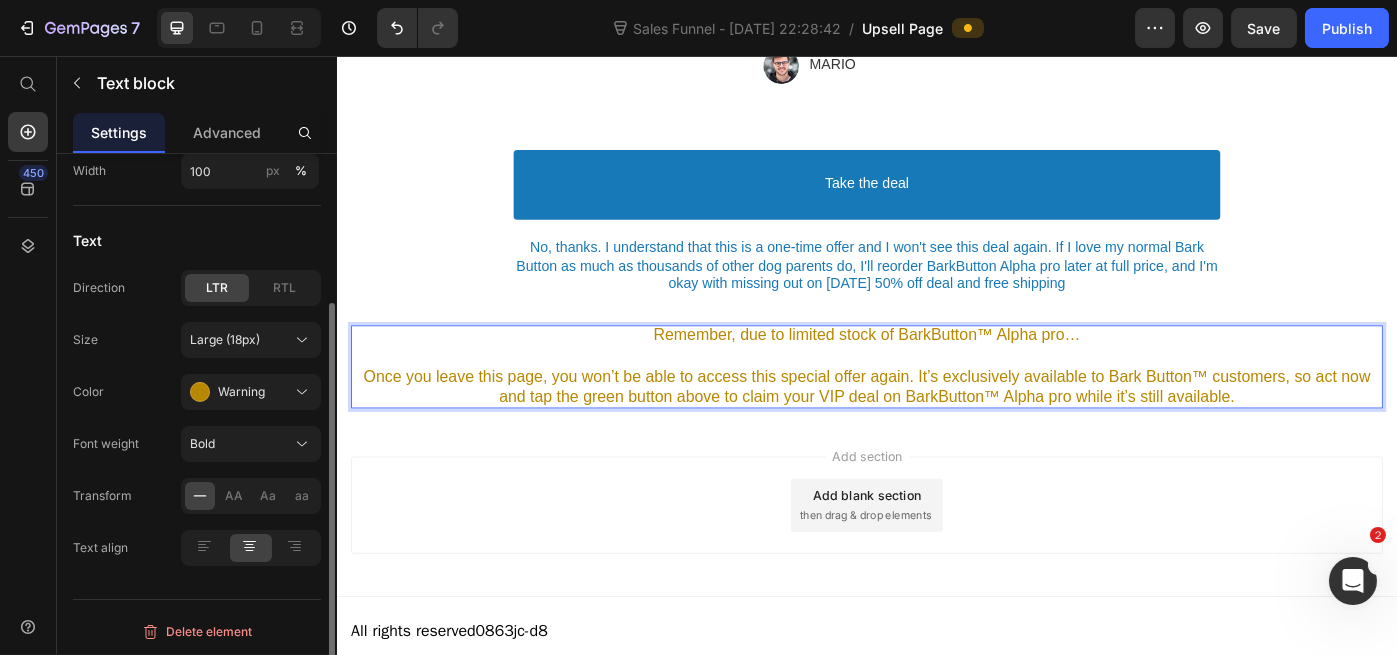 click on "Once you leave this page, you won’t be able to access this special offer again. It’s exclusively available to Bark Button™ customers, so act now and tap the green button above to claim your VIP deal on BarkButton™ Alpha pro while it’s still available." at bounding box center (936, 432) 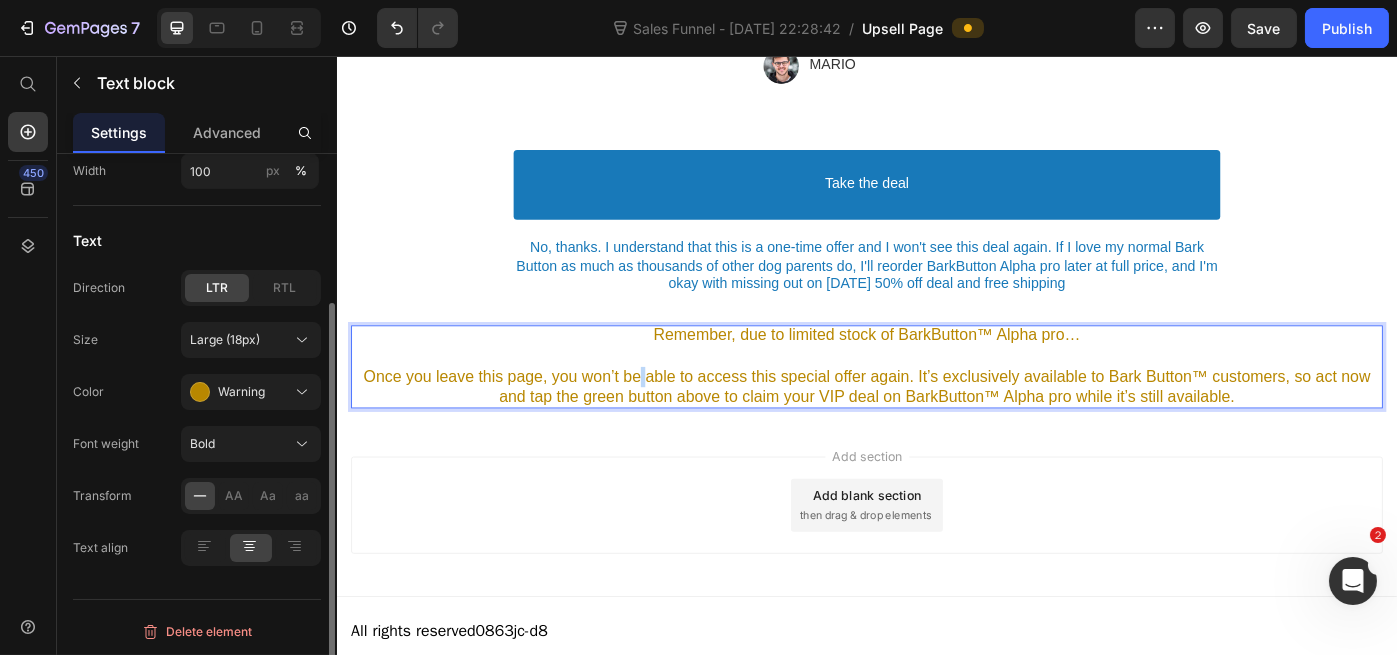 click on "Once you leave this page, you won’t be able to access this special offer again. It’s exclusively available to Bark Button™ customers, so act now and tap the green button above to claim your VIP deal on BarkButton™ Alpha pro while it’s still available." at bounding box center (936, 432) 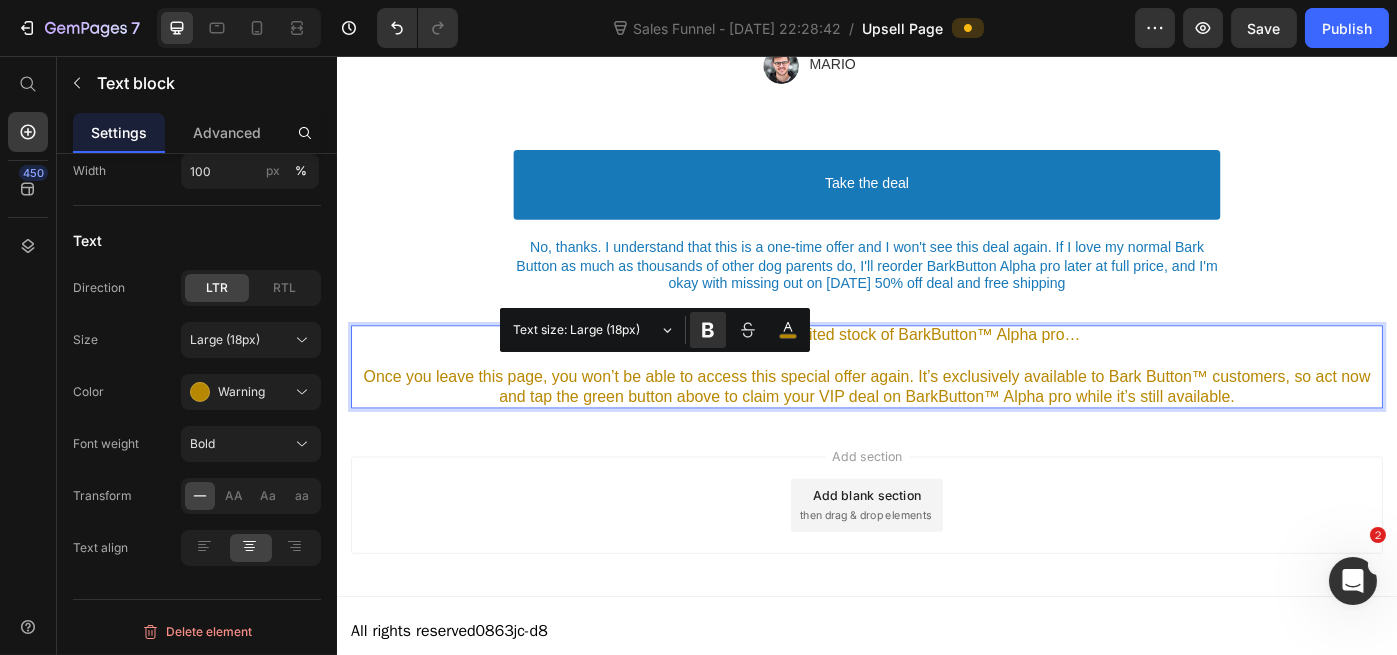click on "Once you leave this page, you won’t be able to access this special offer again. It’s exclusively available to Bark Button™ customers, so act now and tap the green button above to claim your VIP deal on BarkButton™ Alpha pro while it’s still available." at bounding box center (936, 432) 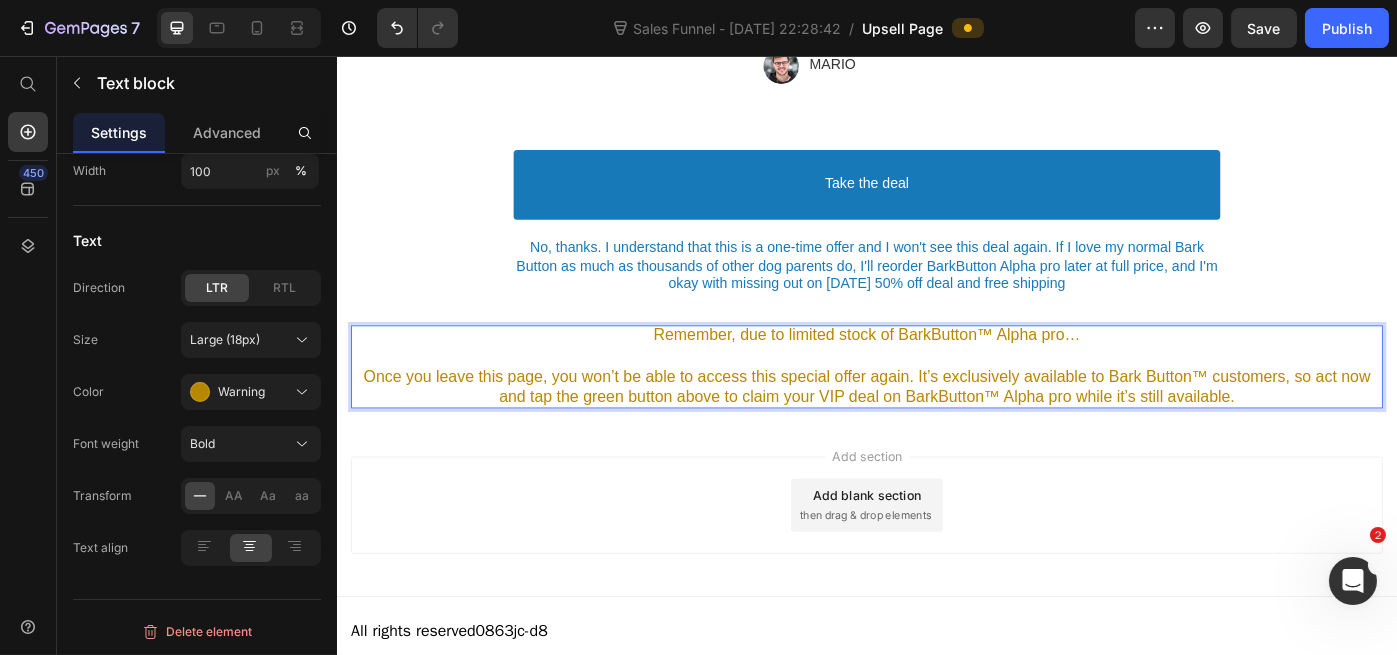 click on "Once you leave this page, you won’t be able to access this special offer again. It’s exclusively available to Bark Button™ customers, so act now and tap the green button above to claim your VIP deal on BarkButton™ Alpha pro while it’s still available." at bounding box center (936, 432) 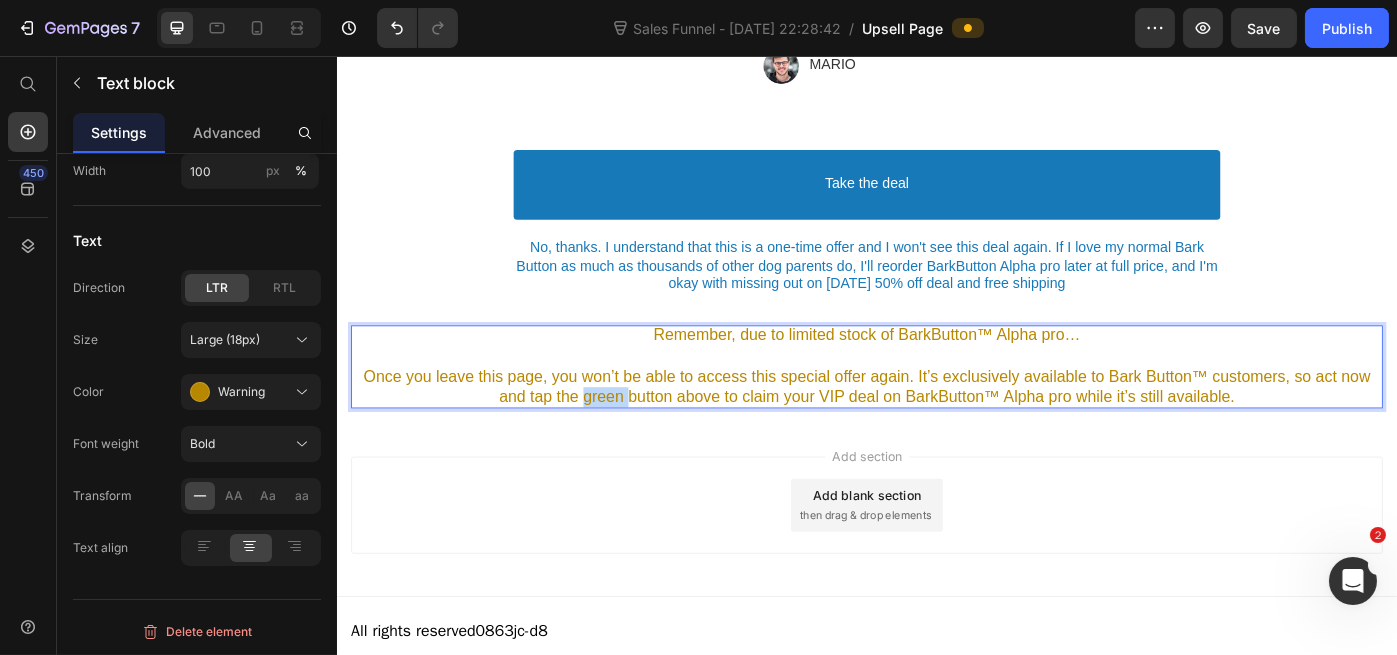 click on "Once you leave this page, you won’t be able to access this special offer again. It’s exclusively available to Bark Button™ customers, so act now and tap the green button above to claim your VIP deal on BarkButton™ Alpha pro while it’s still available." at bounding box center (936, 432) 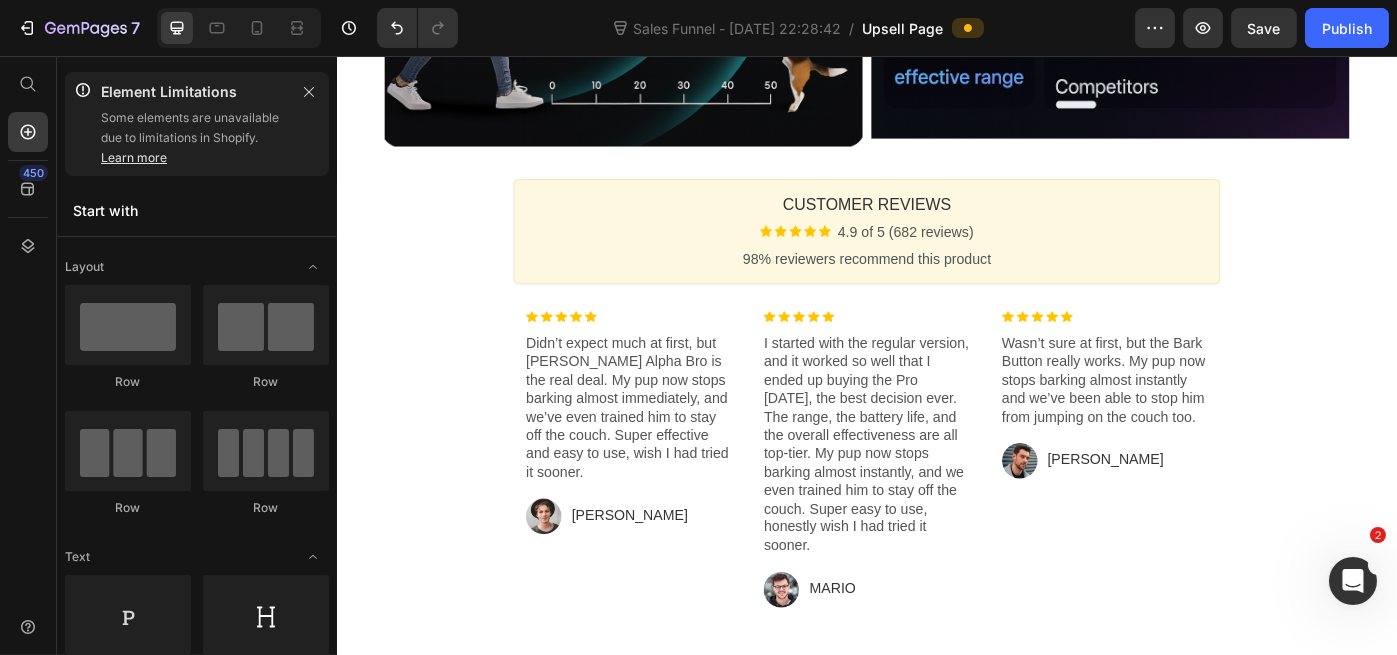 scroll, scrollTop: 1667, scrollLeft: 0, axis: vertical 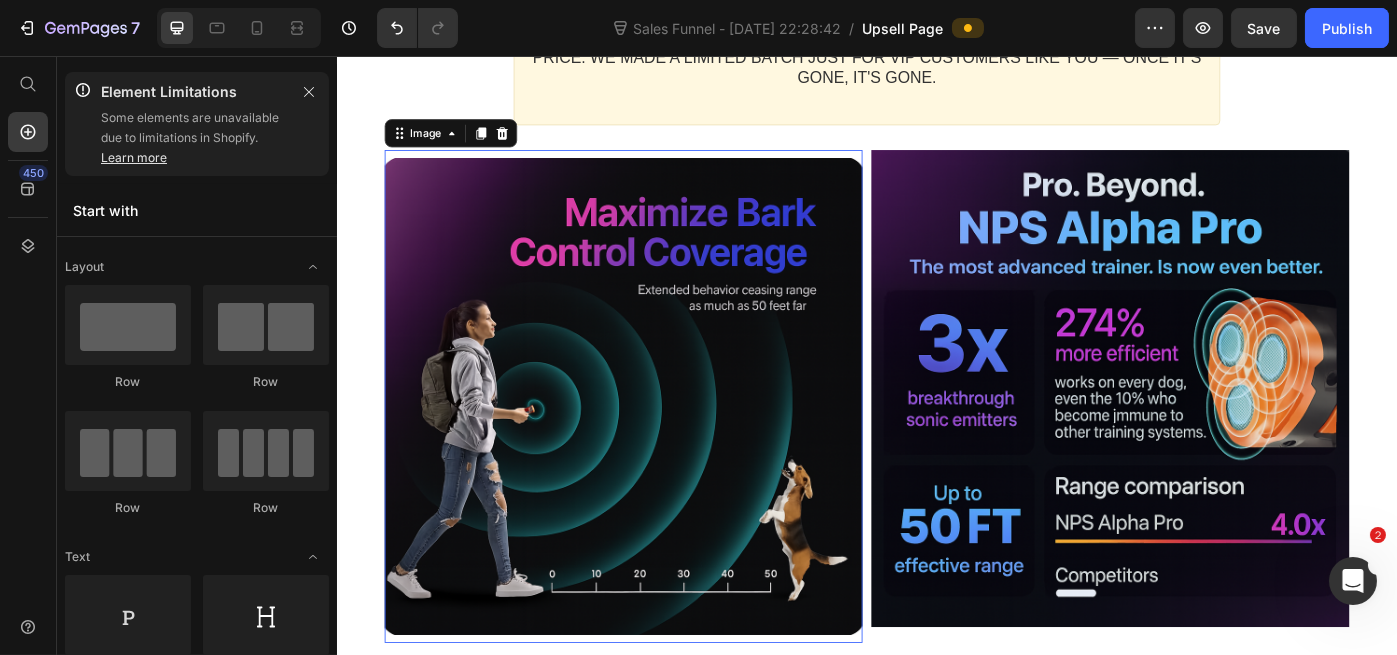 click at bounding box center (660, 442) 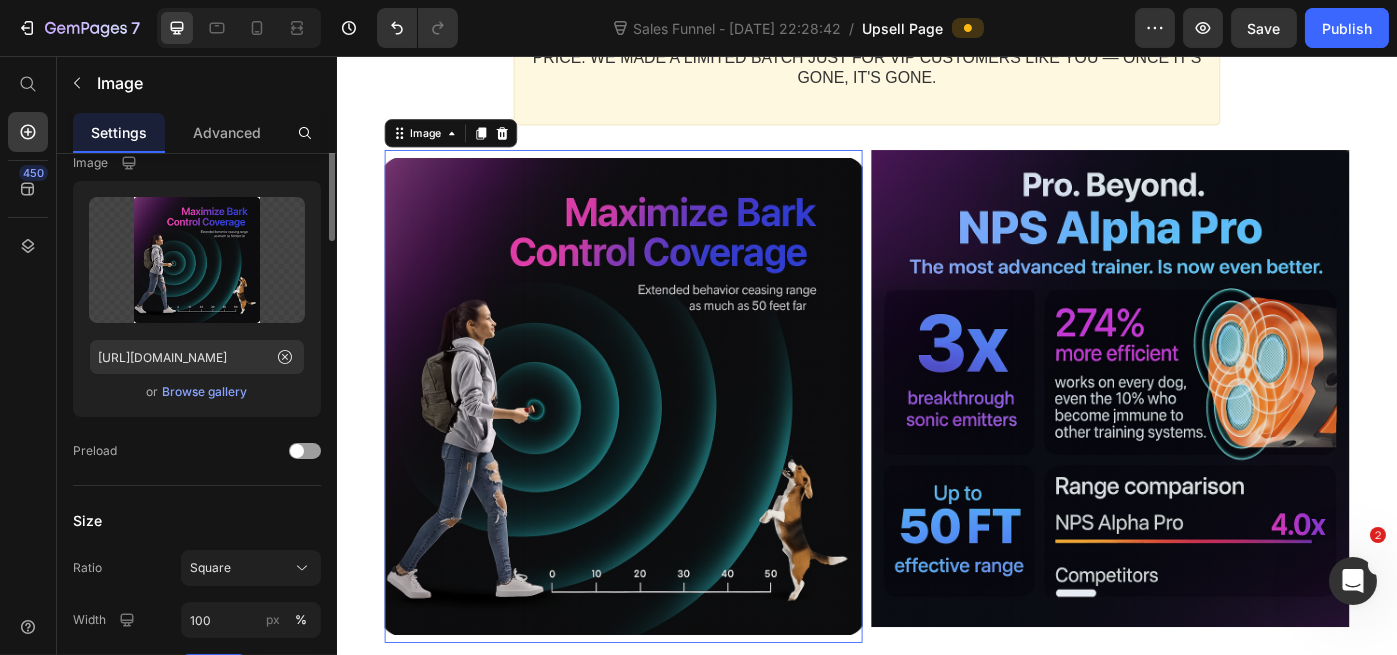 scroll, scrollTop: 0, scrollLeft: 0, axis: both 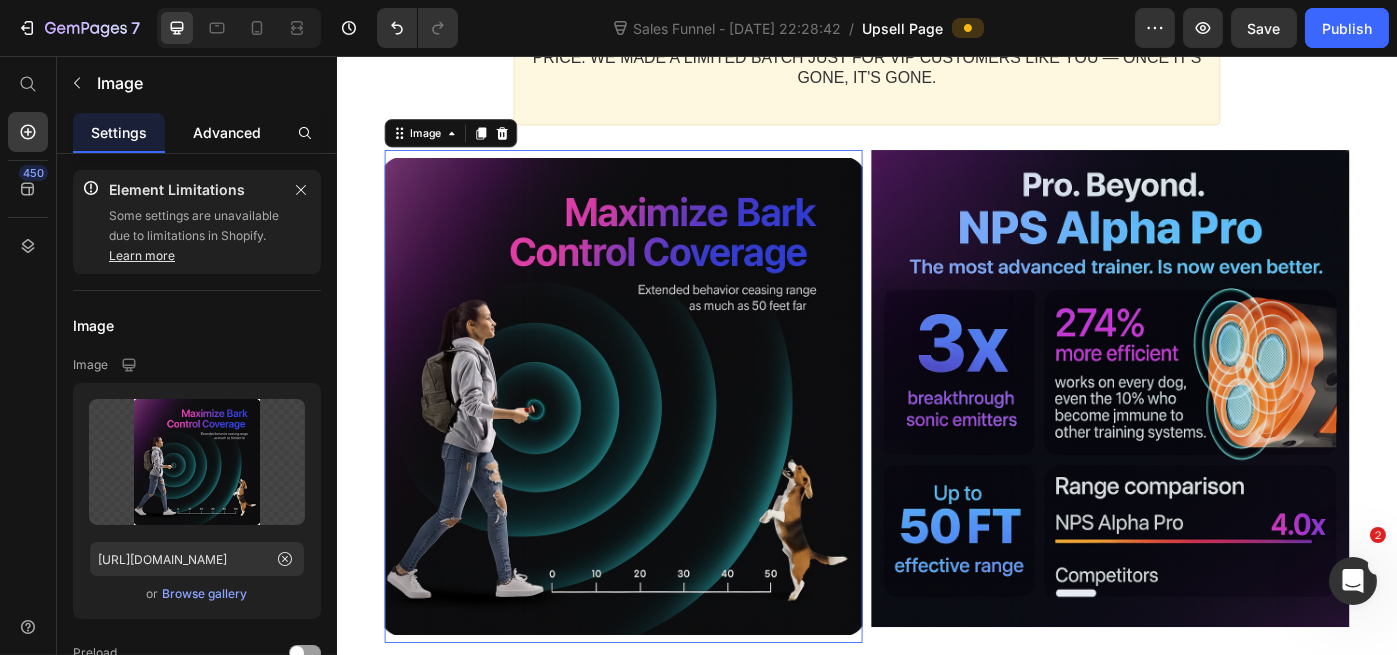 click on "Advanced" at bounding box center [227, 132] 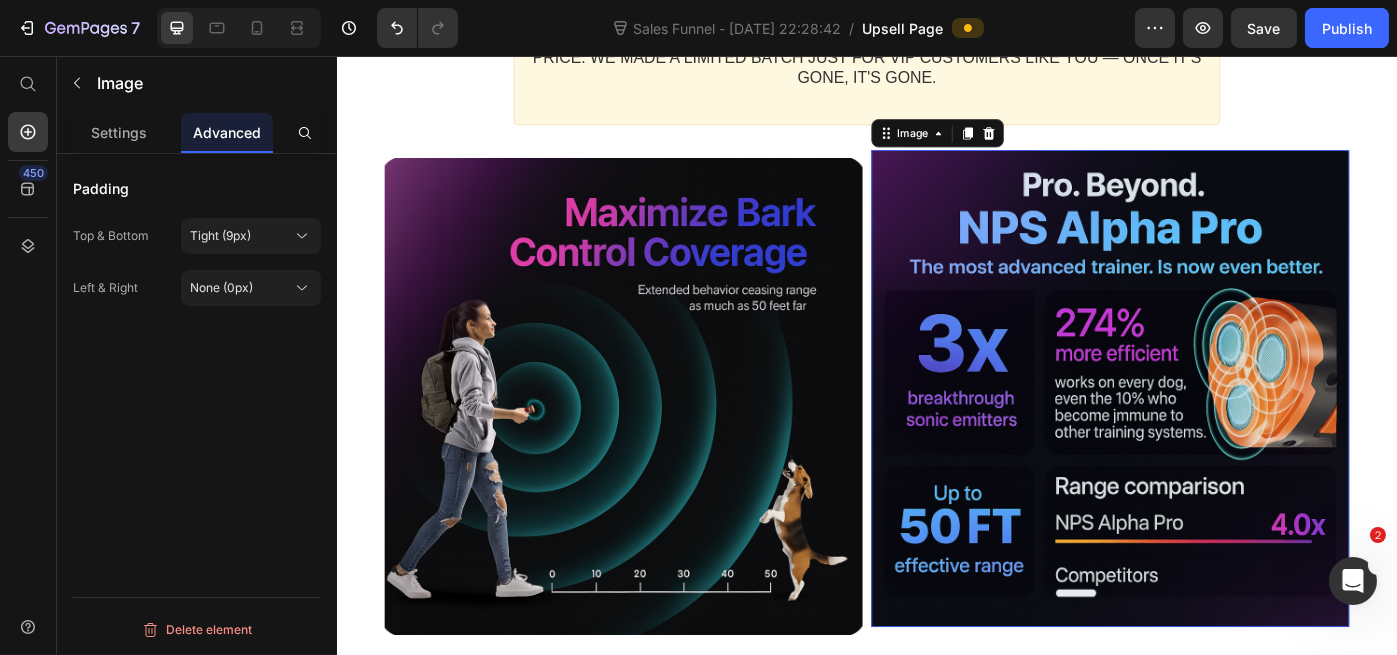 click at bounding box center [1211, 433] 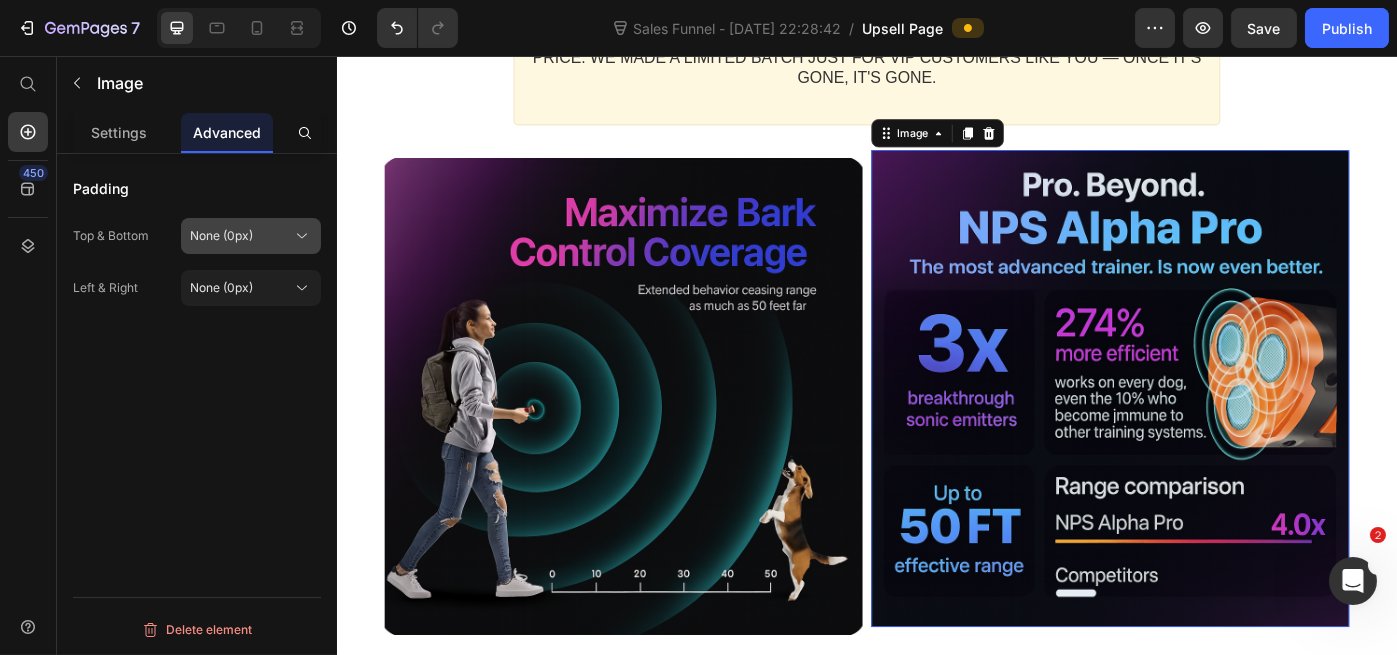 click on "None (0px)" at bounding box center (251, 236) 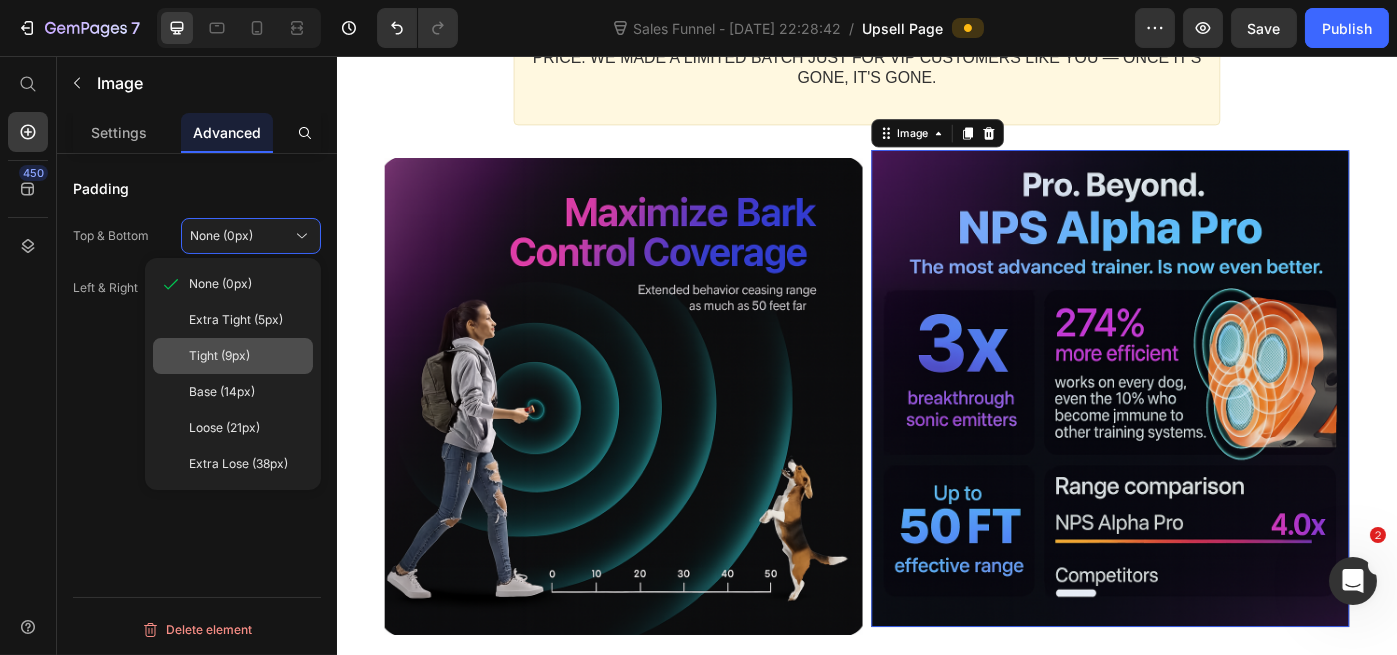 click on "Tight (9px)" at bounding box center (247, 356) 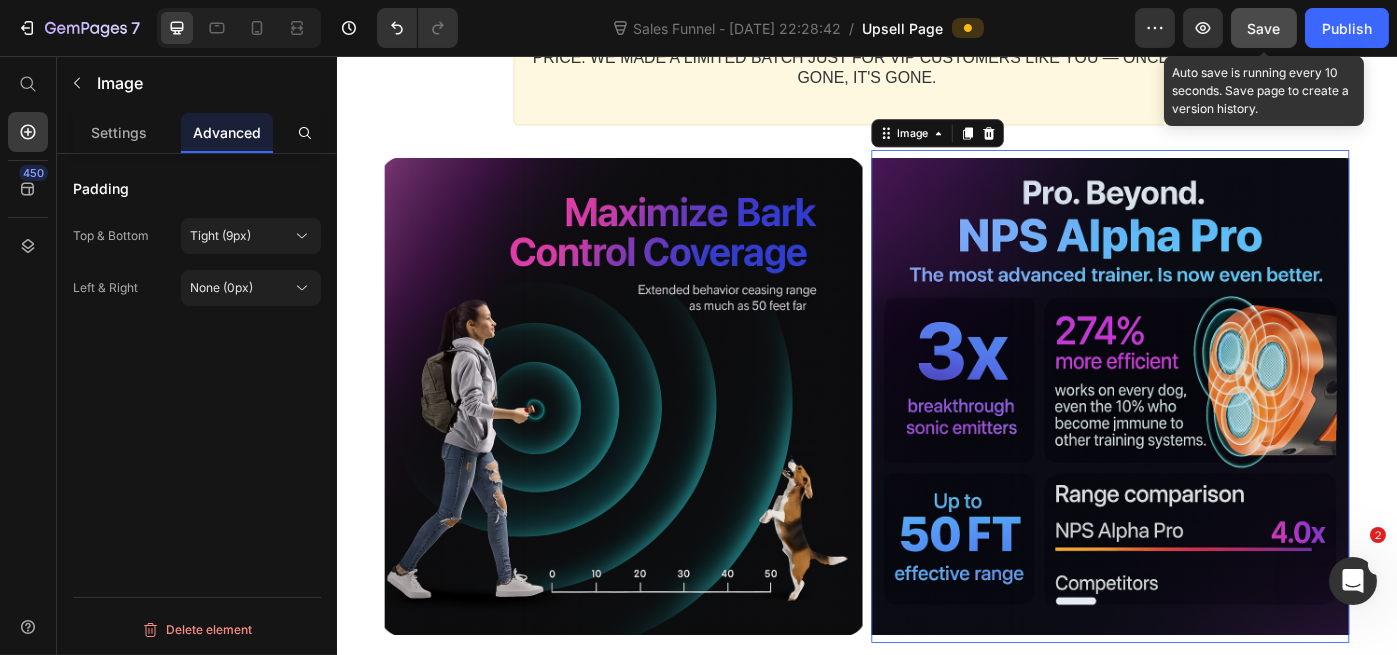 click on "Save" at bounding box center (1264, 28) 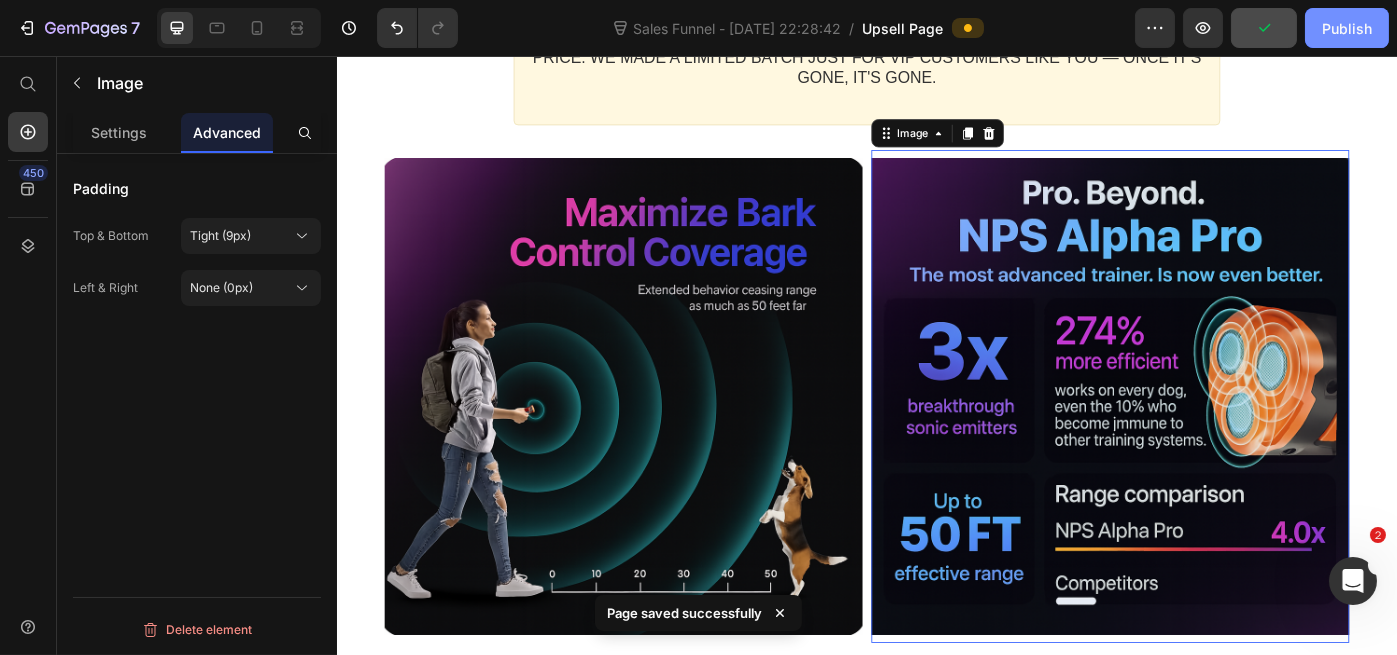 click on "Publish" 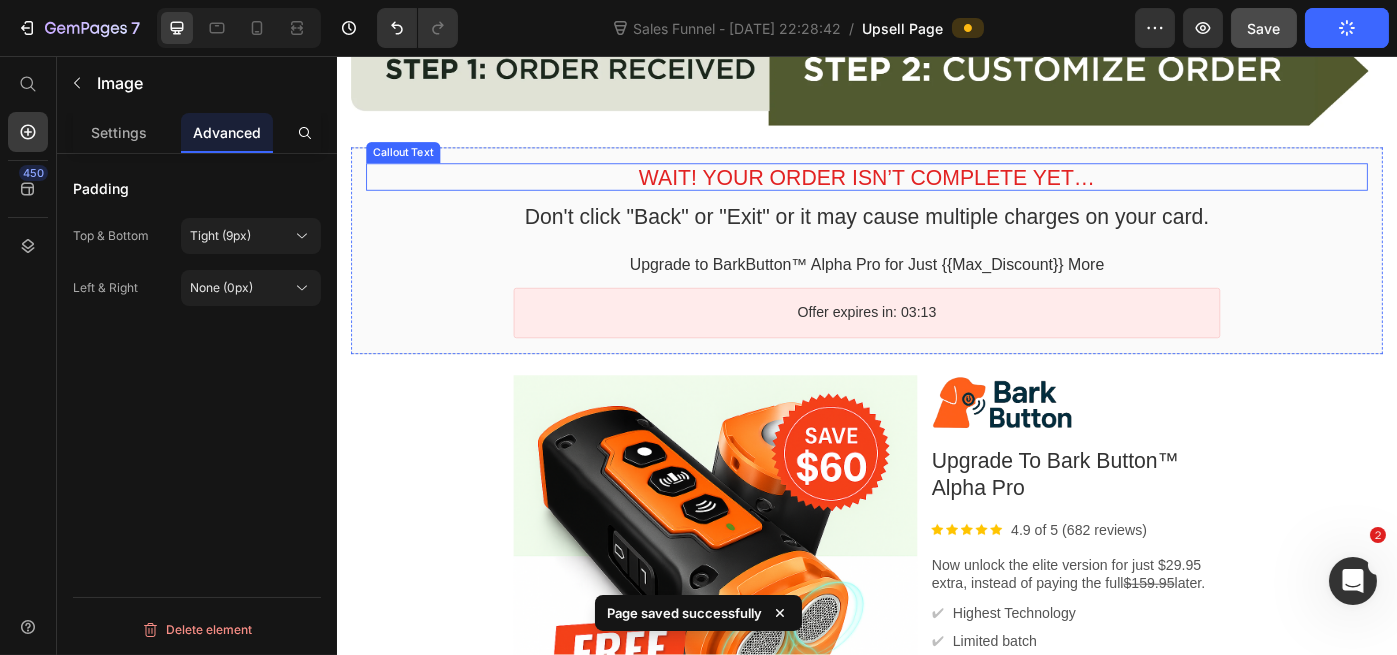 scroll, scrollTop: 333, scrollLeft: 0, axis: vertical 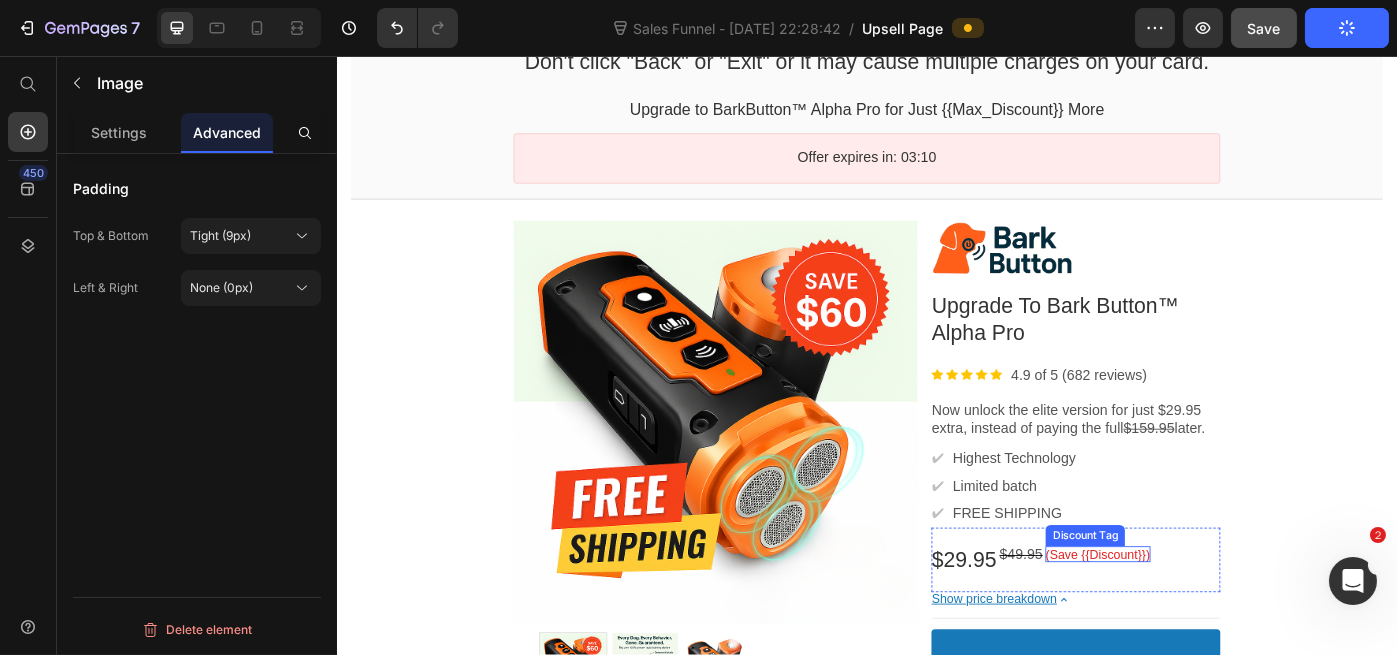 click on "(Save {{Discount}})" at bounding box center [1197, 621] 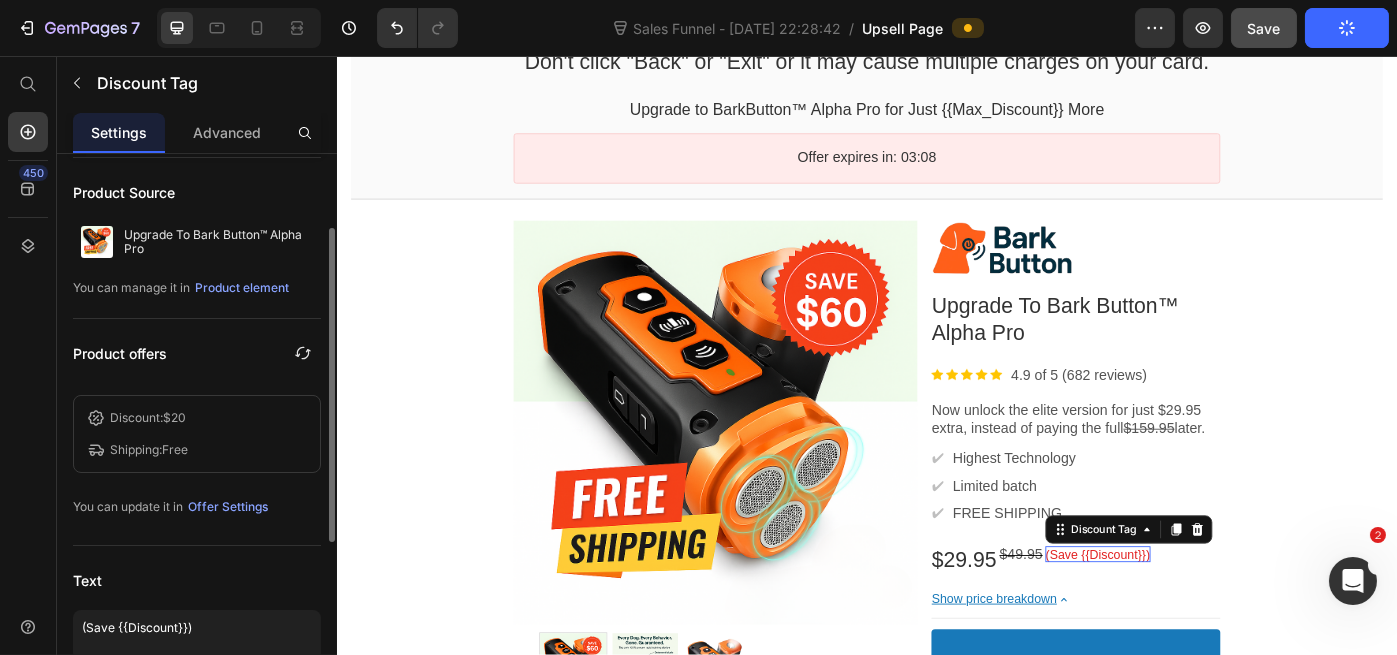 scroll, scrollTop: 400, scrollLeft: 0, axis: vertical 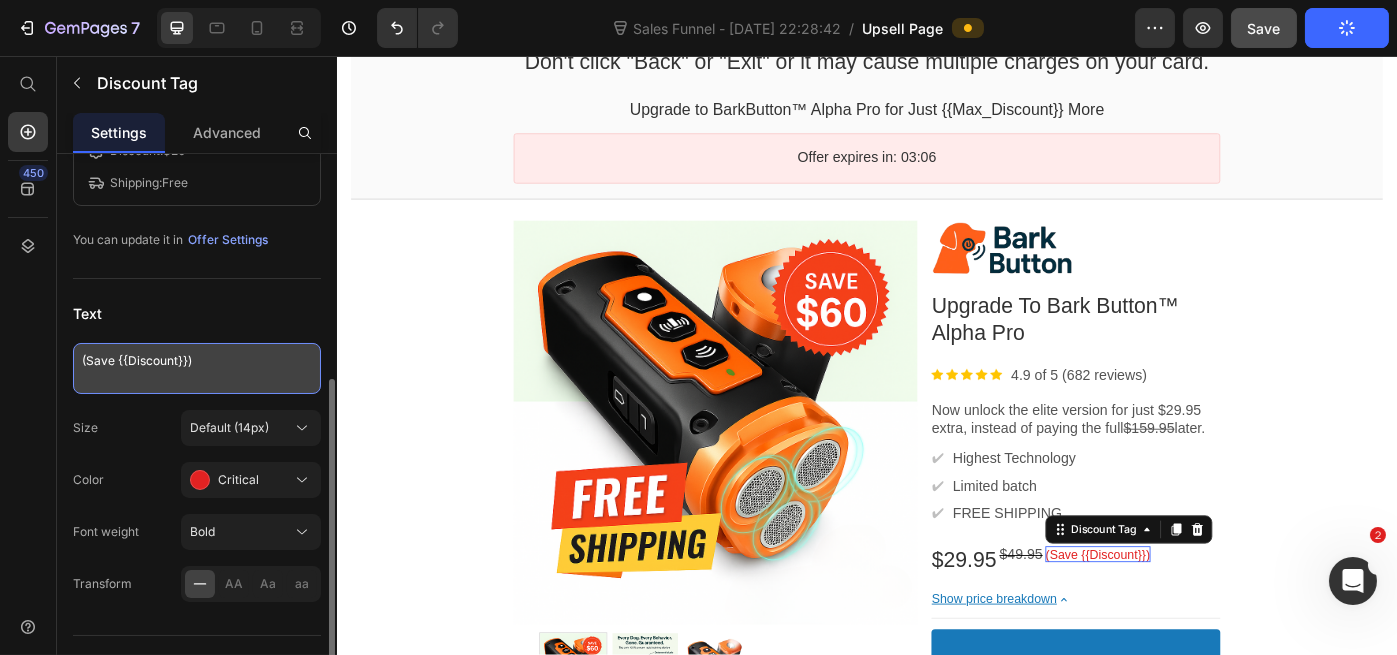 drag, startPoint x: 114, startPoint y: 355, endPoint x: 184, endPoint y: 363, distance: 70.45566 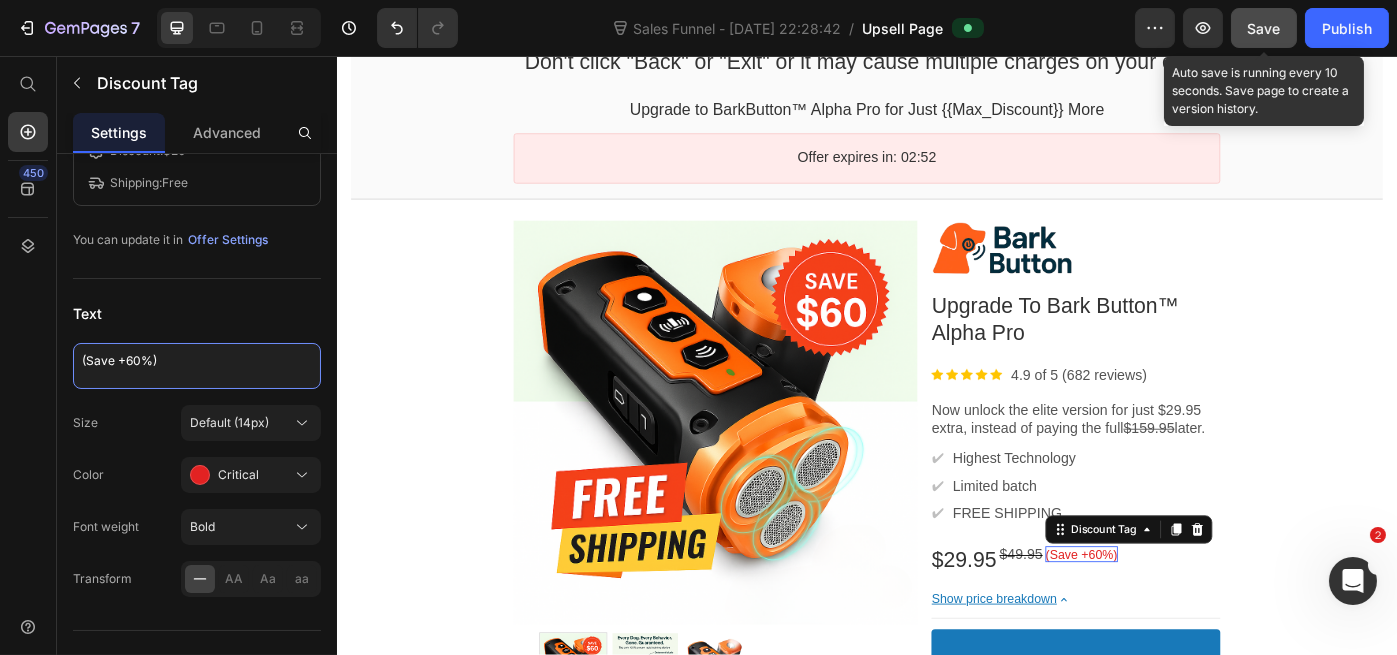 type on "(Save +60%)" 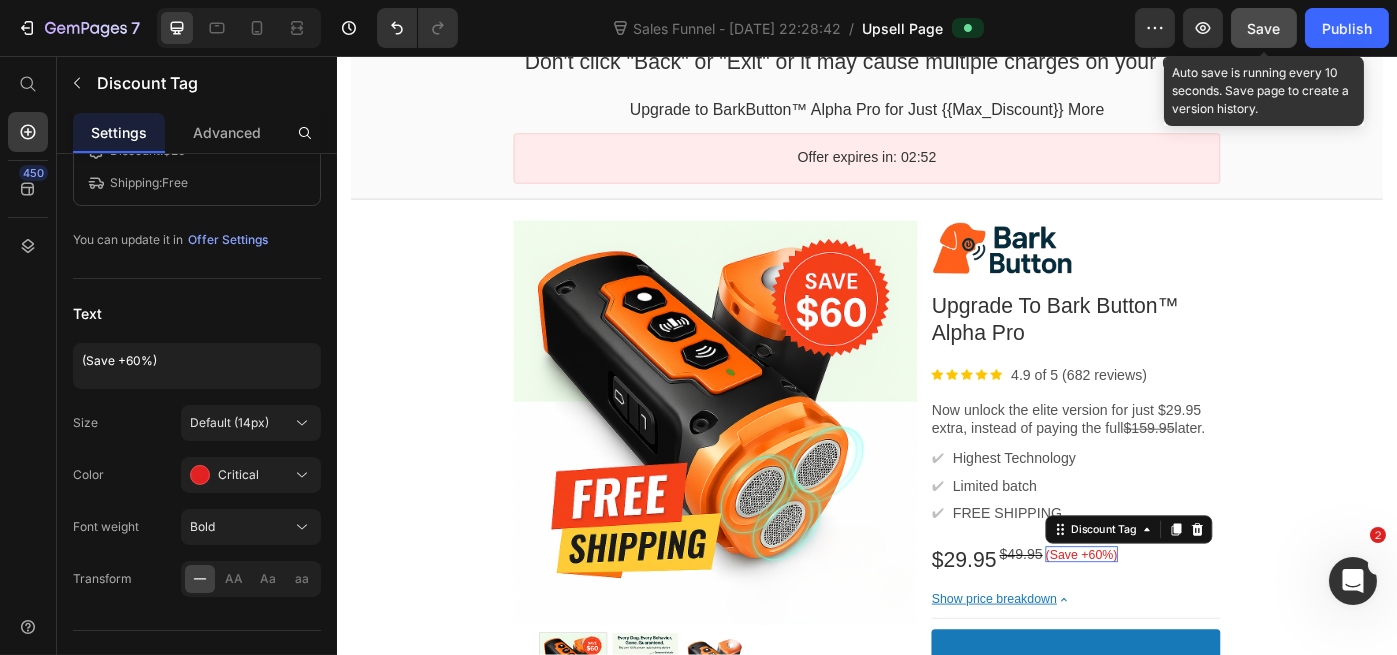 click on "Save" 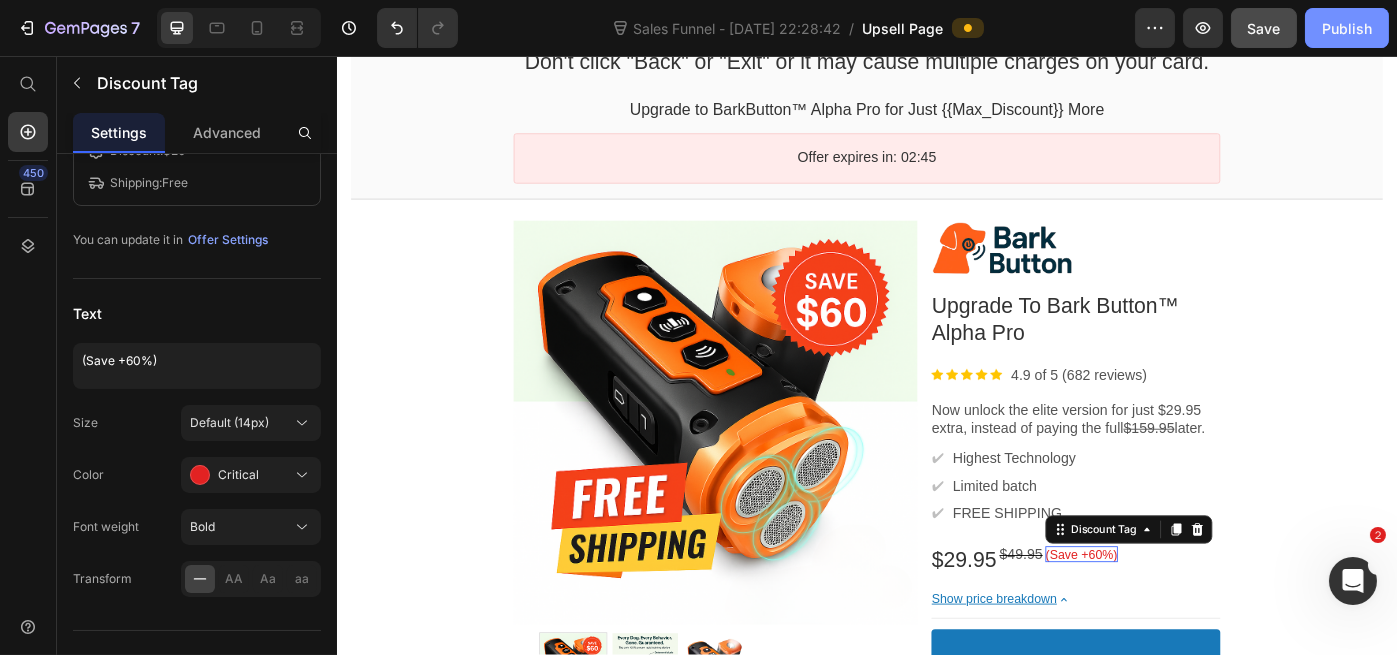 click on "Publish" at bounding box center [1347, 28] 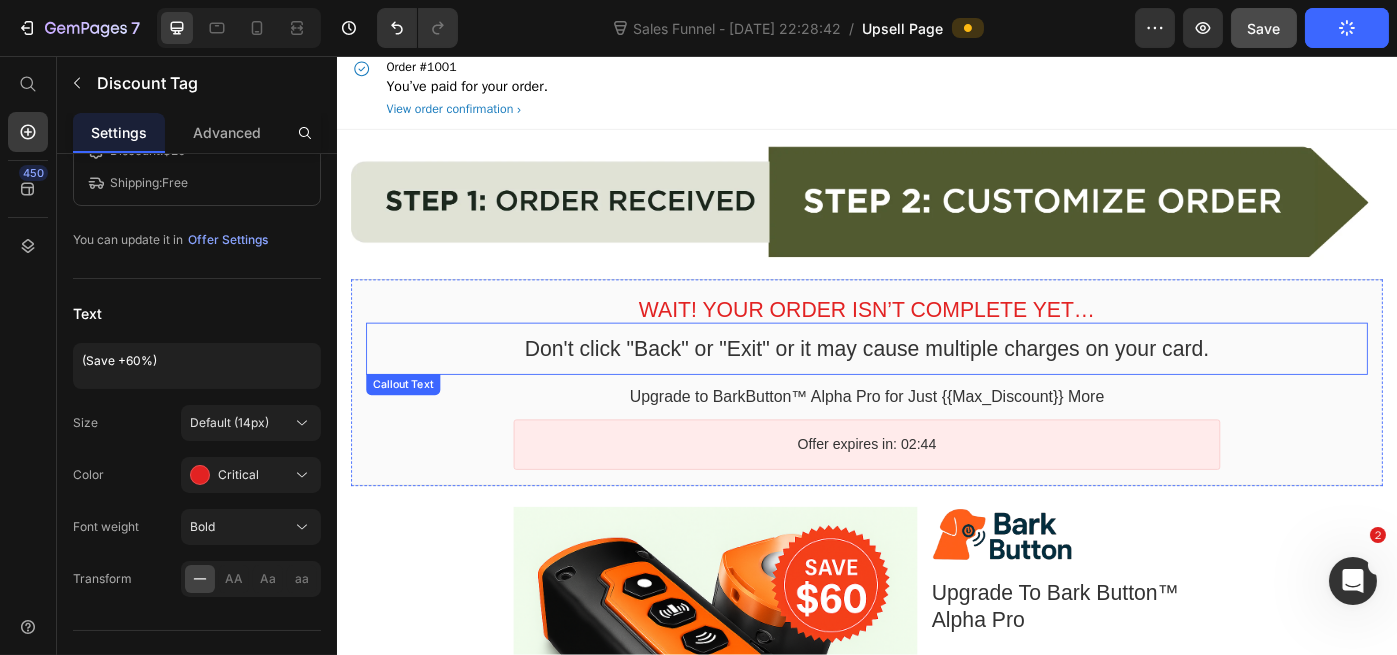scroll, scrollTop: 0, scrollLeft: 0, axis: both 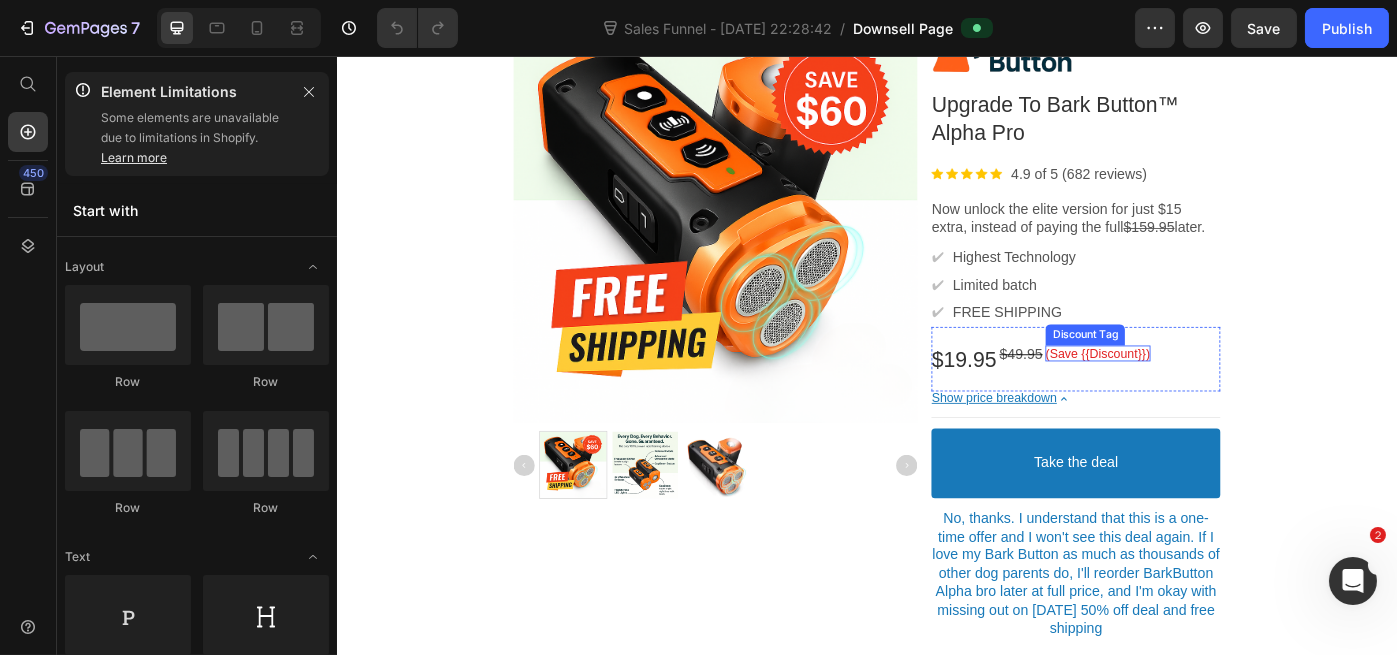 click on "(Save {{Discount}})" at bounding box center (1197, 393) 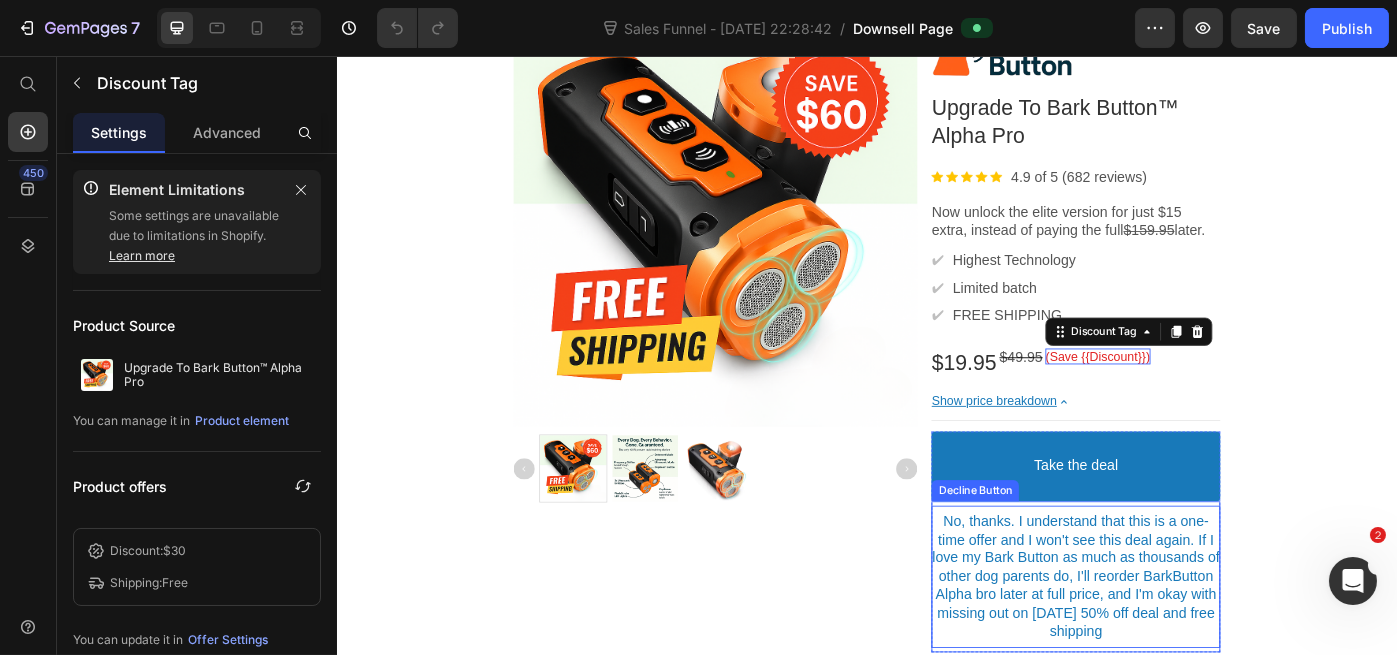 scroll, scrollTop: 733, scrollLeft: 0, axis: vertical 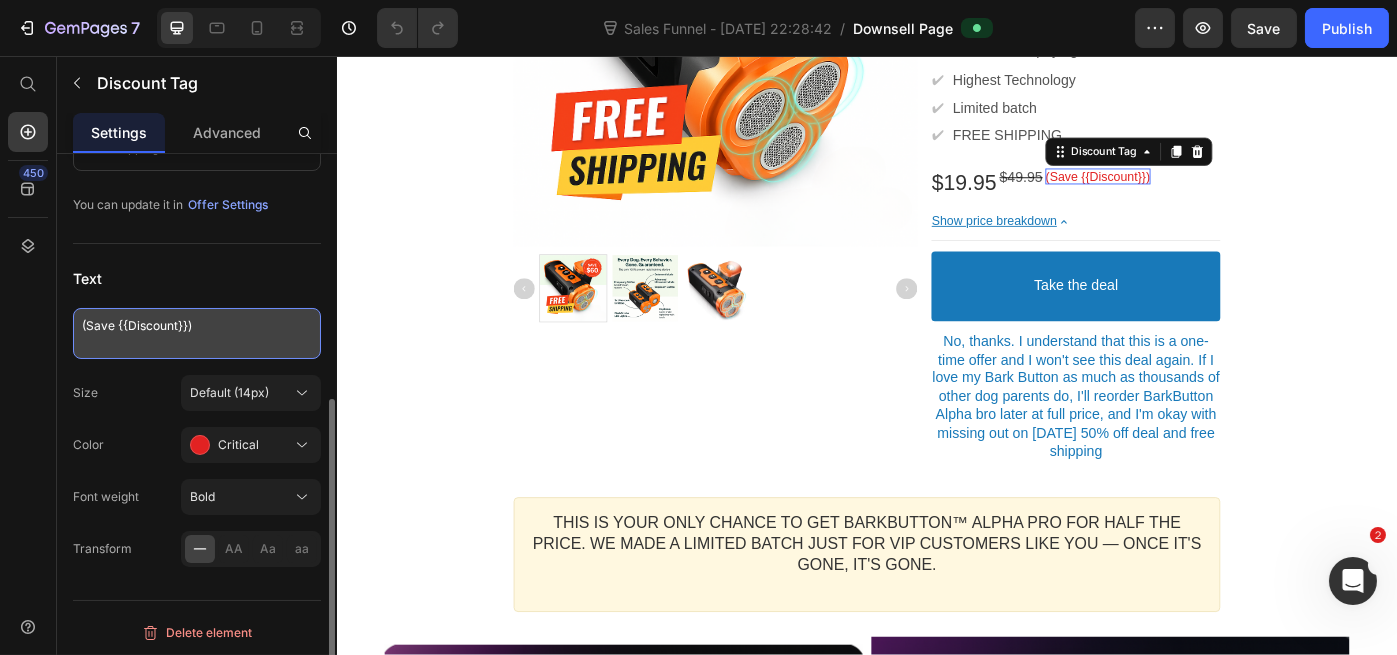 drag, startPoint x: 120, startPoint y: 321, endPoint x: 186, endPoint y: 322, distance: 66.007576 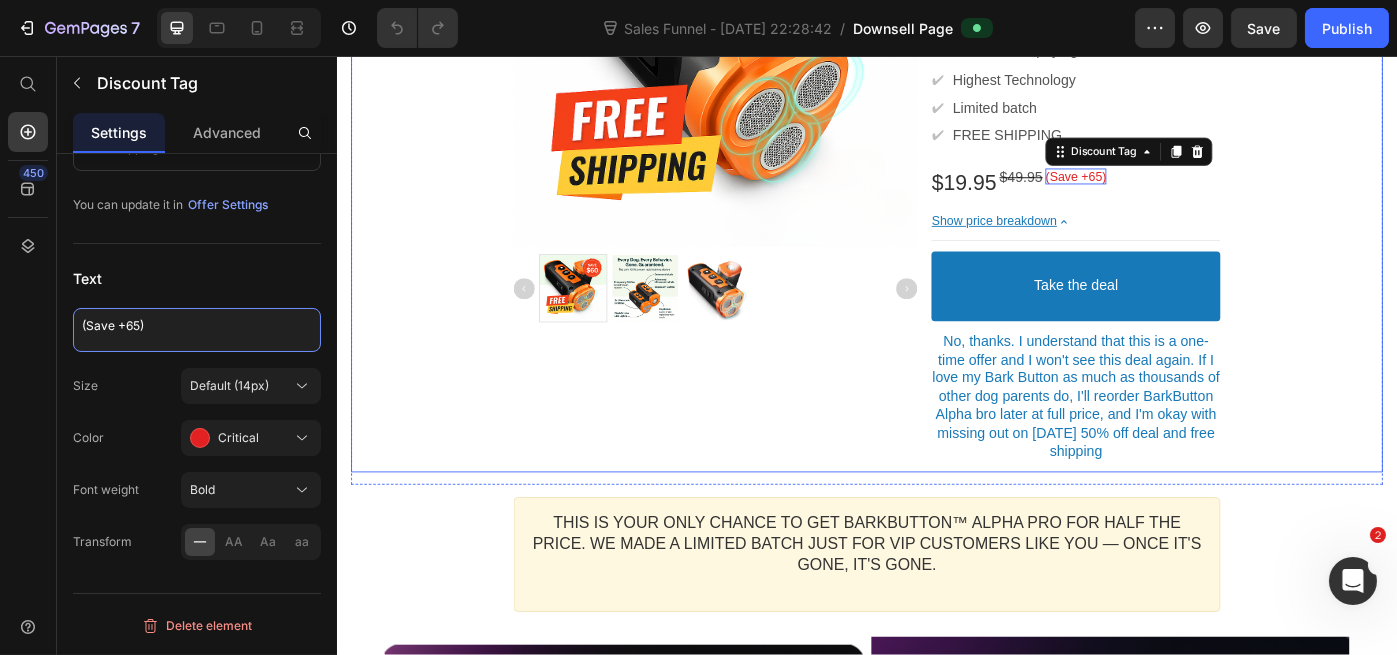 type on "(Save +65%)" 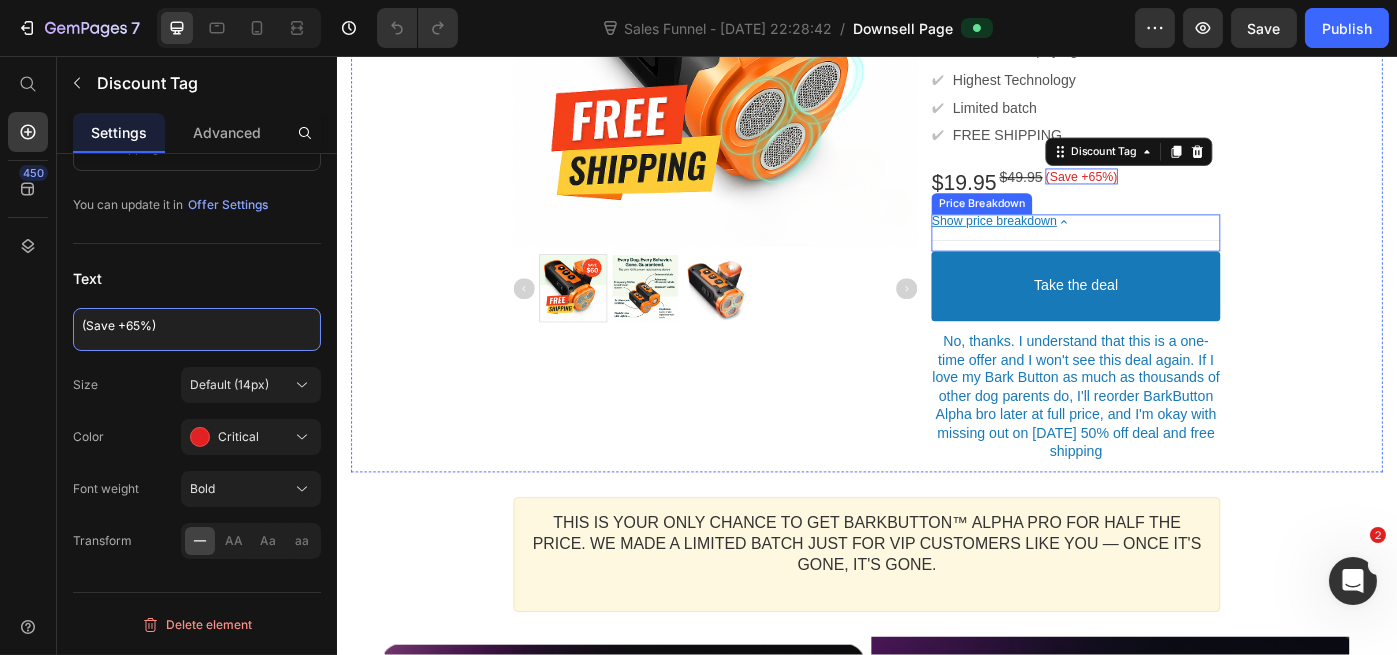 scroll, scrollTop: 2430, scrollLeft: 0, axis: vertical 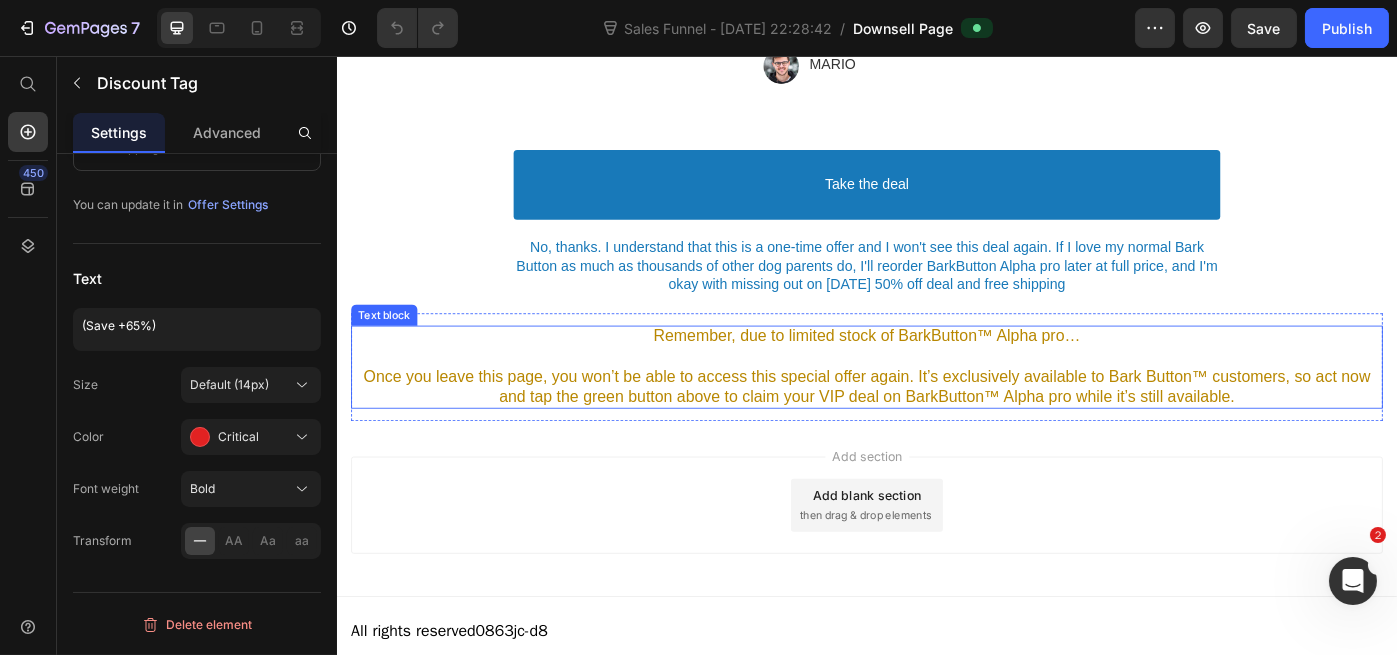 click on "Once you leave this page, you won’t be able to access this special offer again. It’s exclusively available to Bark Button™ customers, so act now and tap the green button above to claim your VIP deal on BarkButton™ Alpha pro while it’s still available." at bounding box center [936, 432] 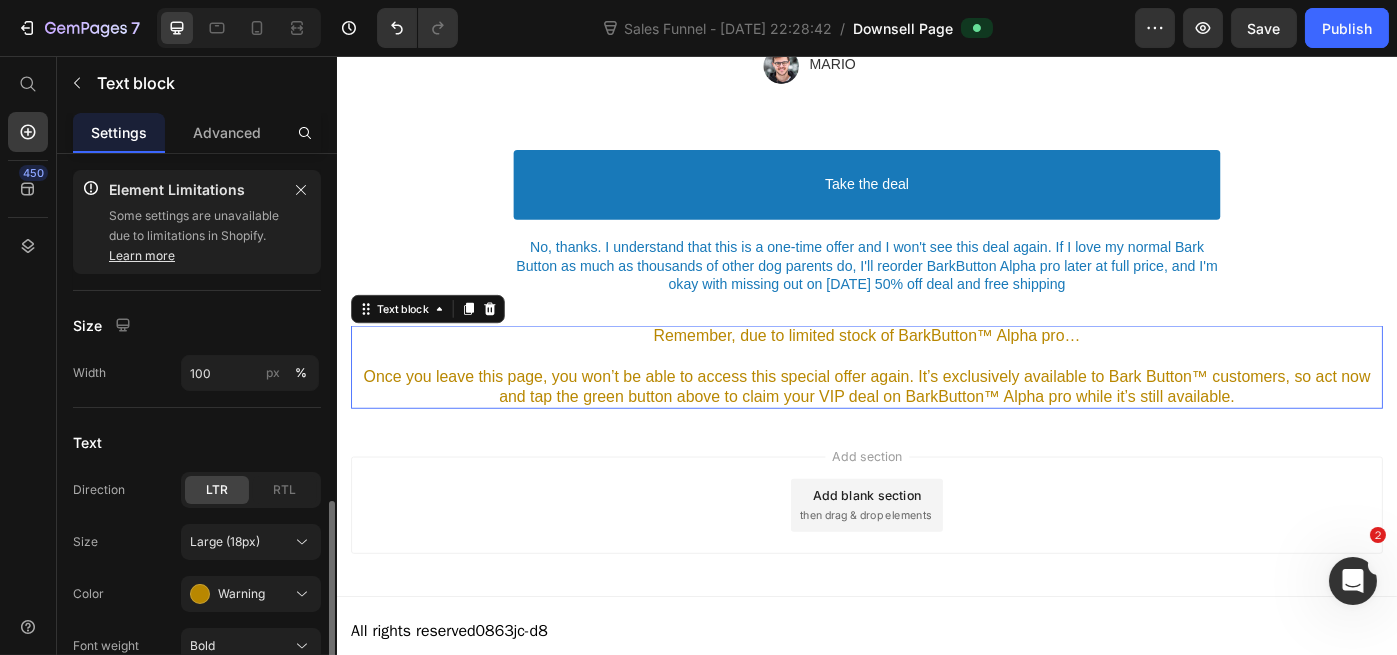 scroll, scrollTop: 202, scrollLeft: 0, axis: vertical 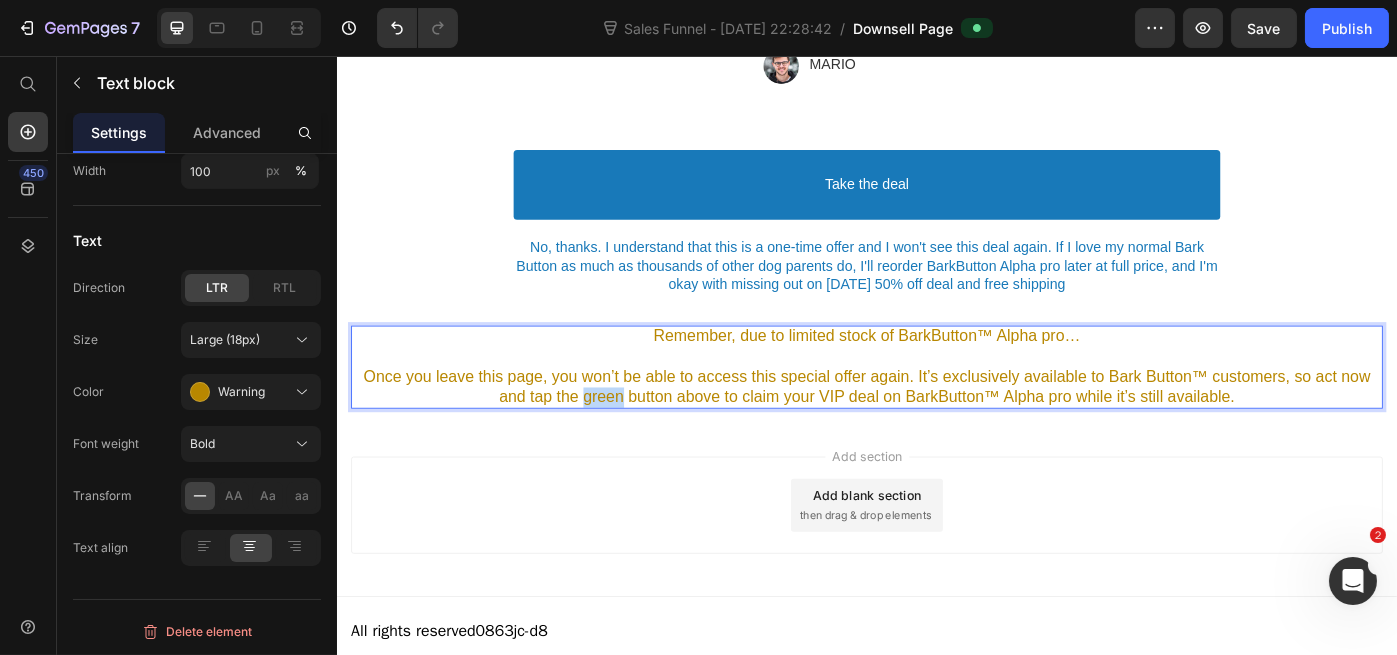 click on "Once you leave this page, you won’t be able to access this special offer again. It’s exclusively available to Bark Button™ customers, so act now and tap the green button above to claim your VIP deal on BarkButton™ Alpha pro while it’s still available." at bounding box center (936, 432) 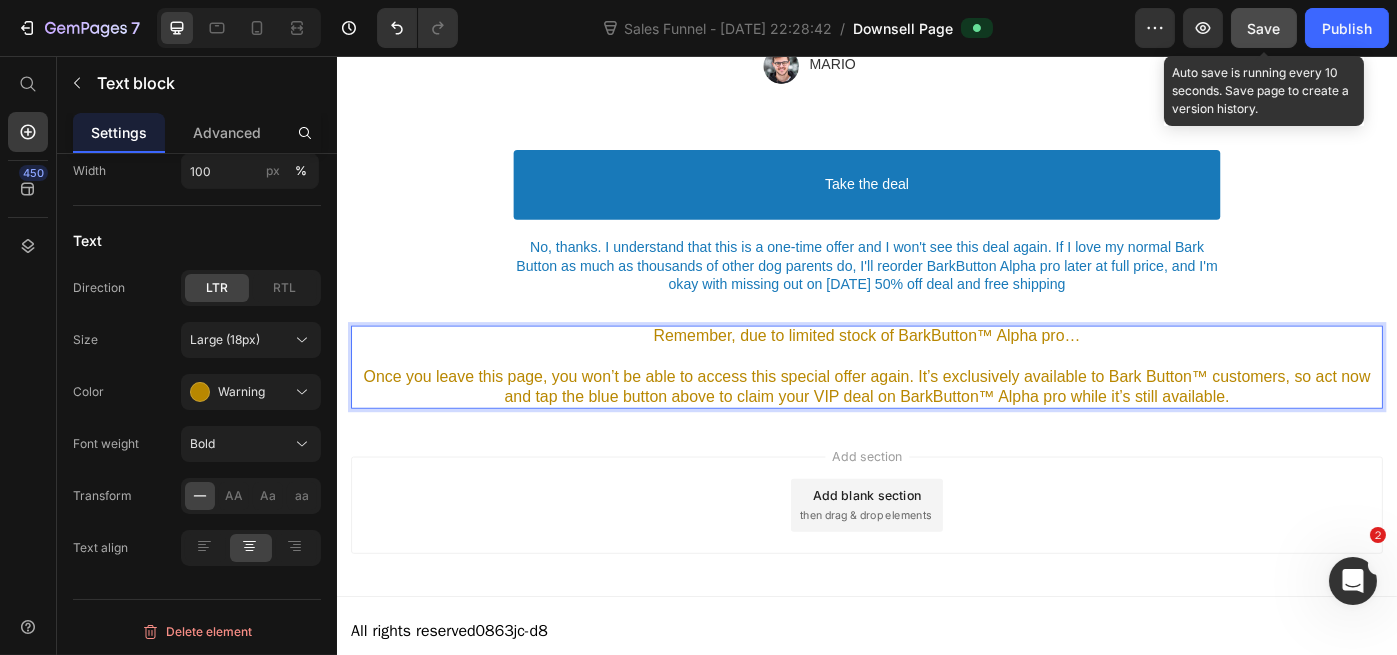 click on "Save" 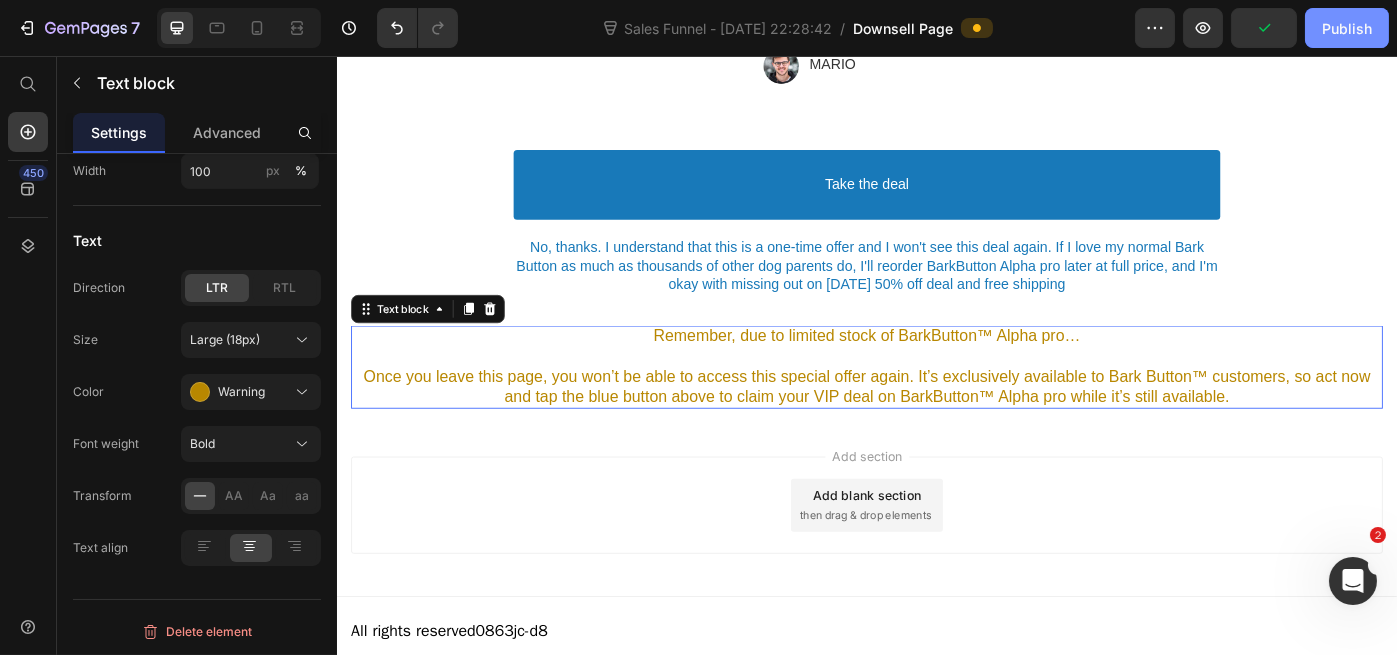 click on "Publish" 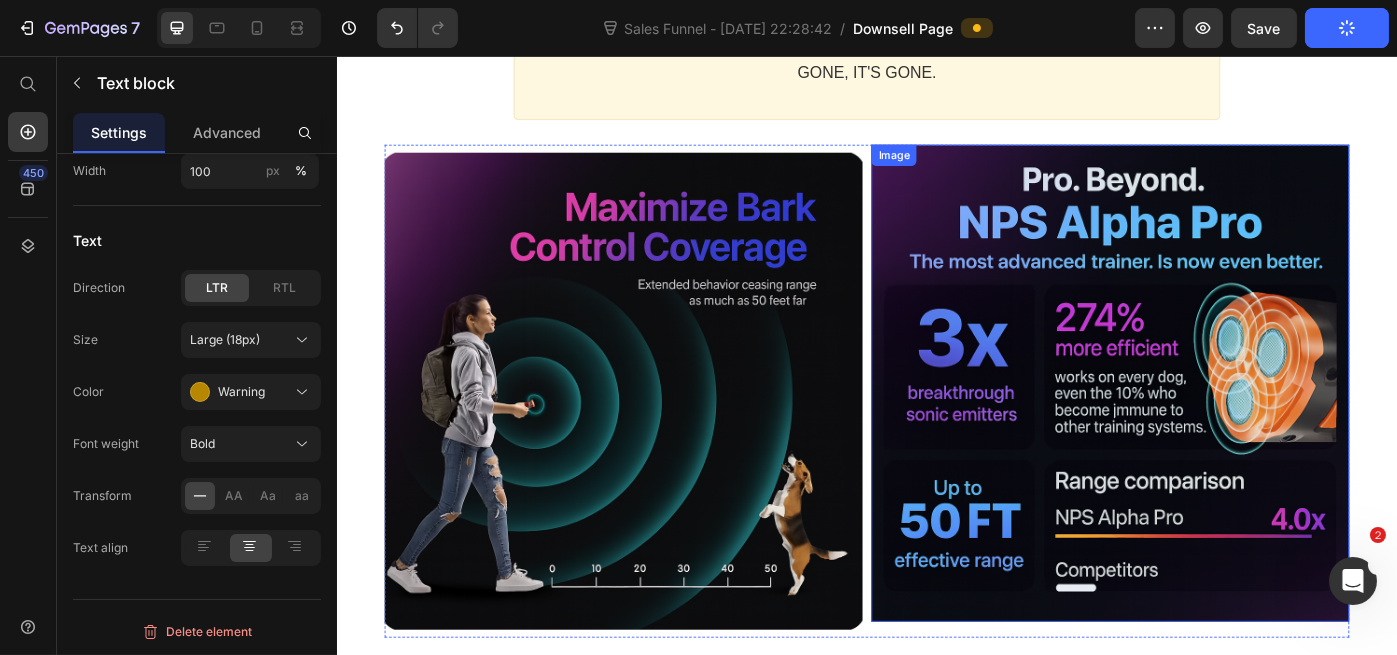 scroll, scrollTop: 1266, scrollLeft: 0, axis: vertical 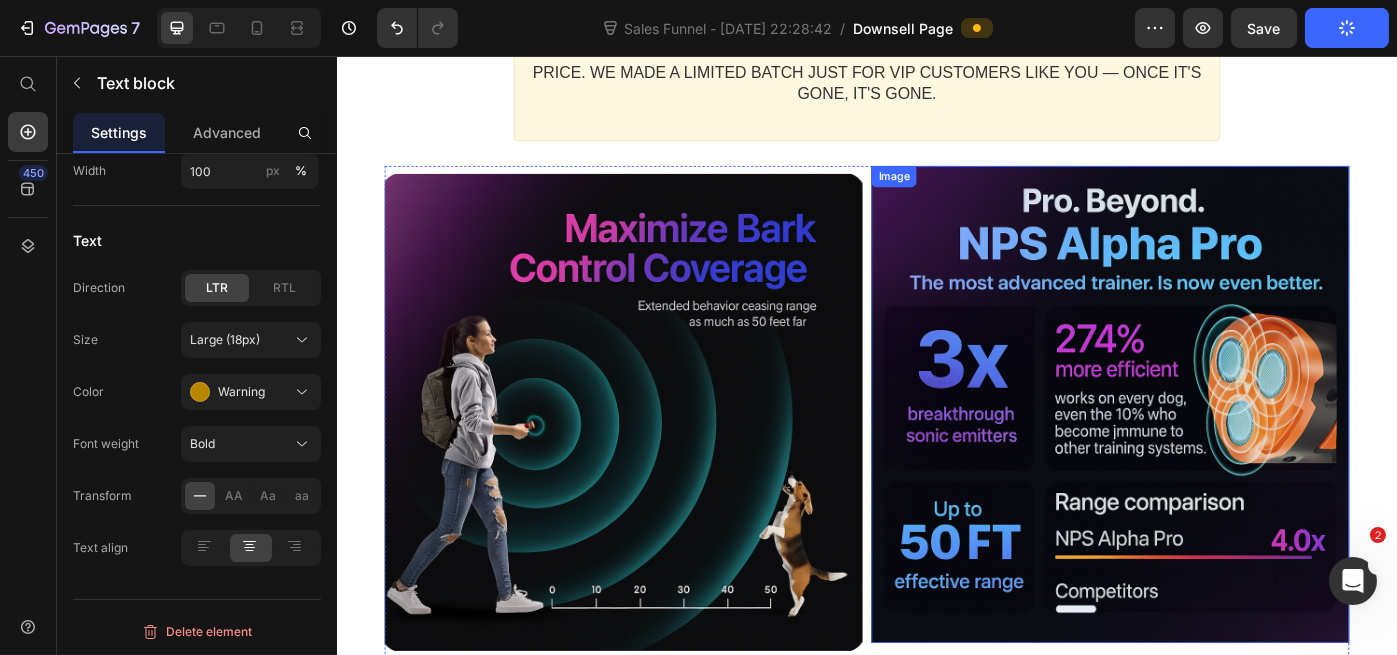 click at bounding box center [1211, 451] 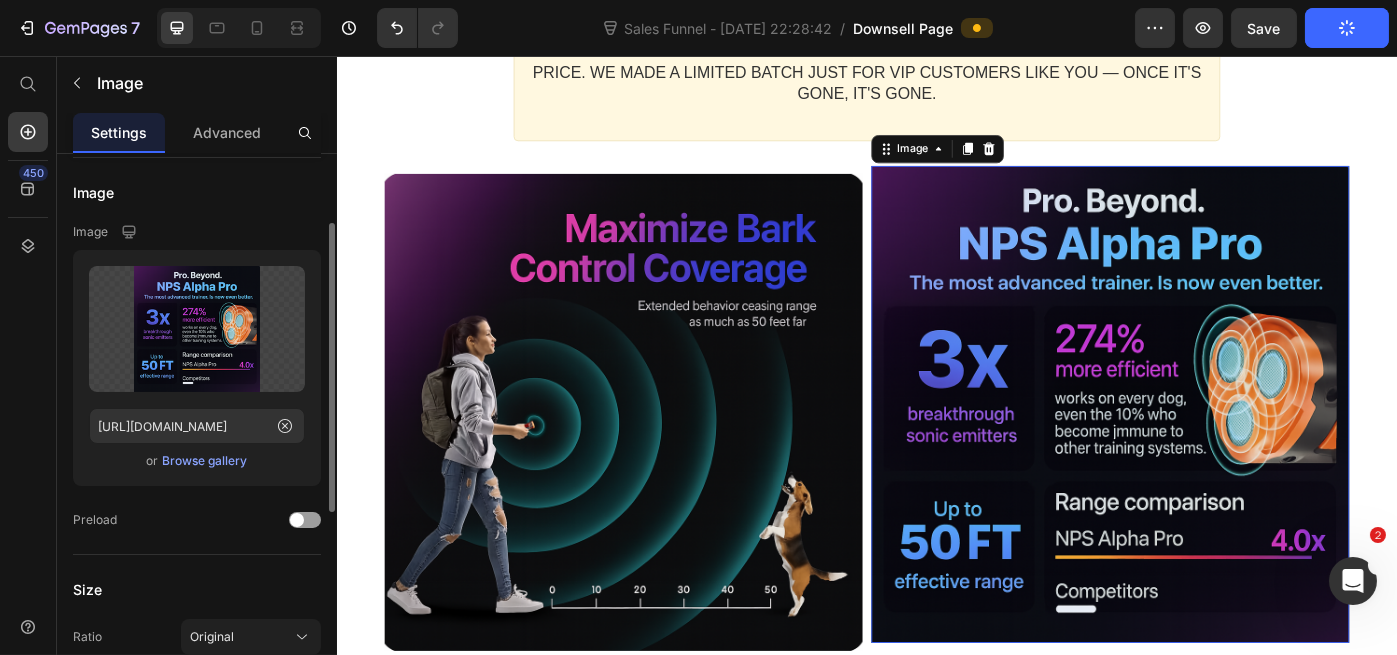 scroll, scrollTop: 520, scrollLeft: 0, axis: vertical 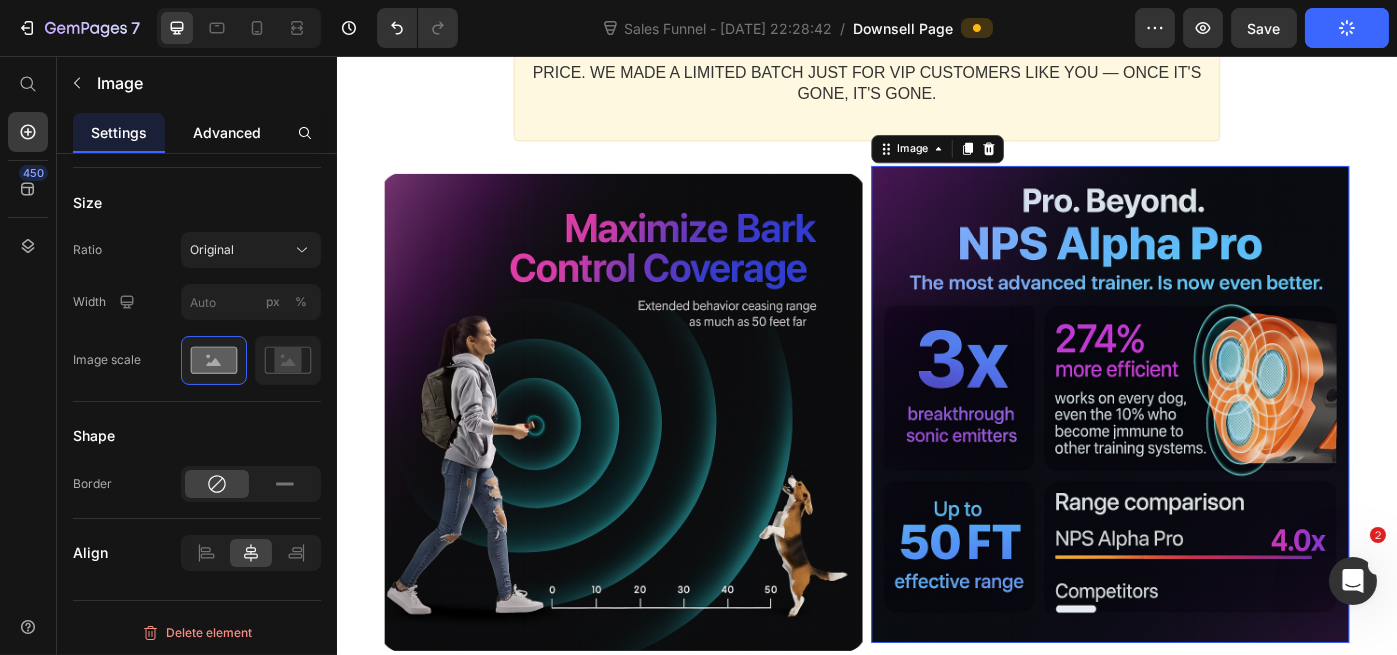 click on "Advanced" at bounding box center [227, 132] 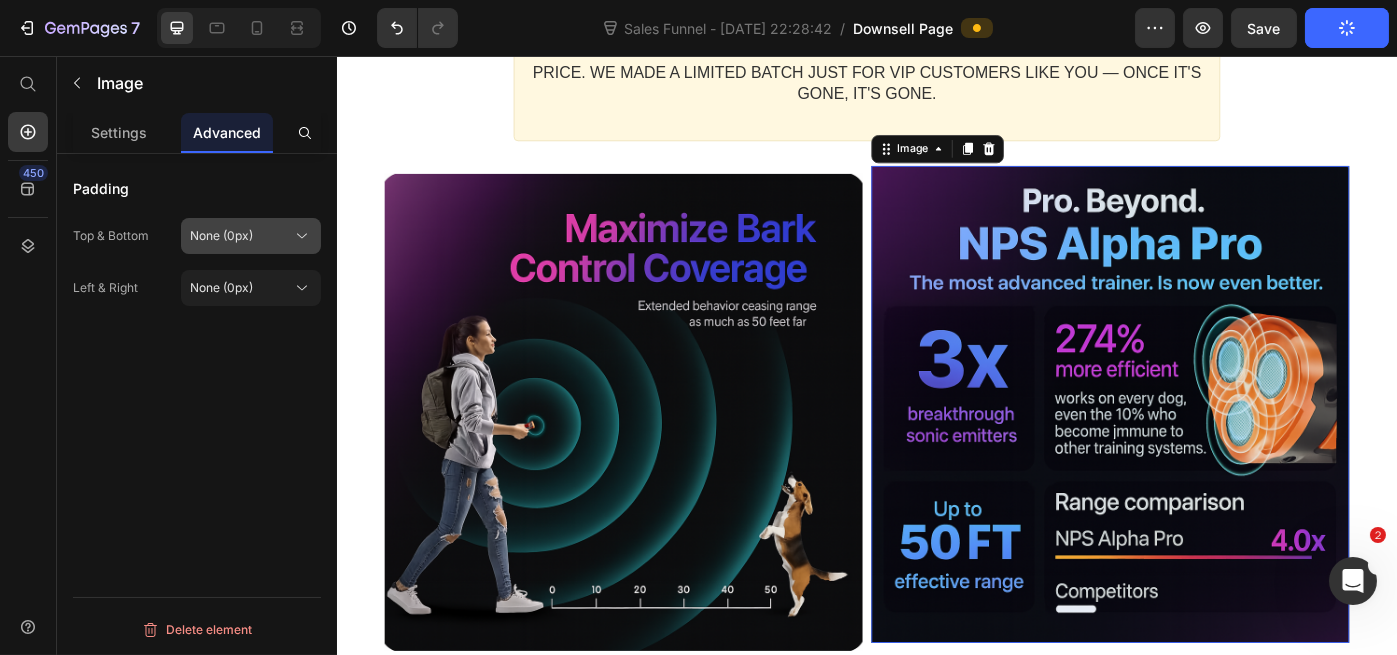 click on "None (0px)" 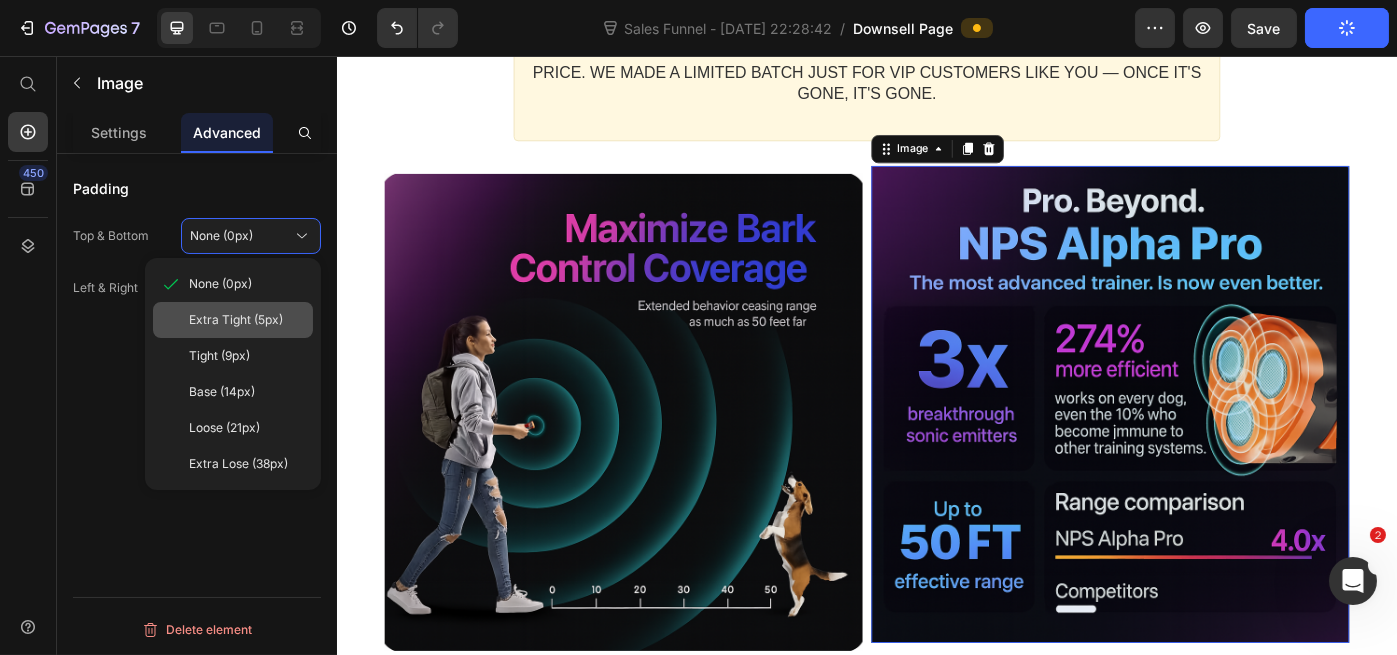 click on "Extra Tight (5px)" at bounding box center [236, 320] 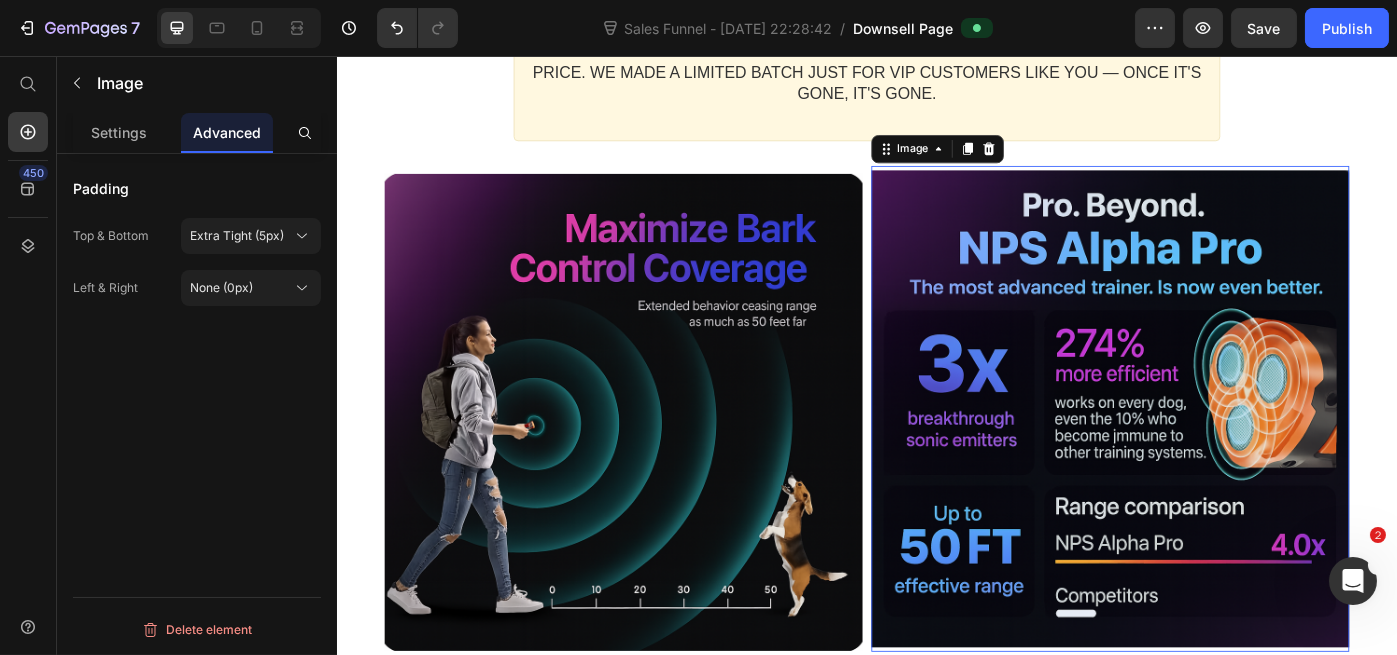 click at bounding box center (1211, 456) 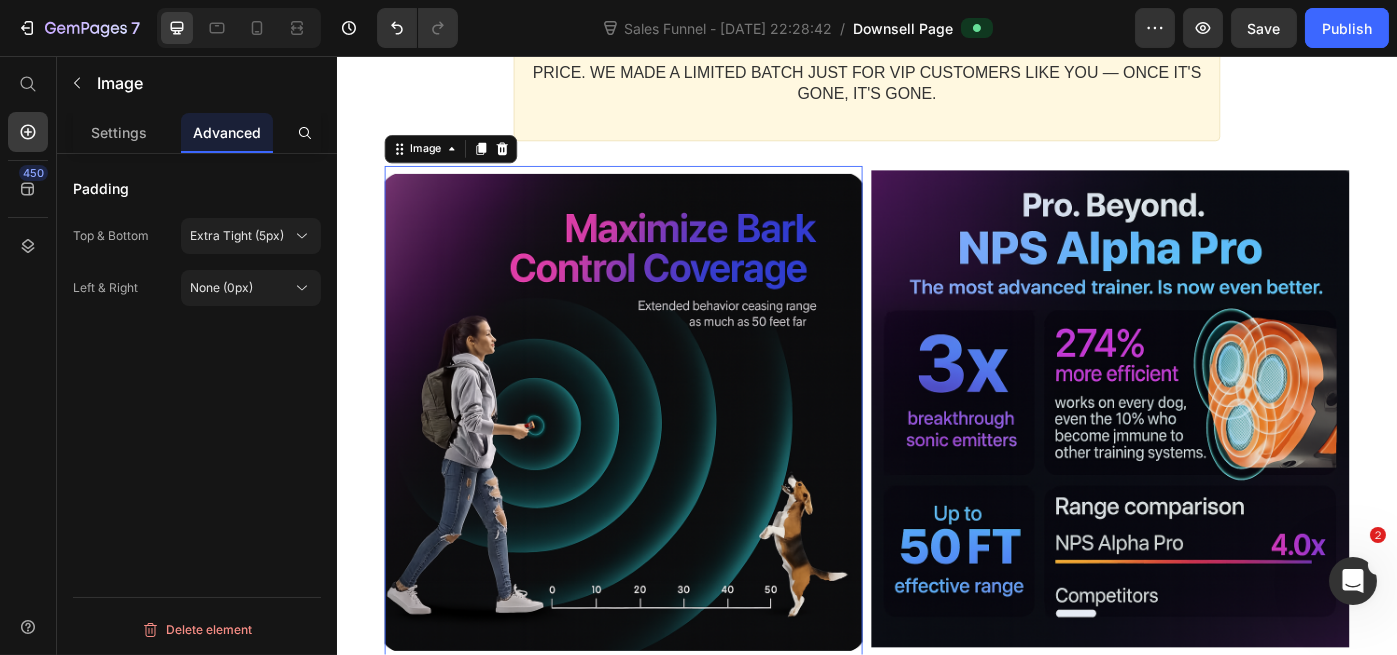 click at bounding box center [660, 460] 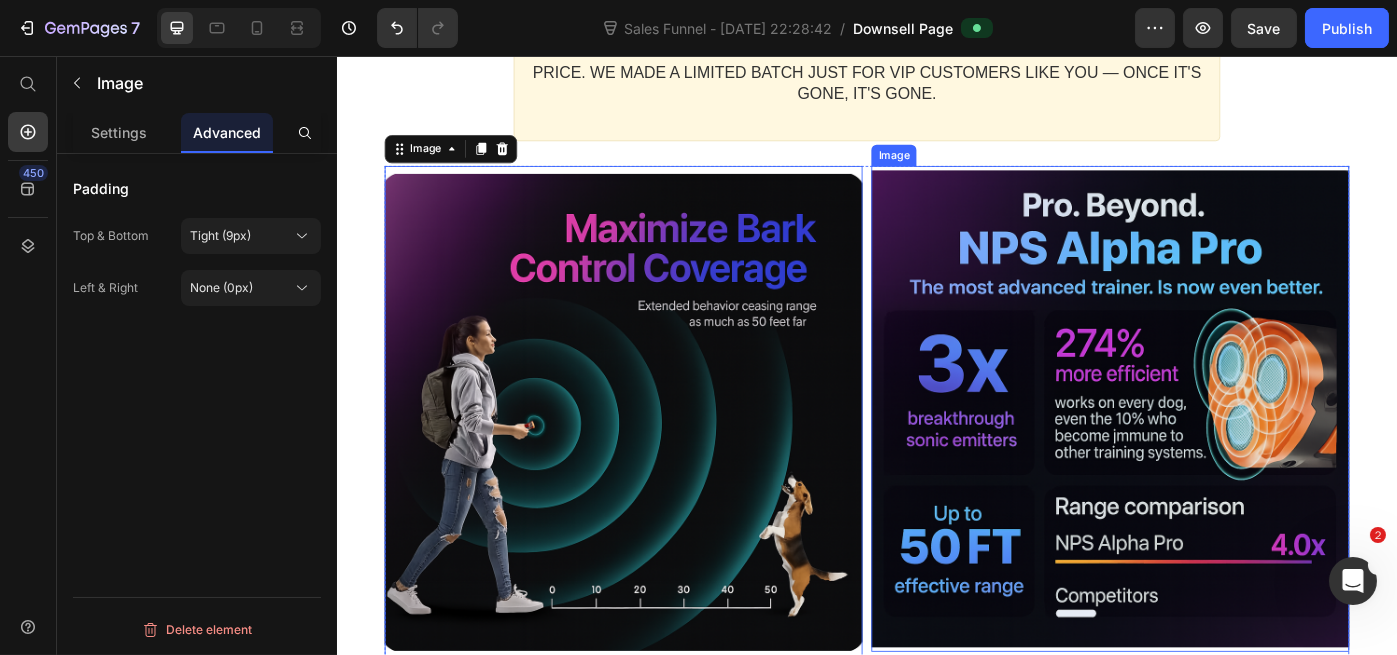 click at bounding box center [1211, 456] 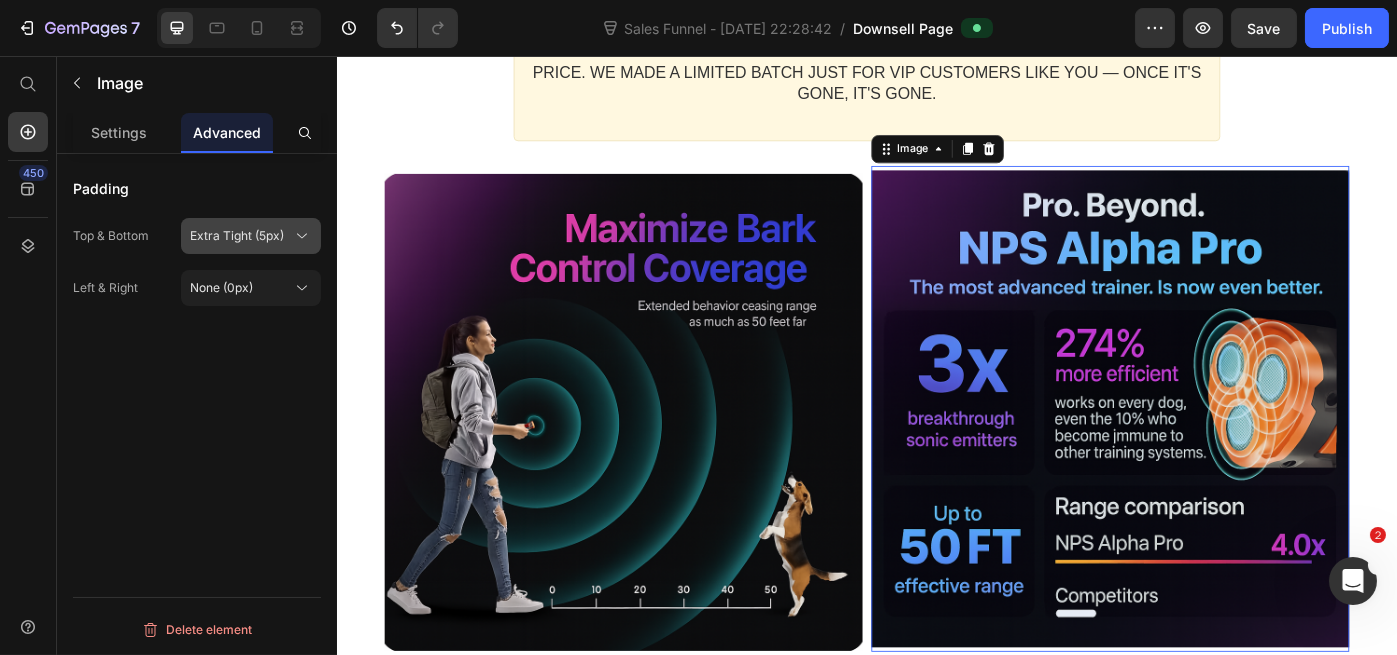 click on "Extra Tight (5px)" at bounding box center [237, 236] 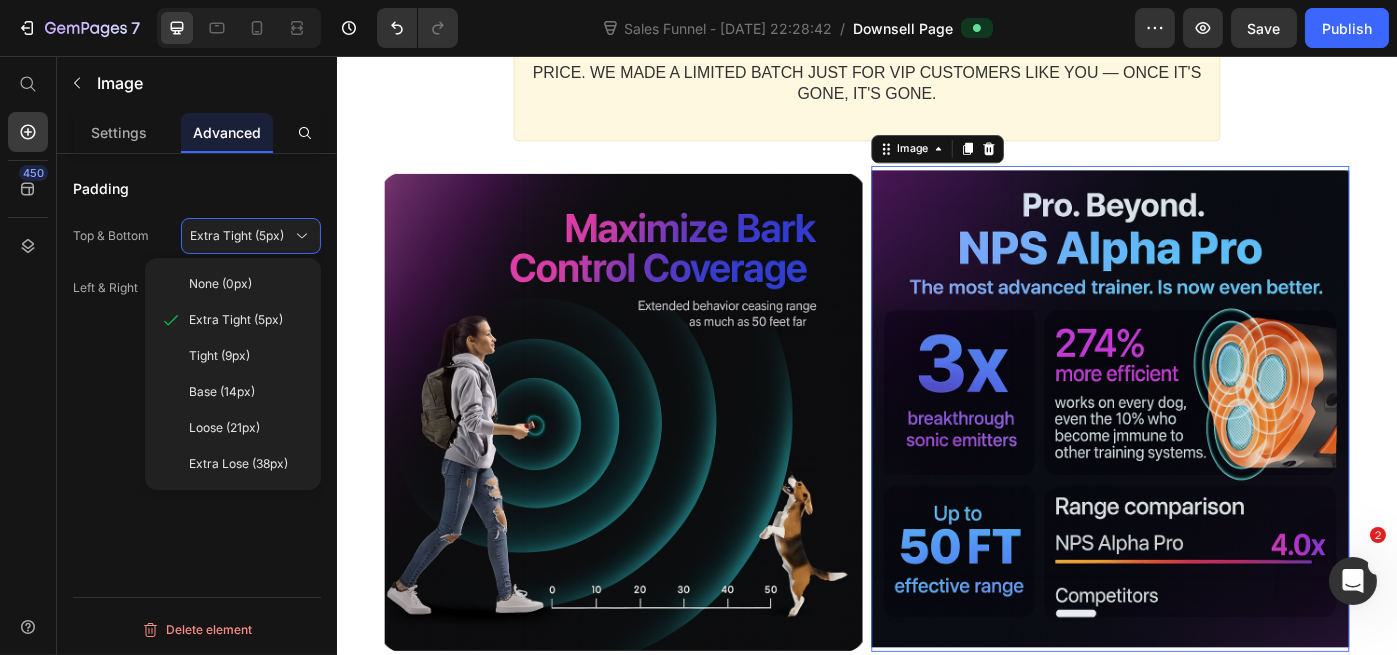 click on "Tight (9px)" 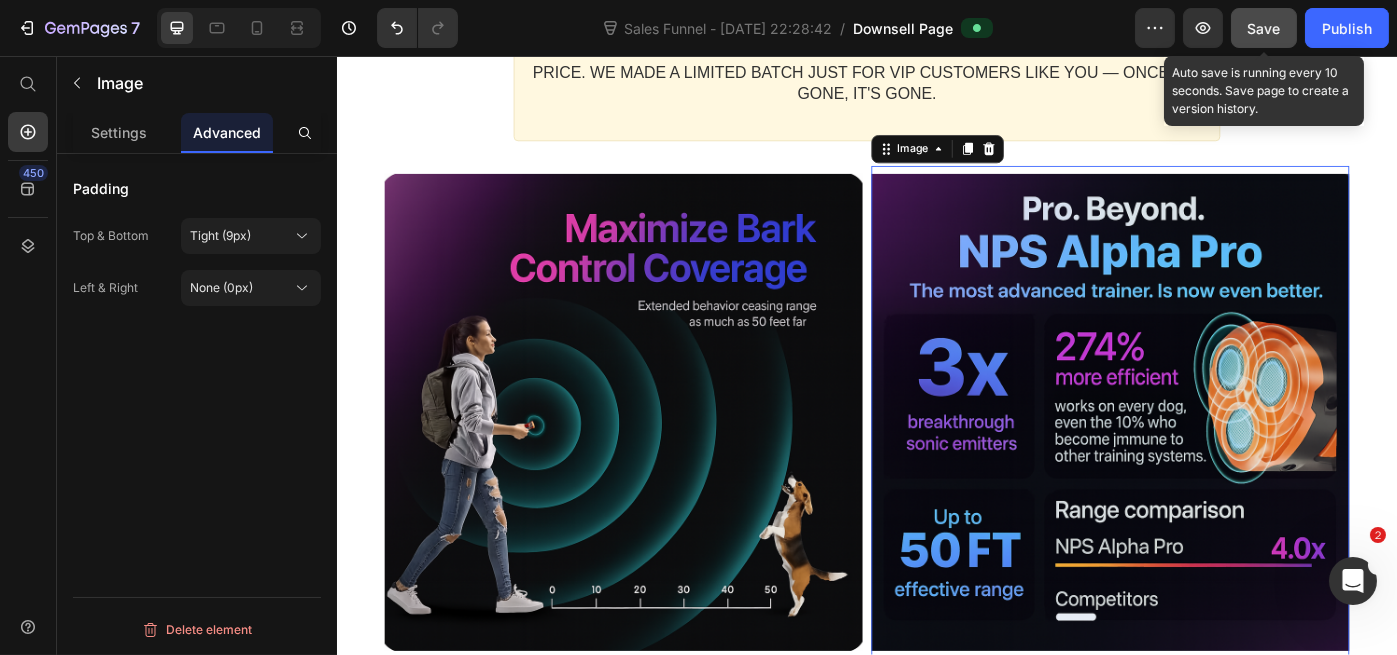 click on "Save" 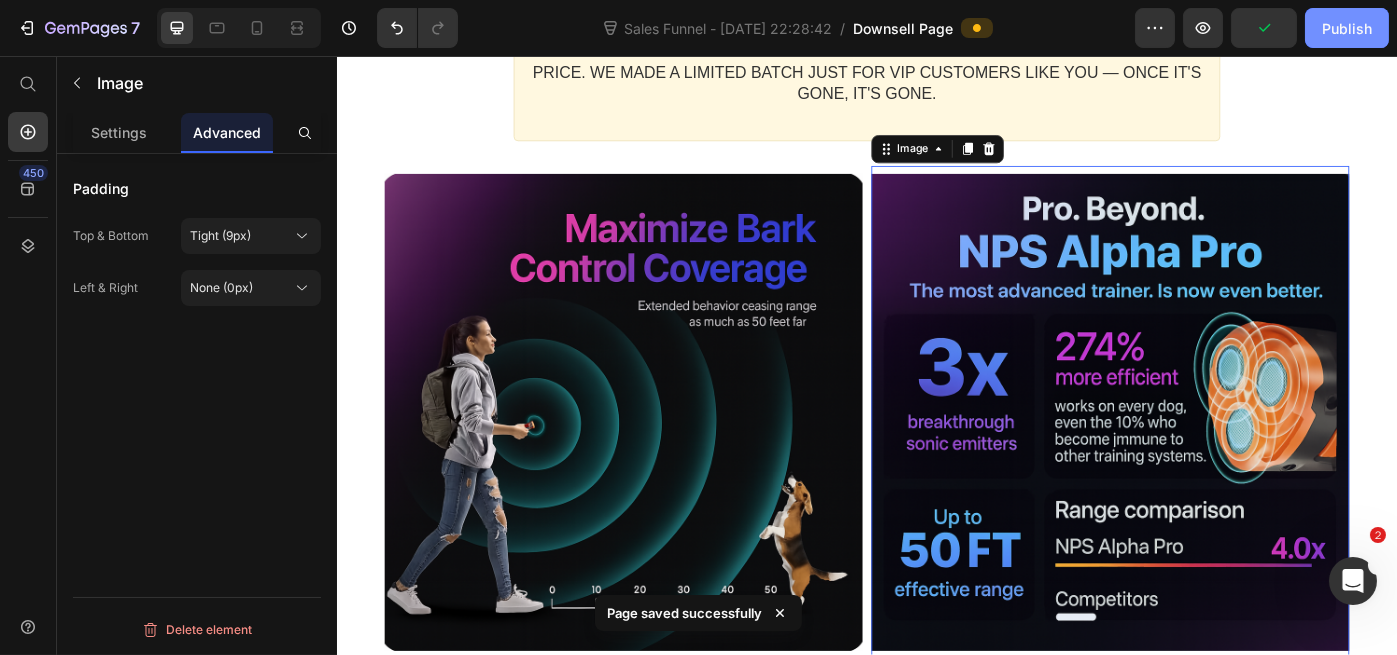 click on "Publish" at bounding box center (1347, 28) 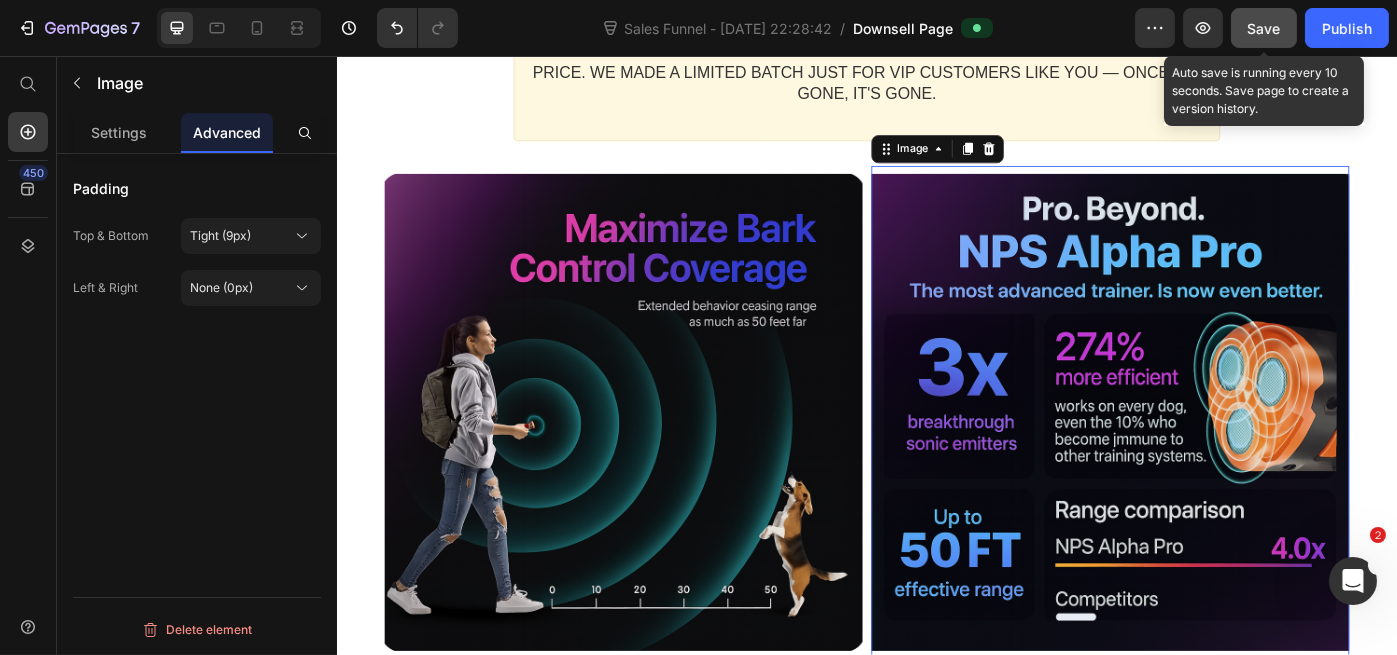 click on "Save" 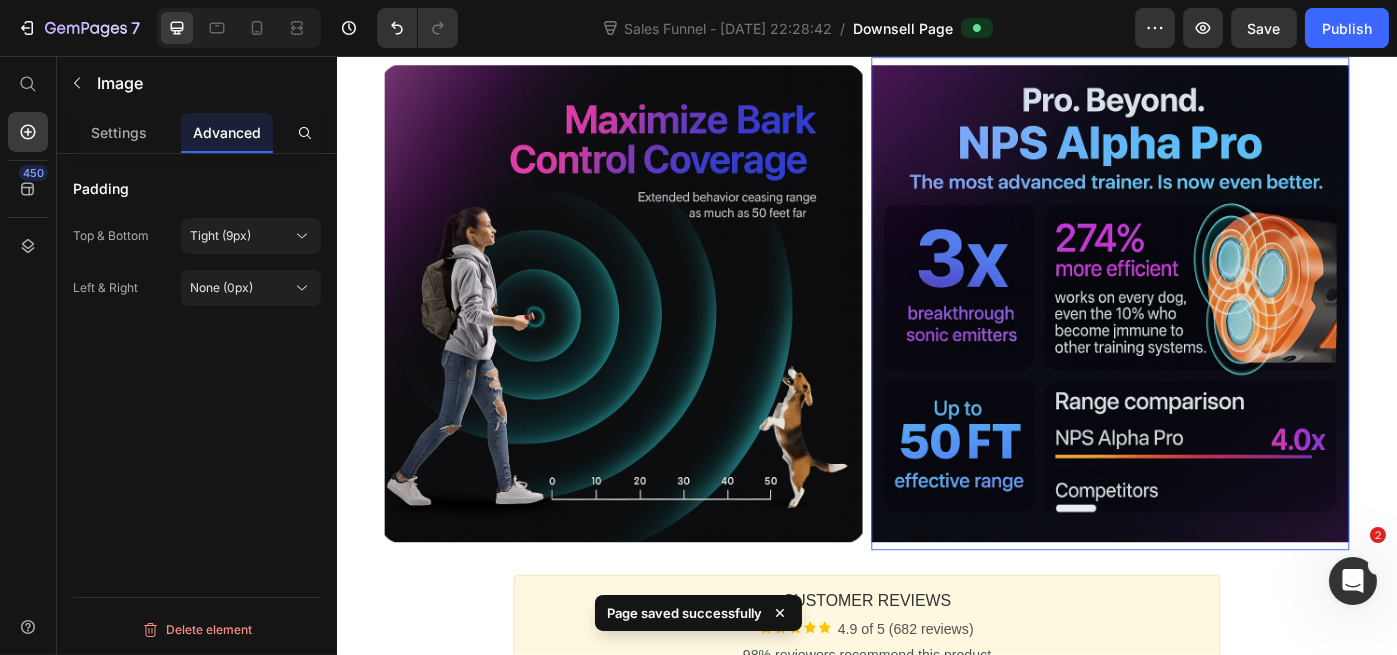 scroll, scrollTop: 1266, scrollLeft: 0, axis: vertical 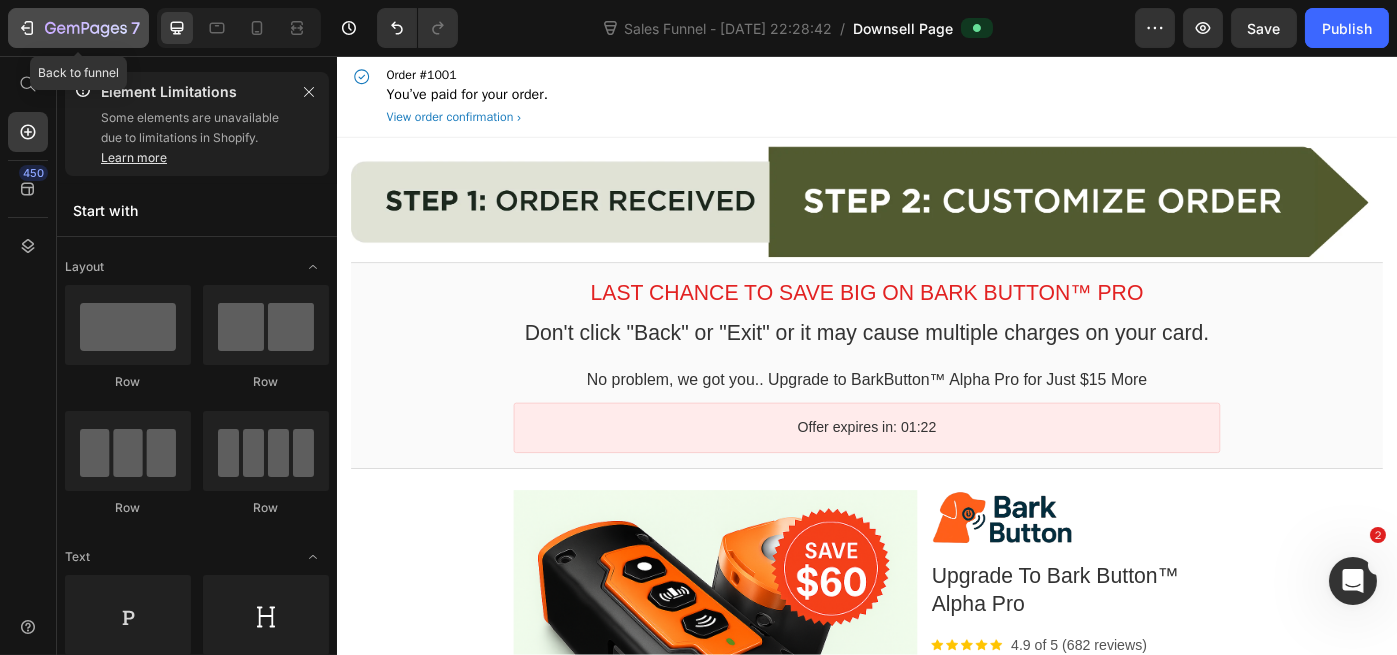 click 